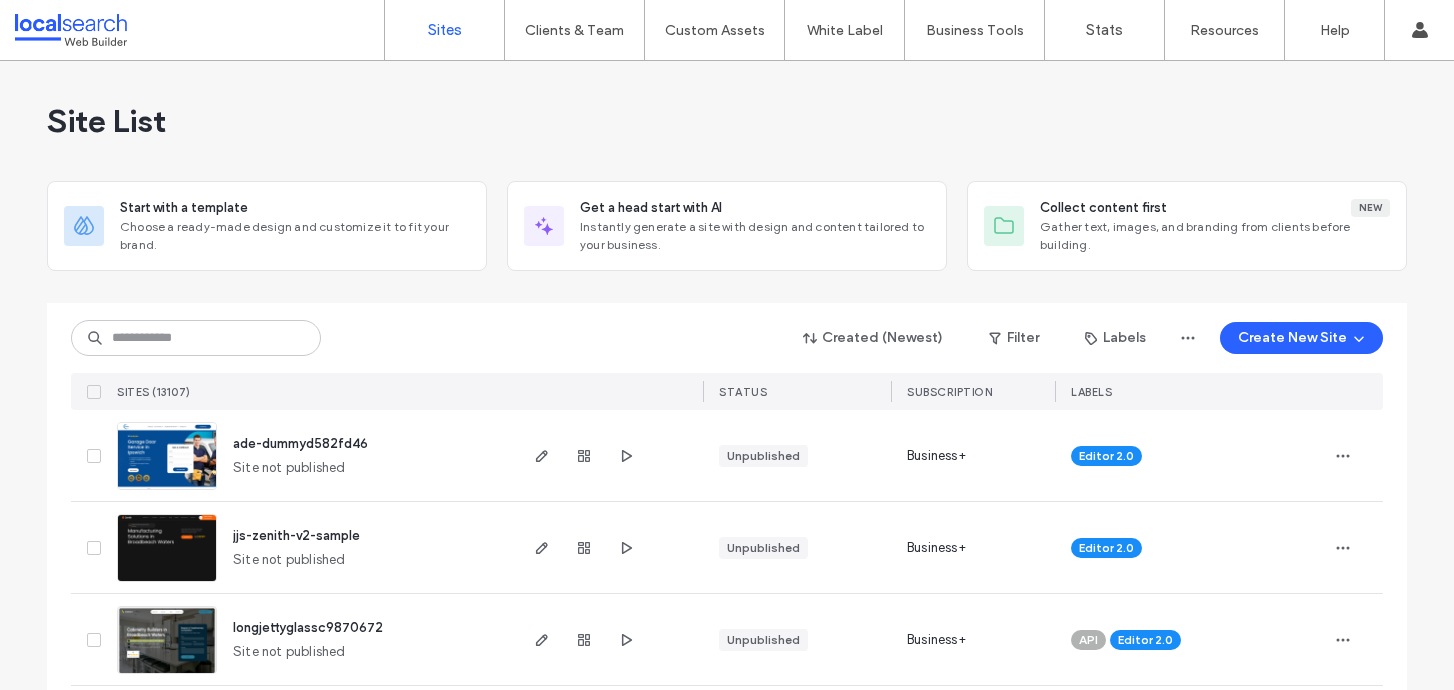 scroll, scrollTop: 0, scrollLeft: 0, axis: both 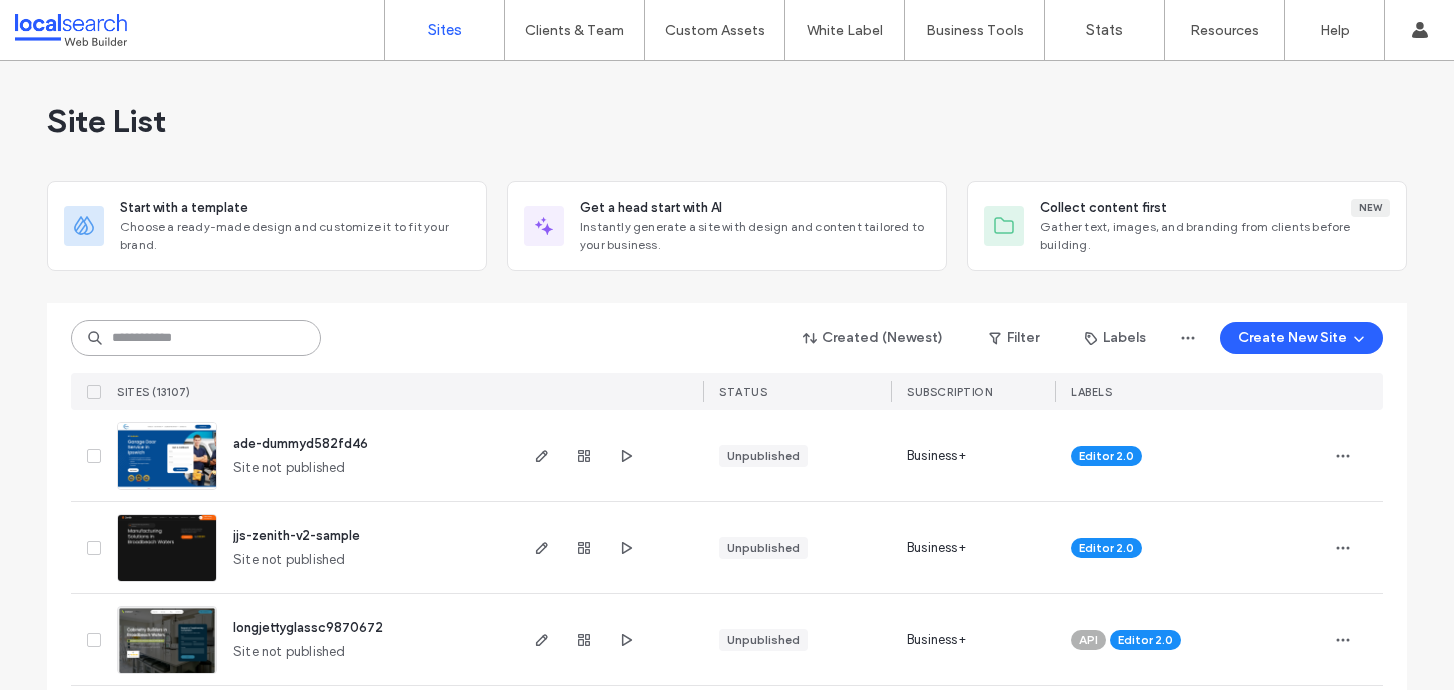 click at bounding box center (196, 338) 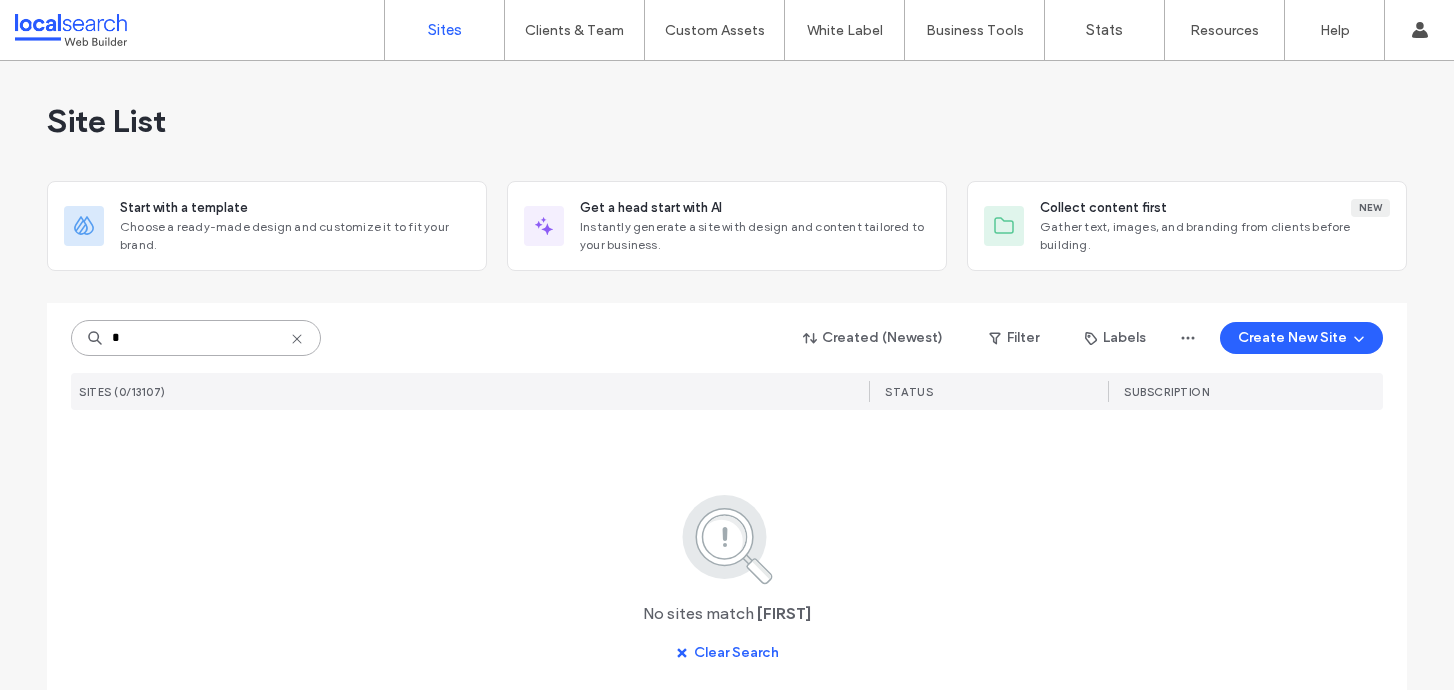 type on "*" 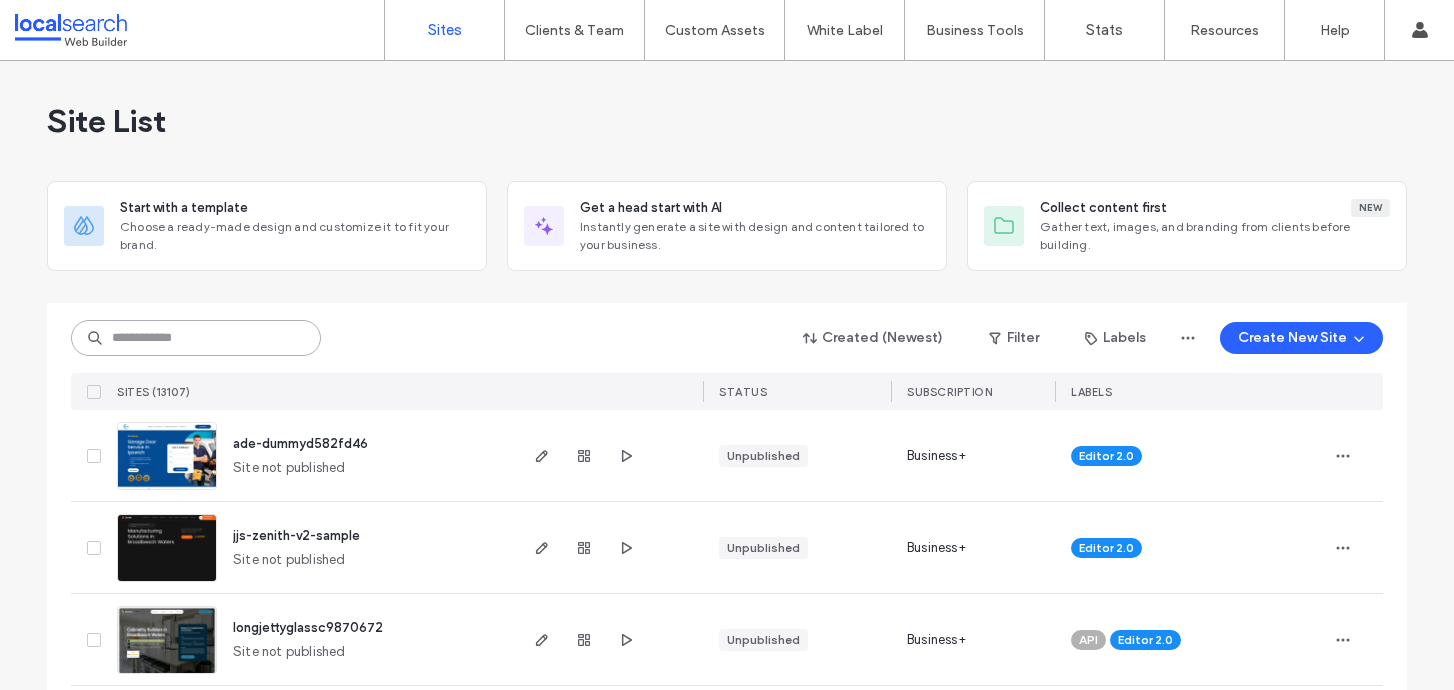 click at bounding box center [196, 338] 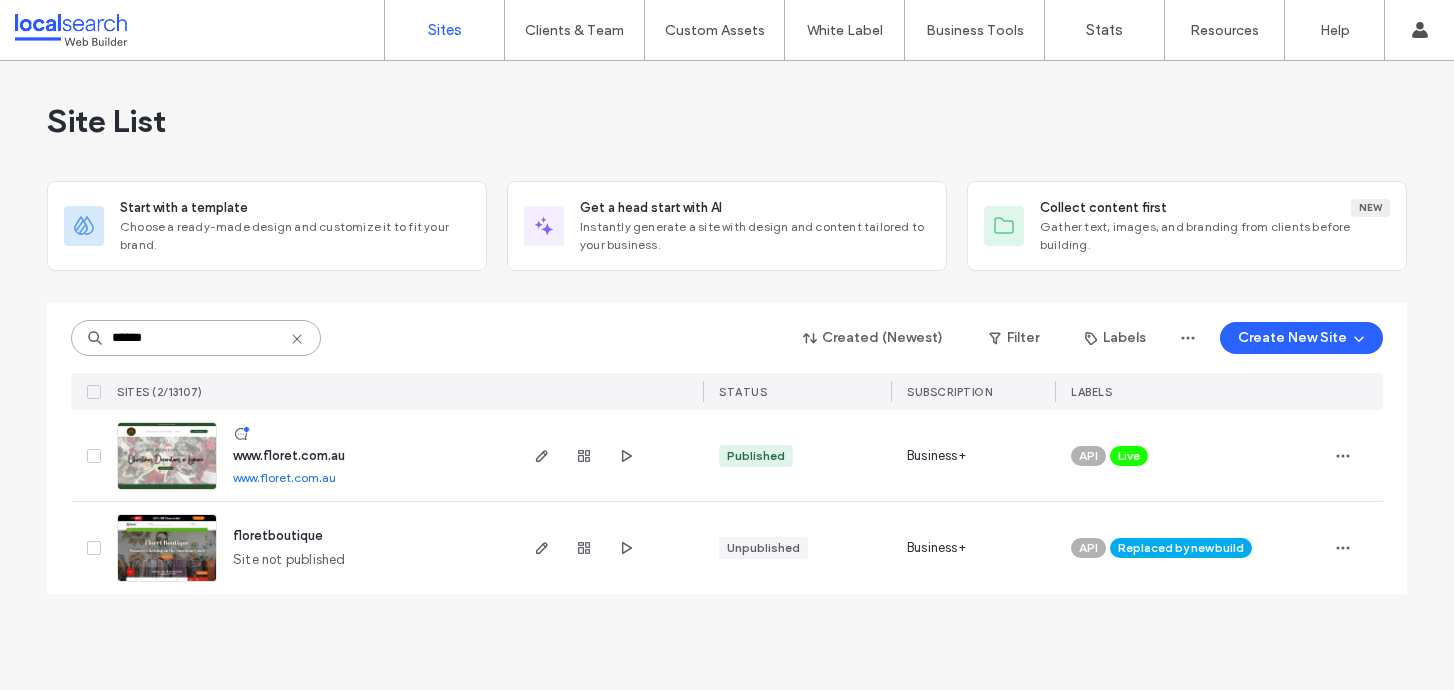 type on "******" 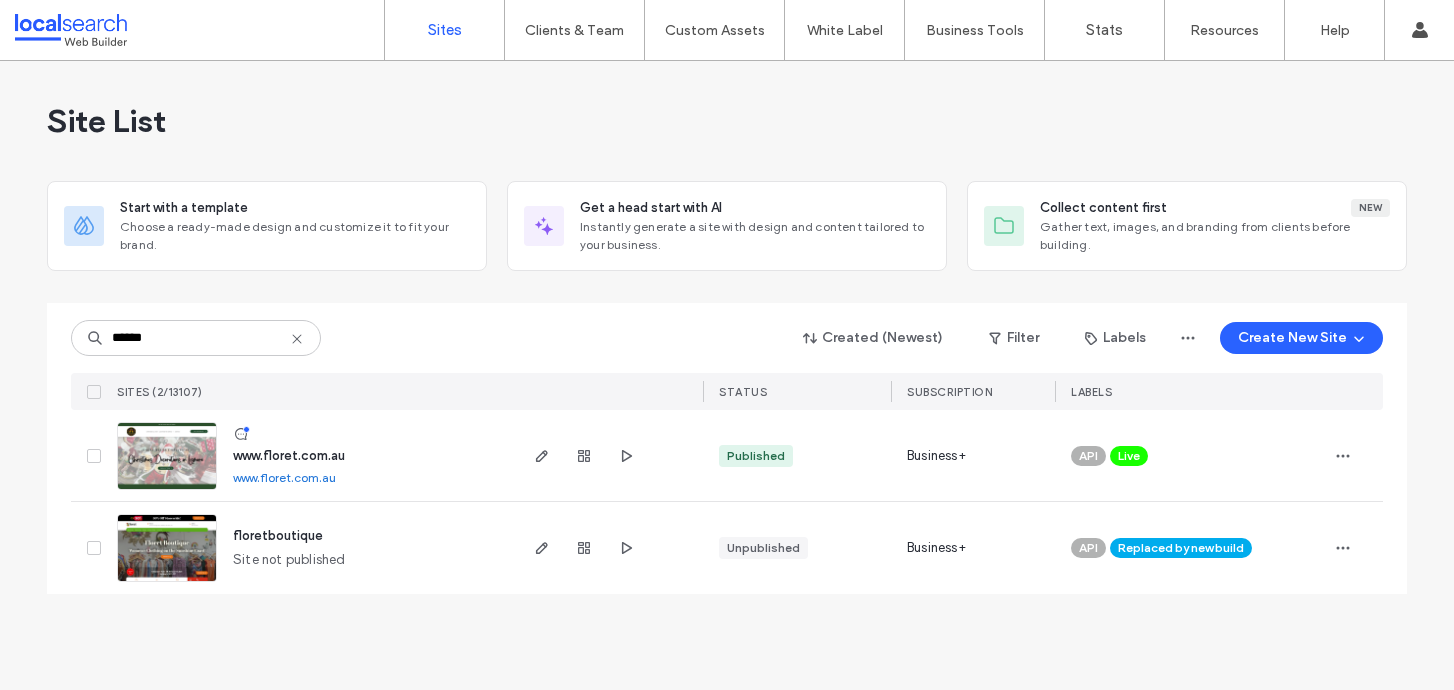 click on "www.floret.com.au" at bounding box center (289, 455) 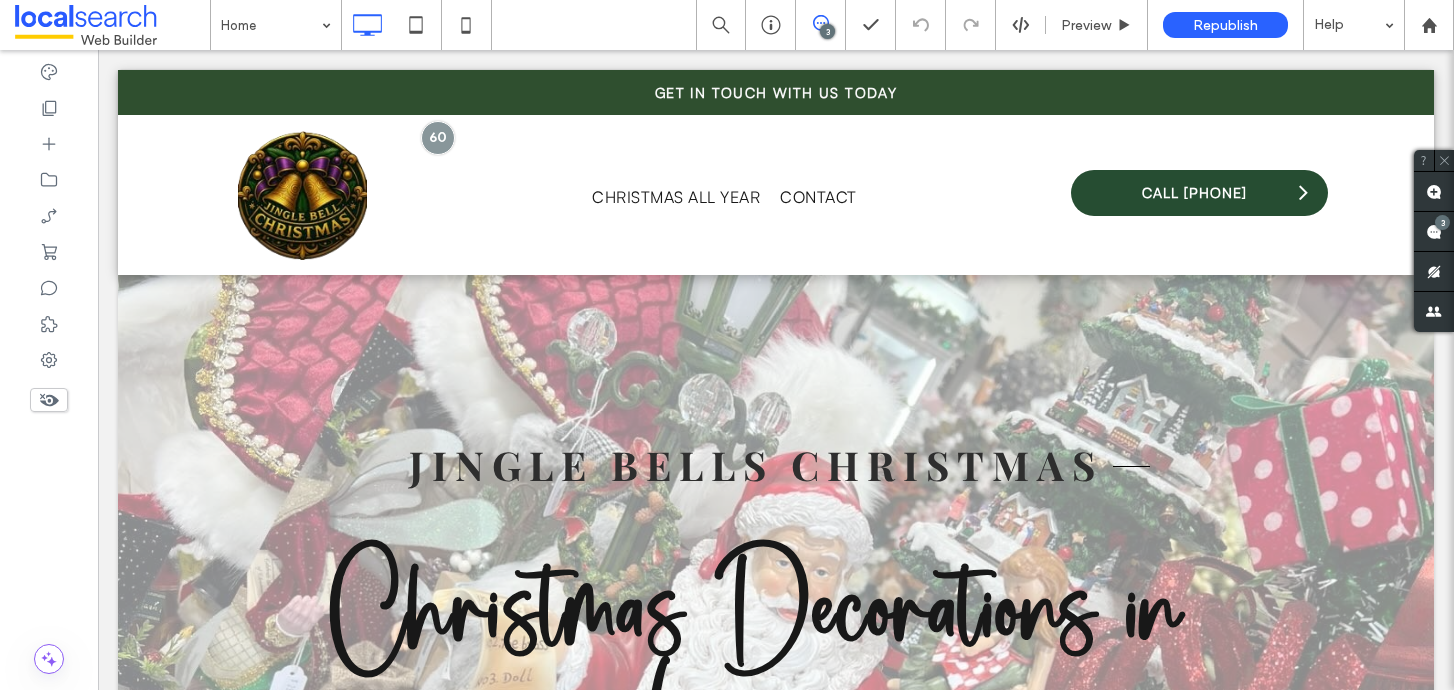 scroll, scrollTop: 0, scrollLeft: 0, axis: both 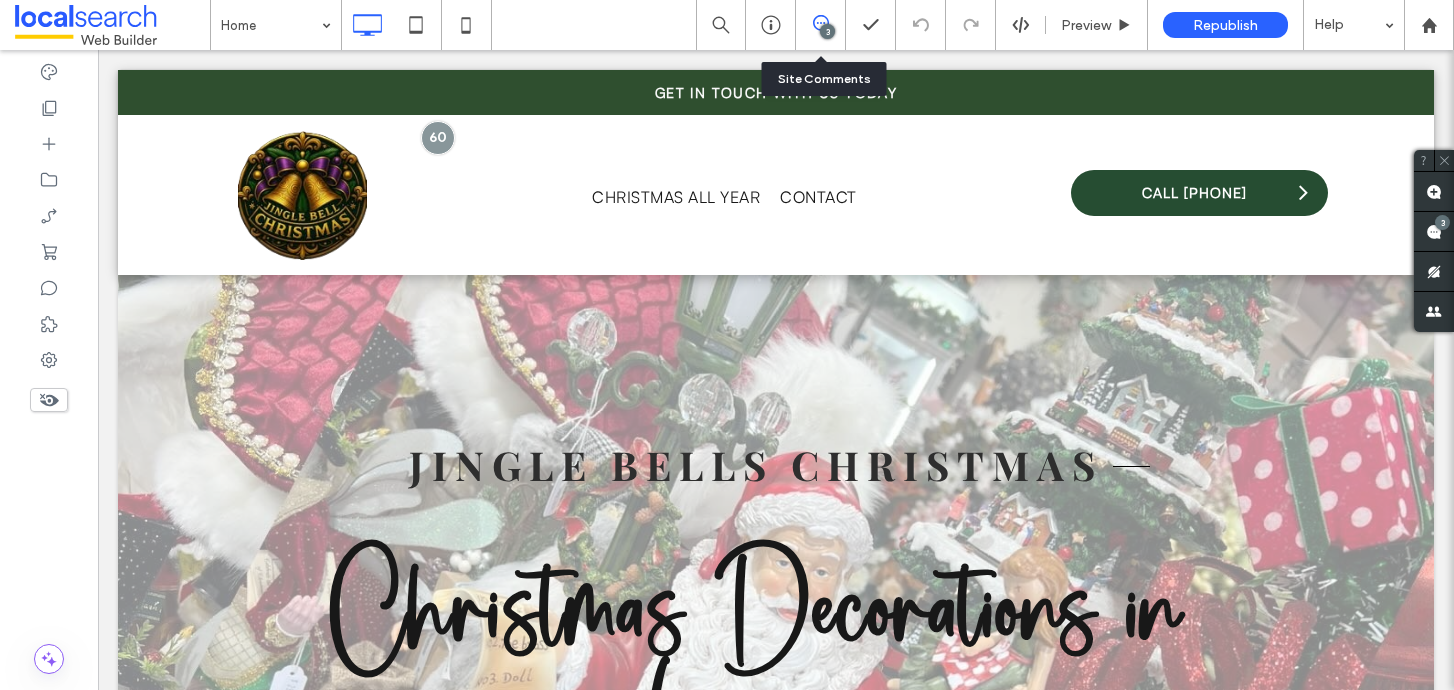 click on "3" at bounding box center [821, 25] 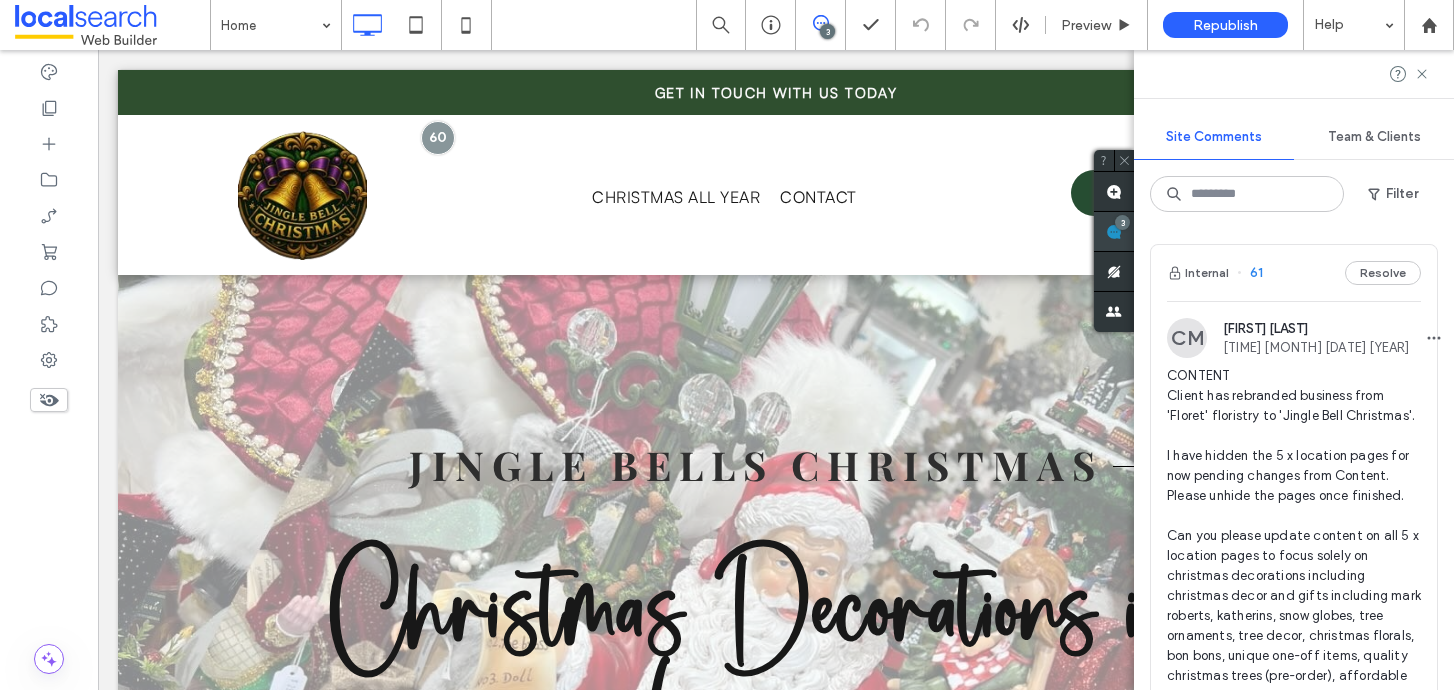 click at bounding box center (1114, 231) 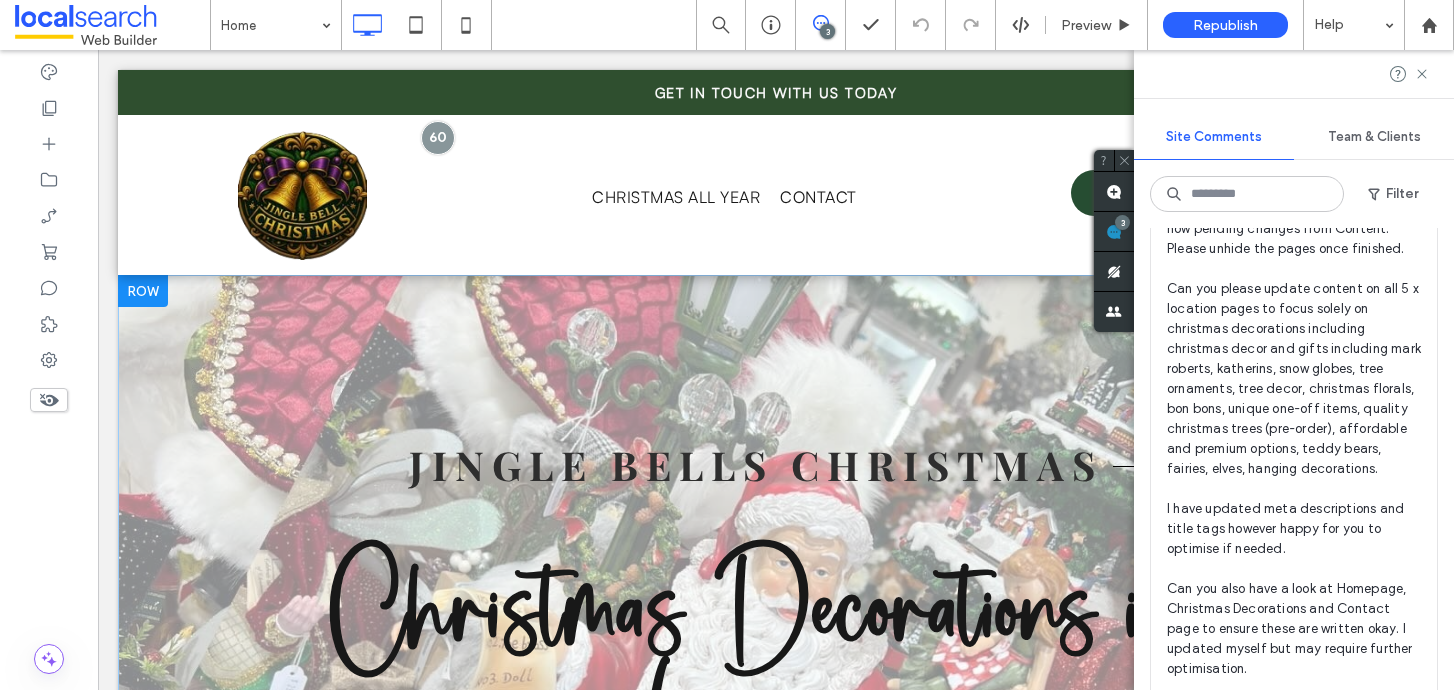 scroll, scrollTop: 272, scrollLeft: 0, axis: vertical 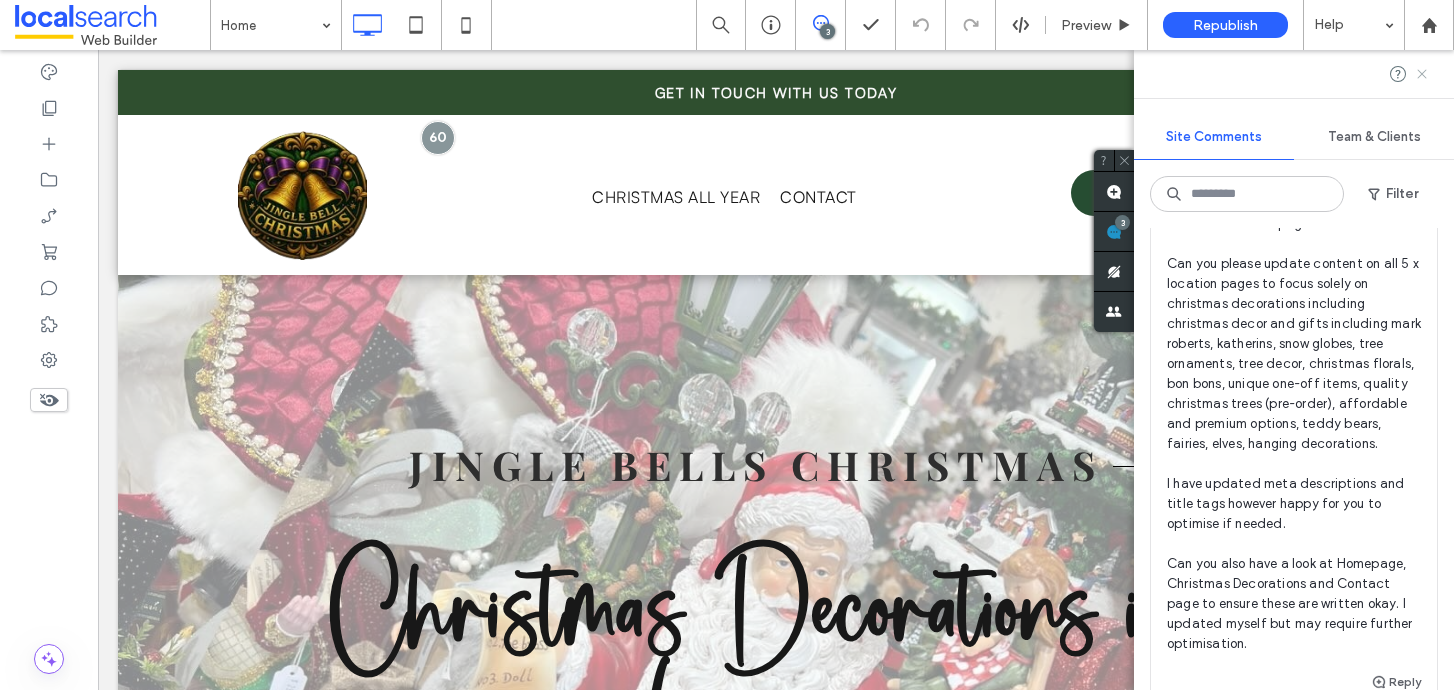 click 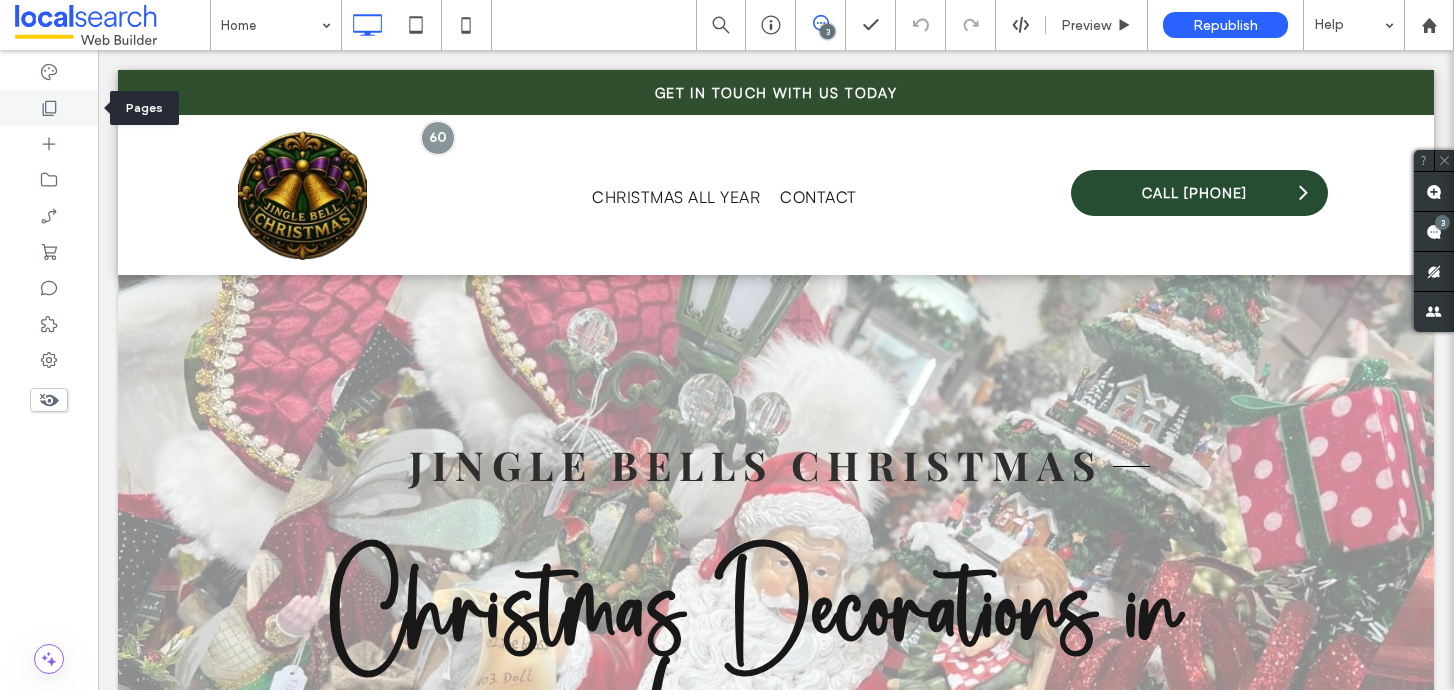 click 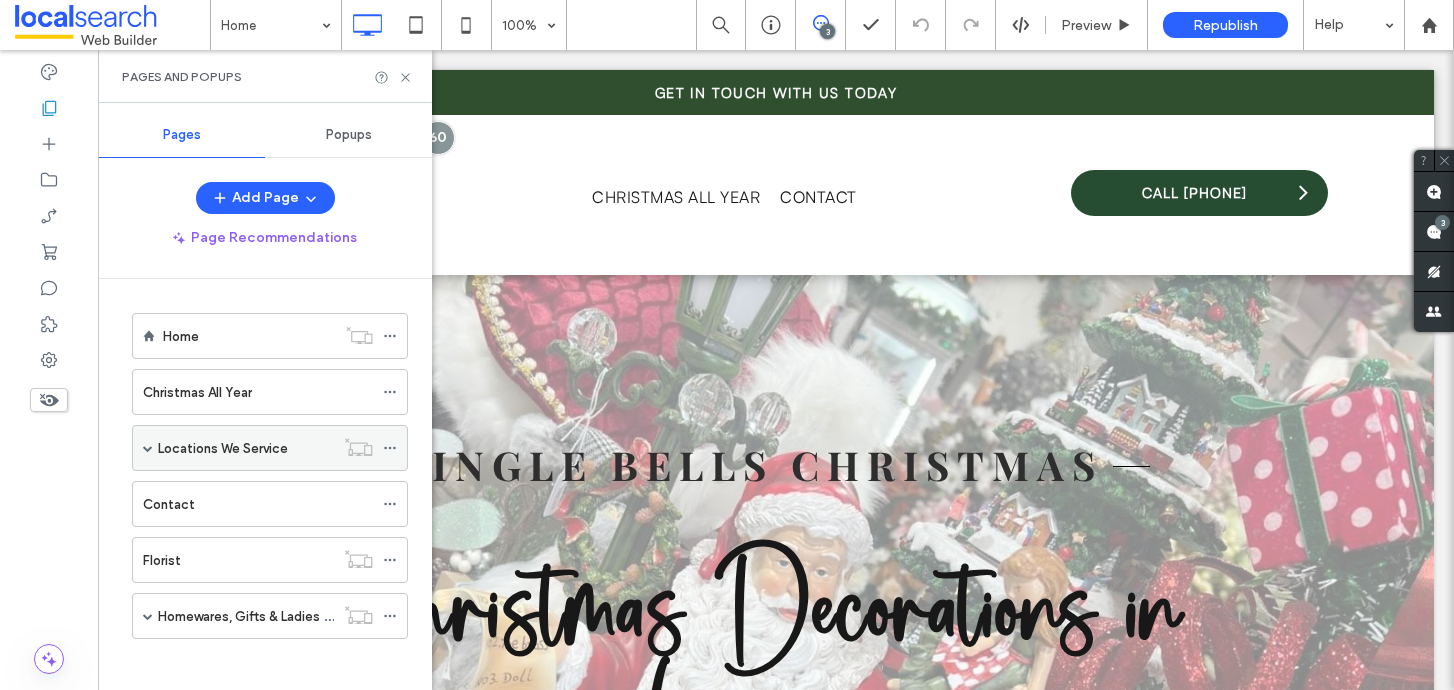 scroll, scrollTop: 9, scrollLeft: 0, axis: vertical 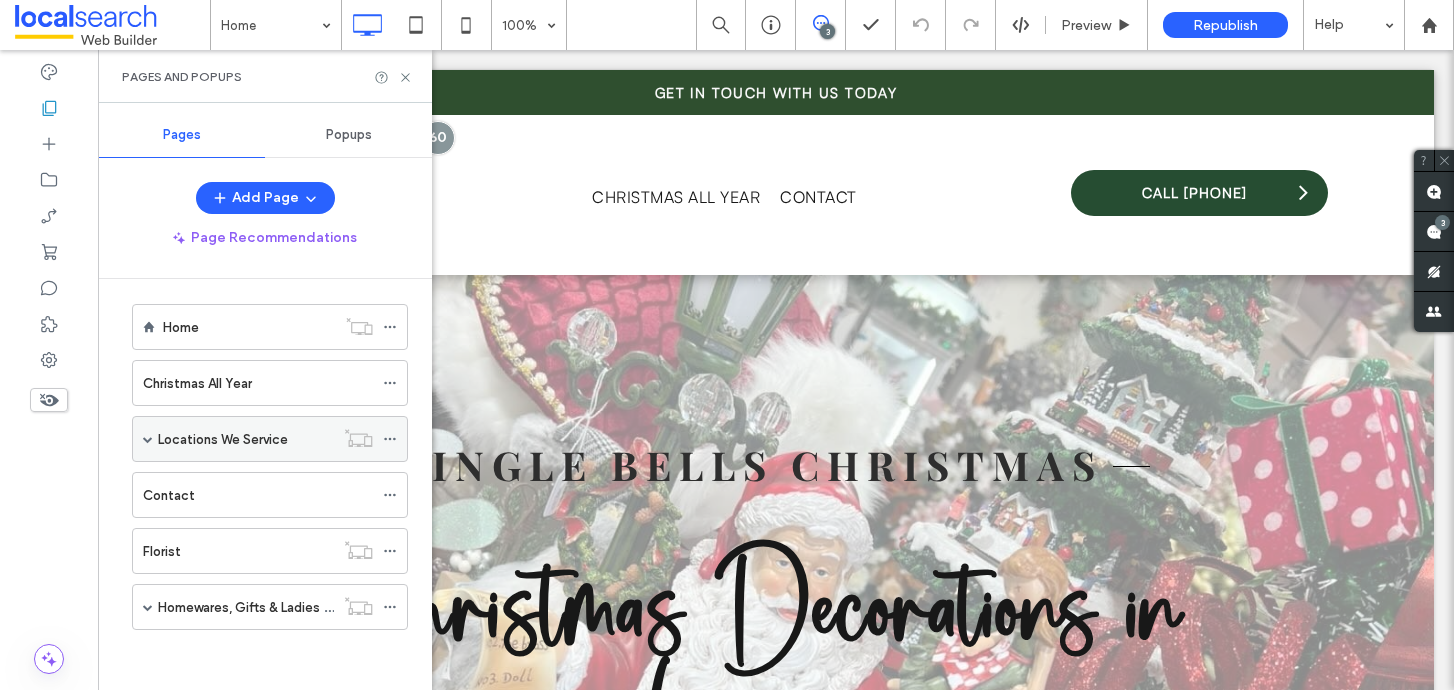 click at bounding box center (148, 439) 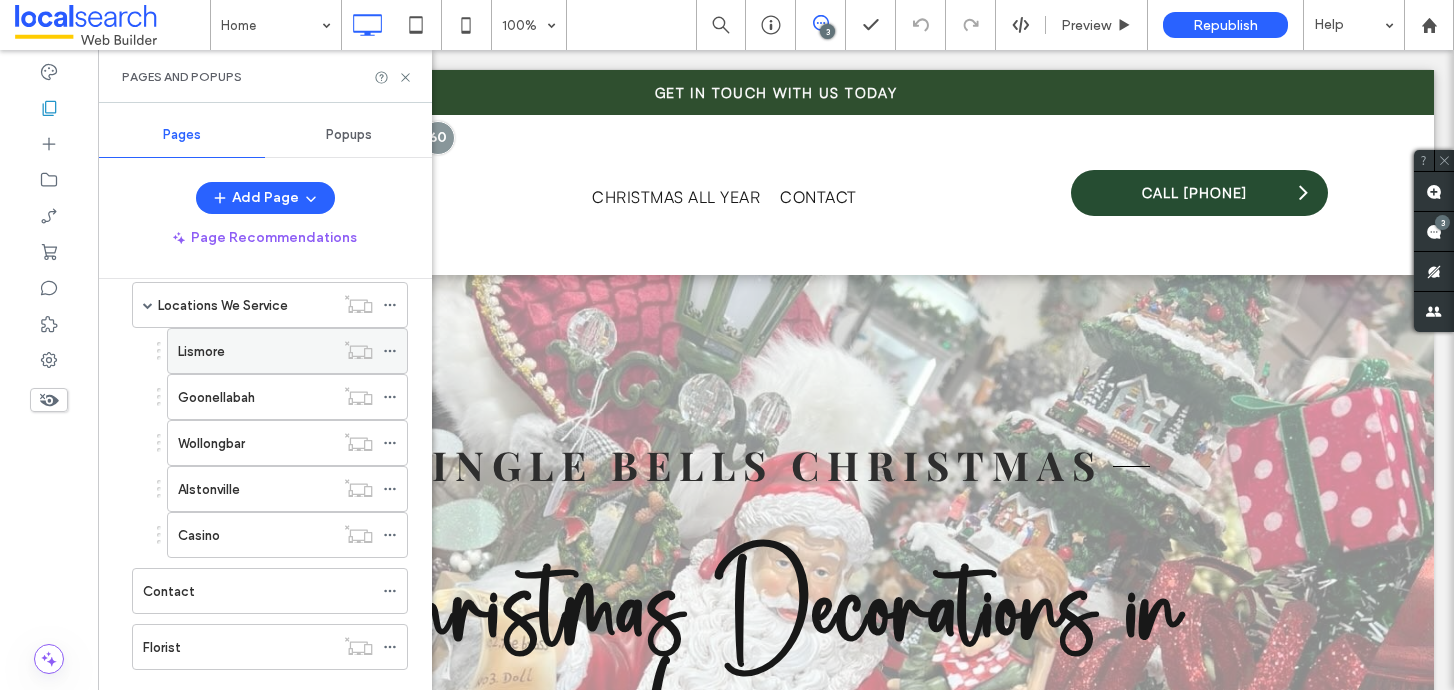scroll, scrollTop: 189, scrollLeft: 0, axis: vertical 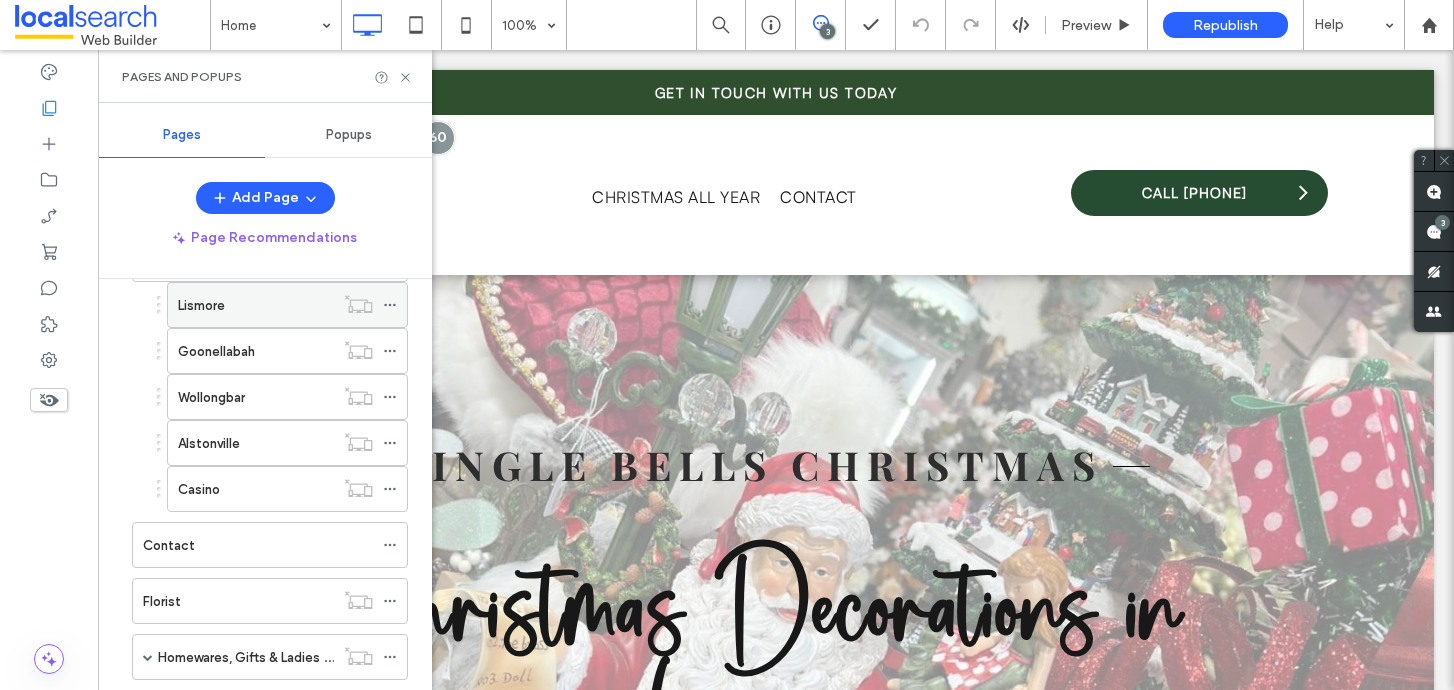 click on "Lismore" at bounding box center (256, 305) 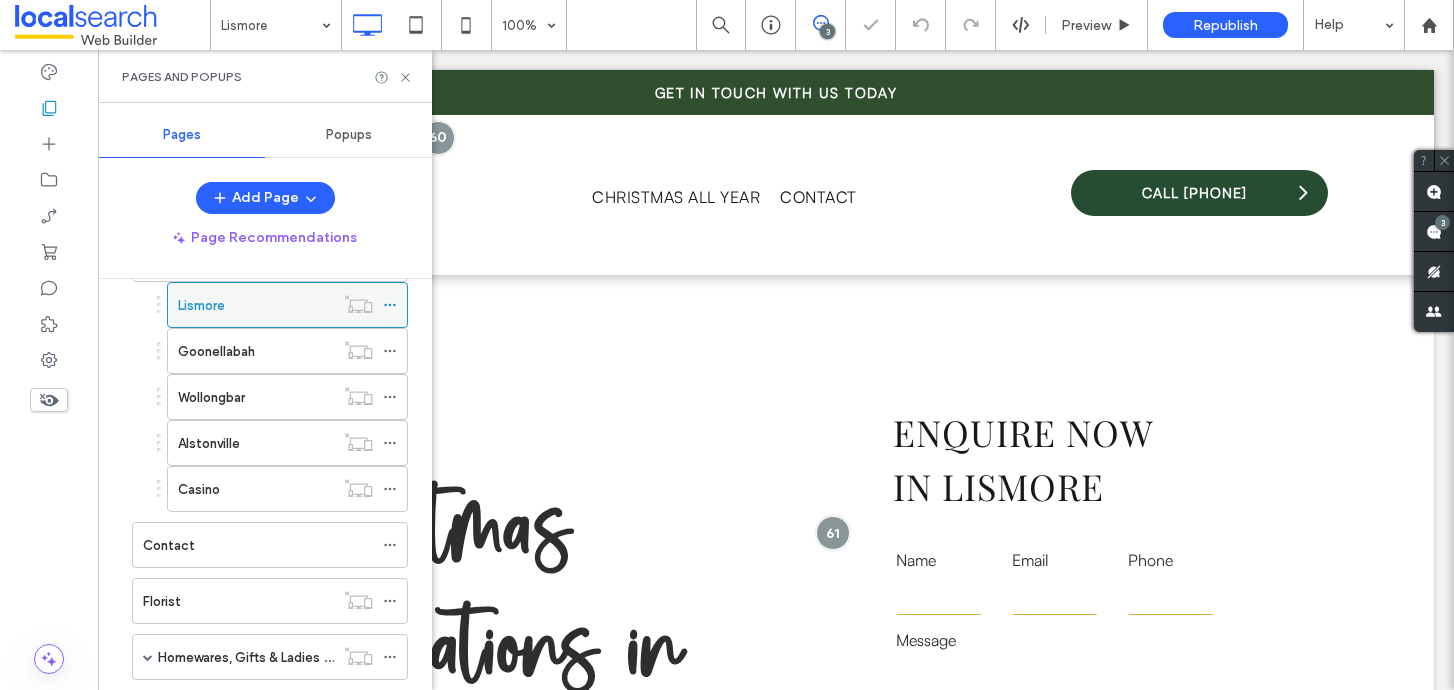 scroll, scrollTop: 0, scrollLeft: 0, axis: both 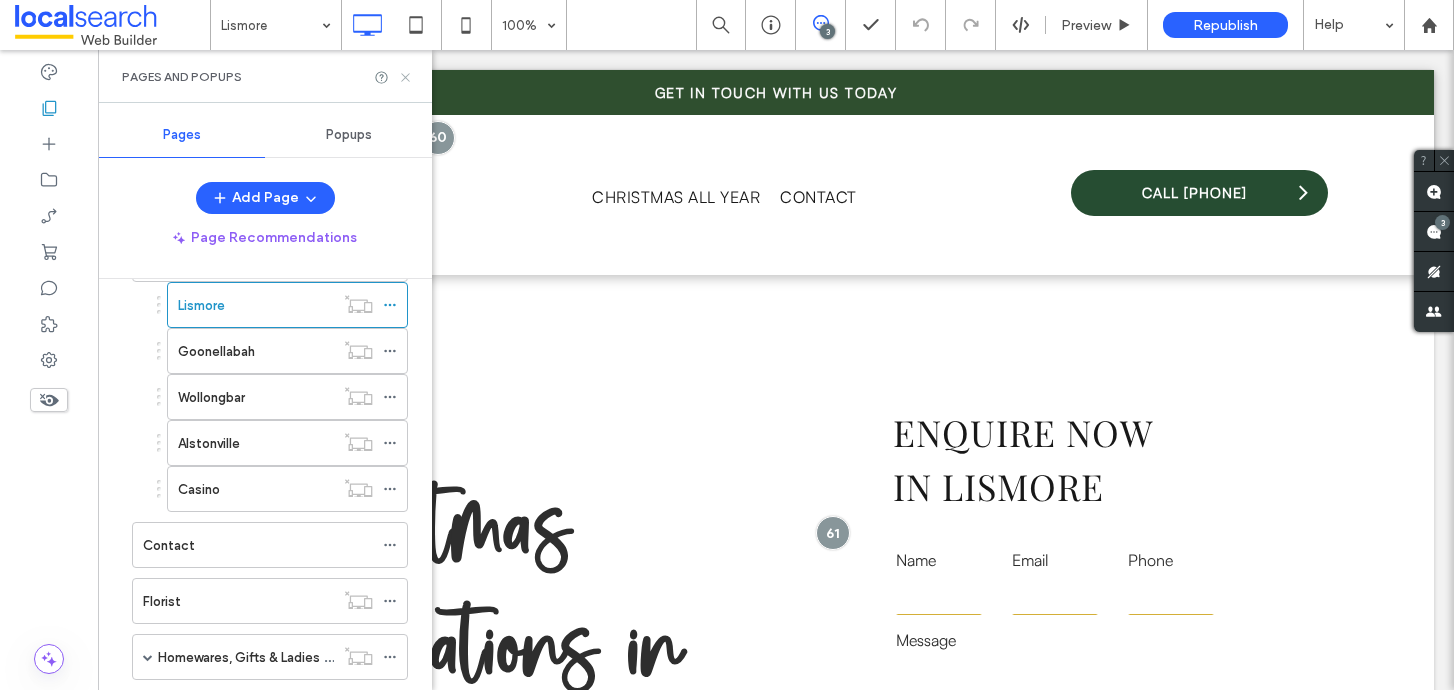 click 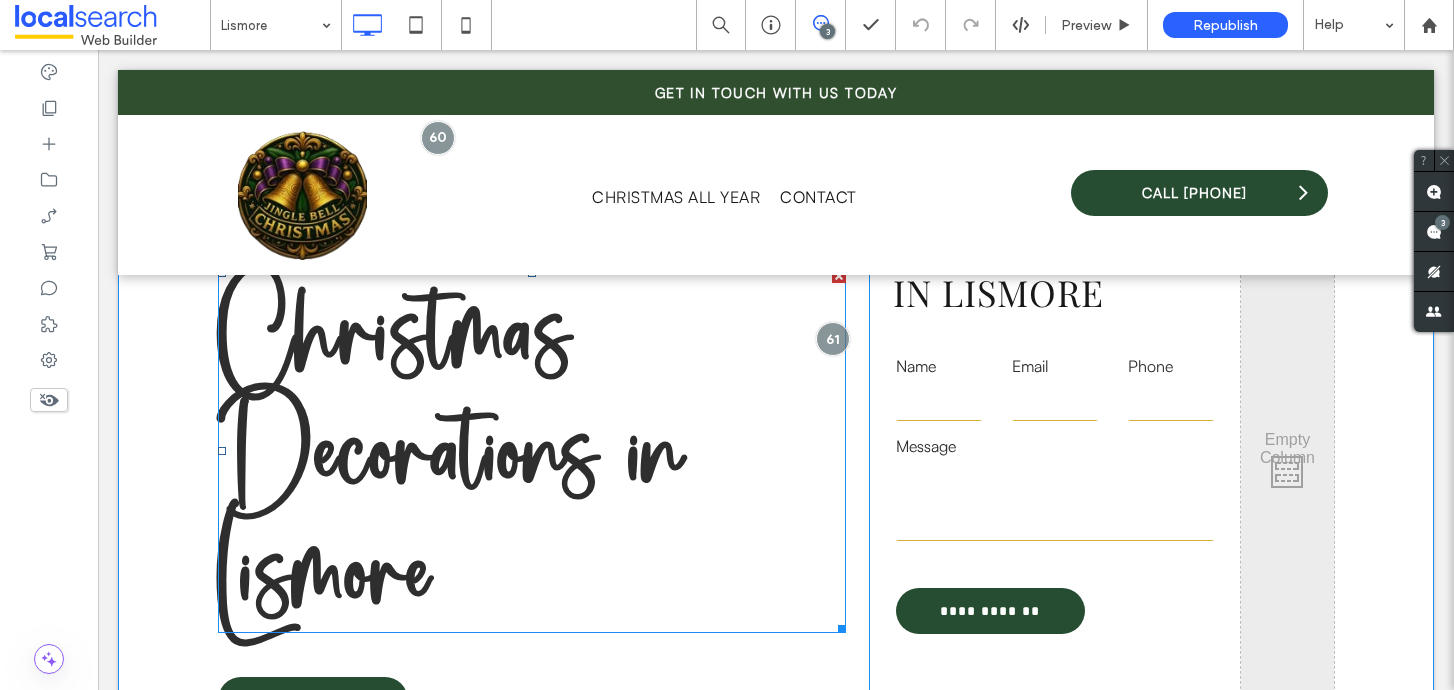 scroll, scrollTop: 0, scrollLeft: 0, axis: both 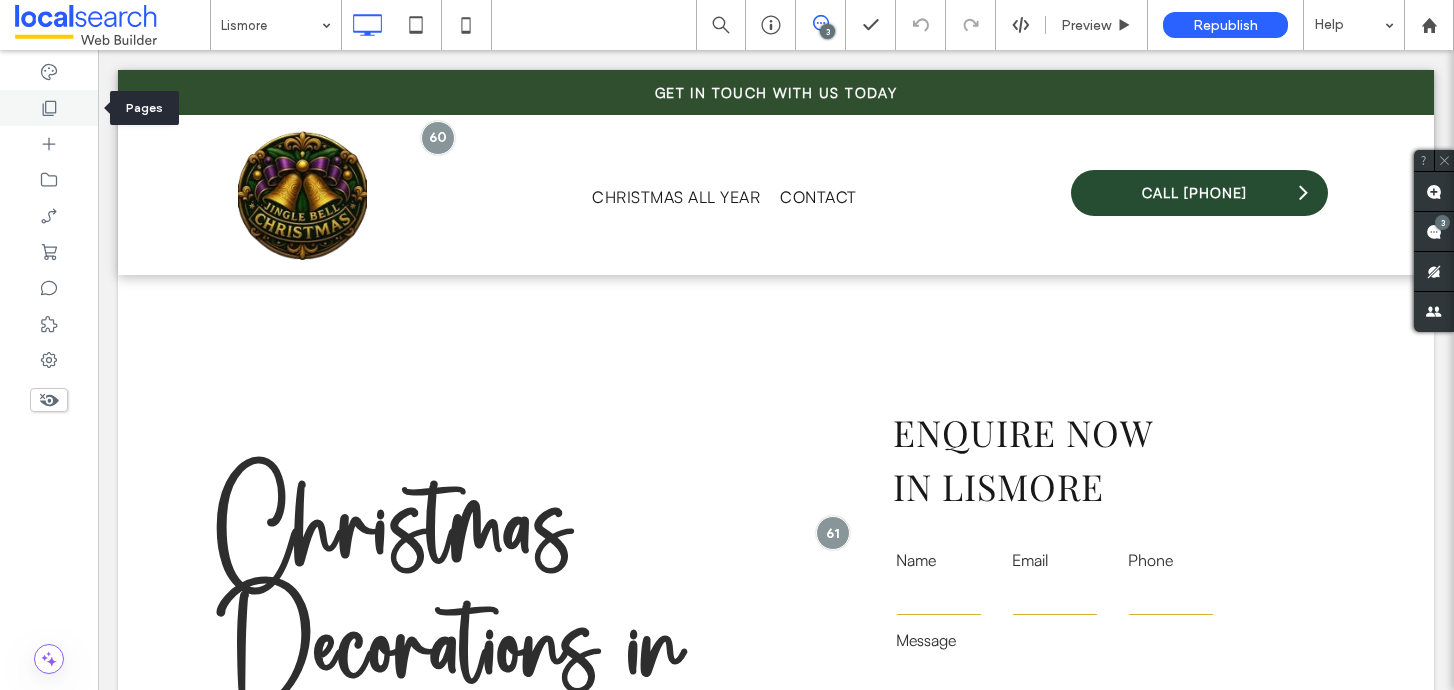click at bounding box center [49, 108] 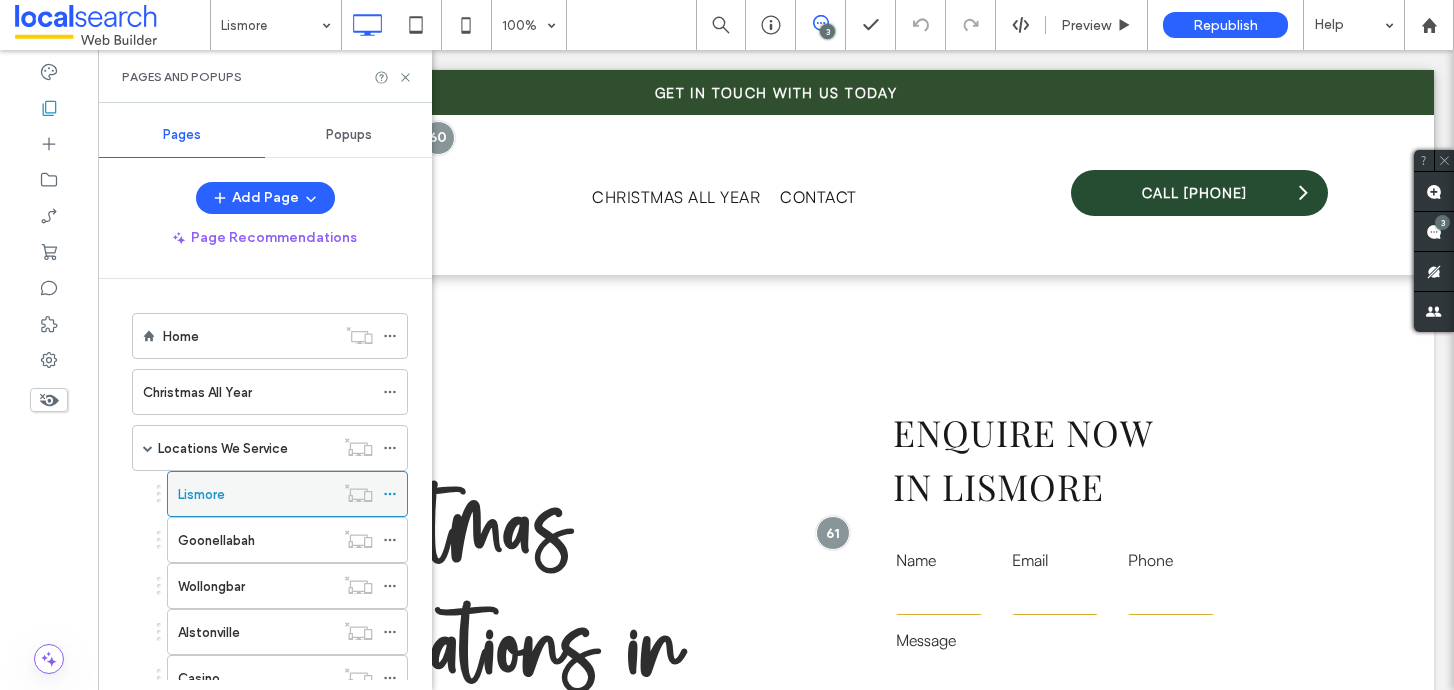 click 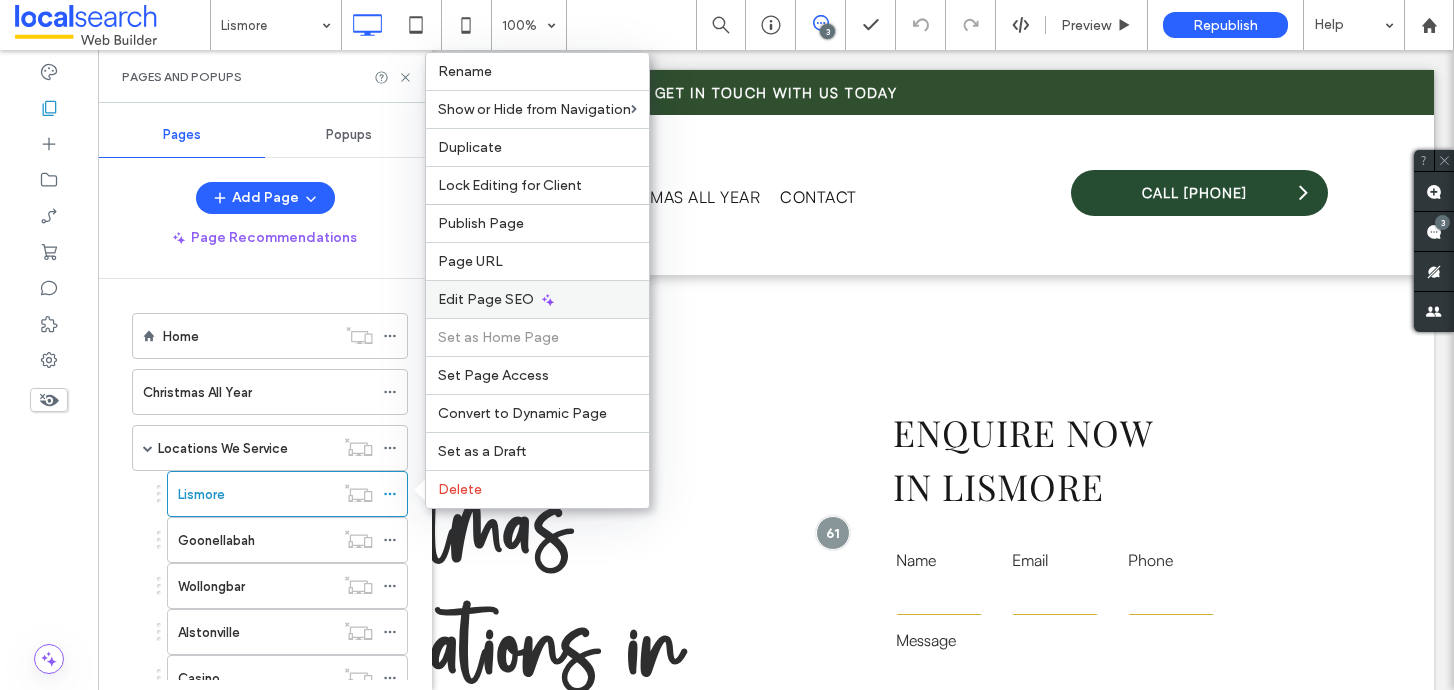 click on "Edit Page SEO" at bounding box center (486, 299) 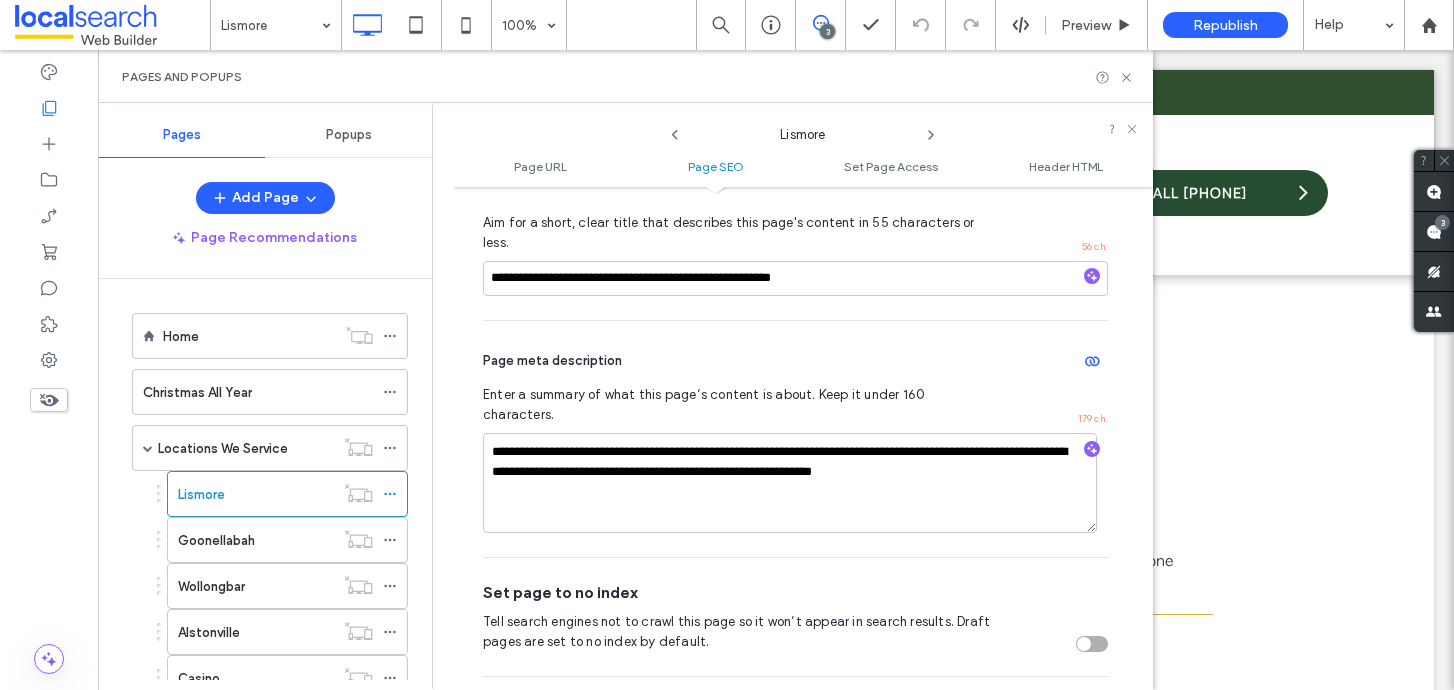 scroll, scrollTop: 498, scrollLeft: 0, axis: vertical 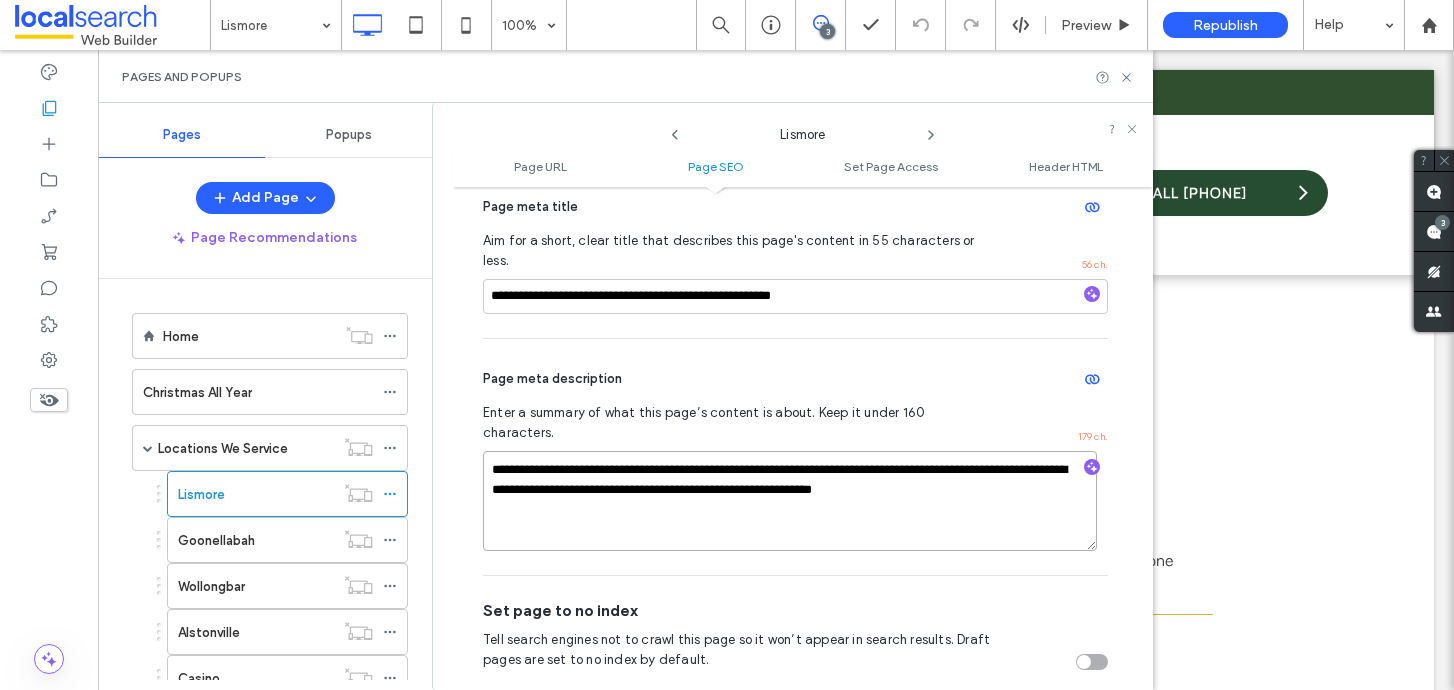 drag, startPoint x: 822, startPoint y: 458, endPoint x: 736, endPoint y: 458, distance: 86 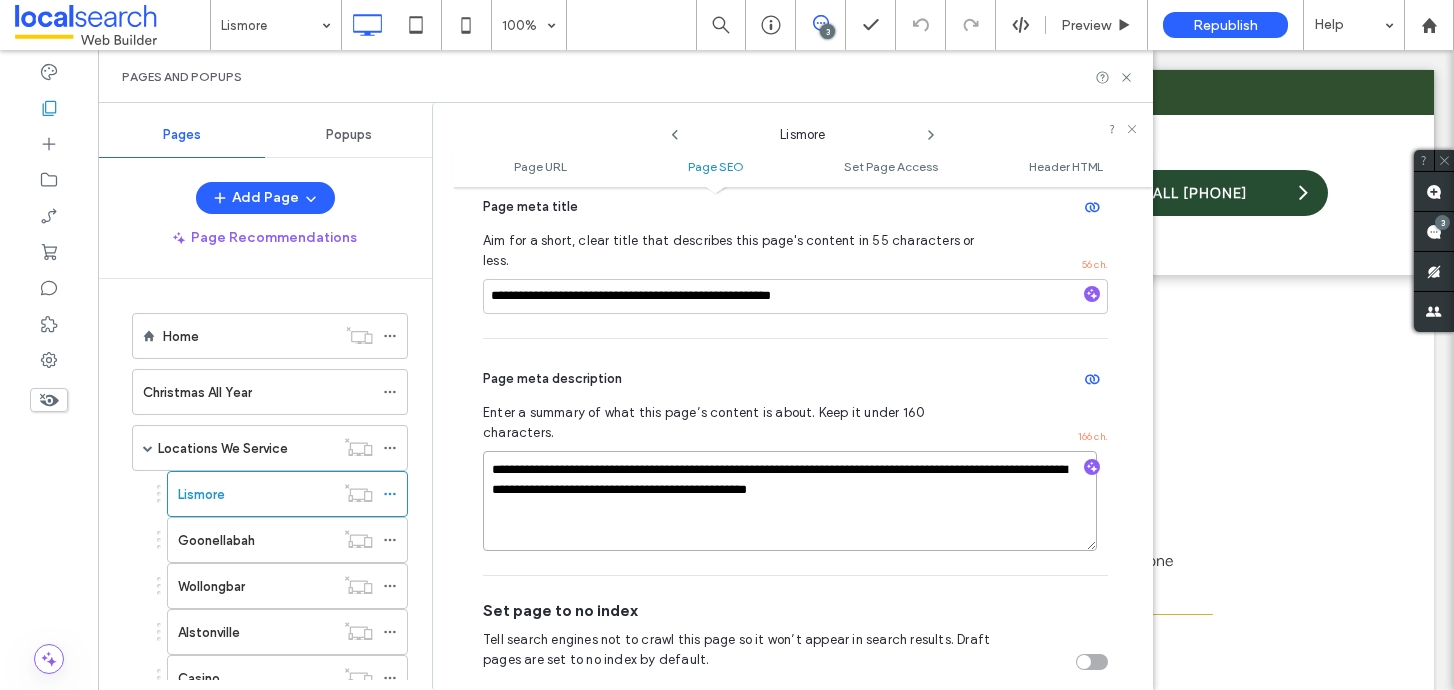 drag, startPoint x: 804, startPoint y: 451, endPoint x: 769, endPoint y: 451, distance: 35 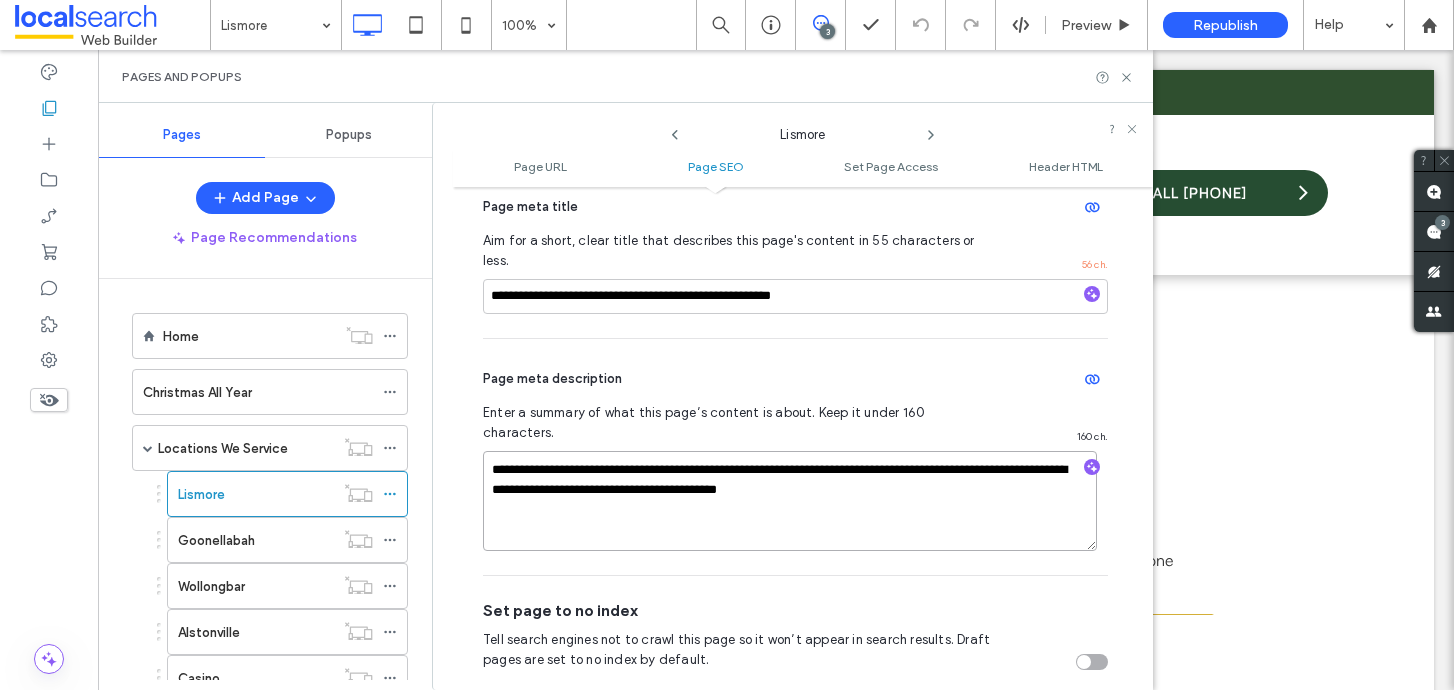 click on "**********" at bounding box center (790, 501) 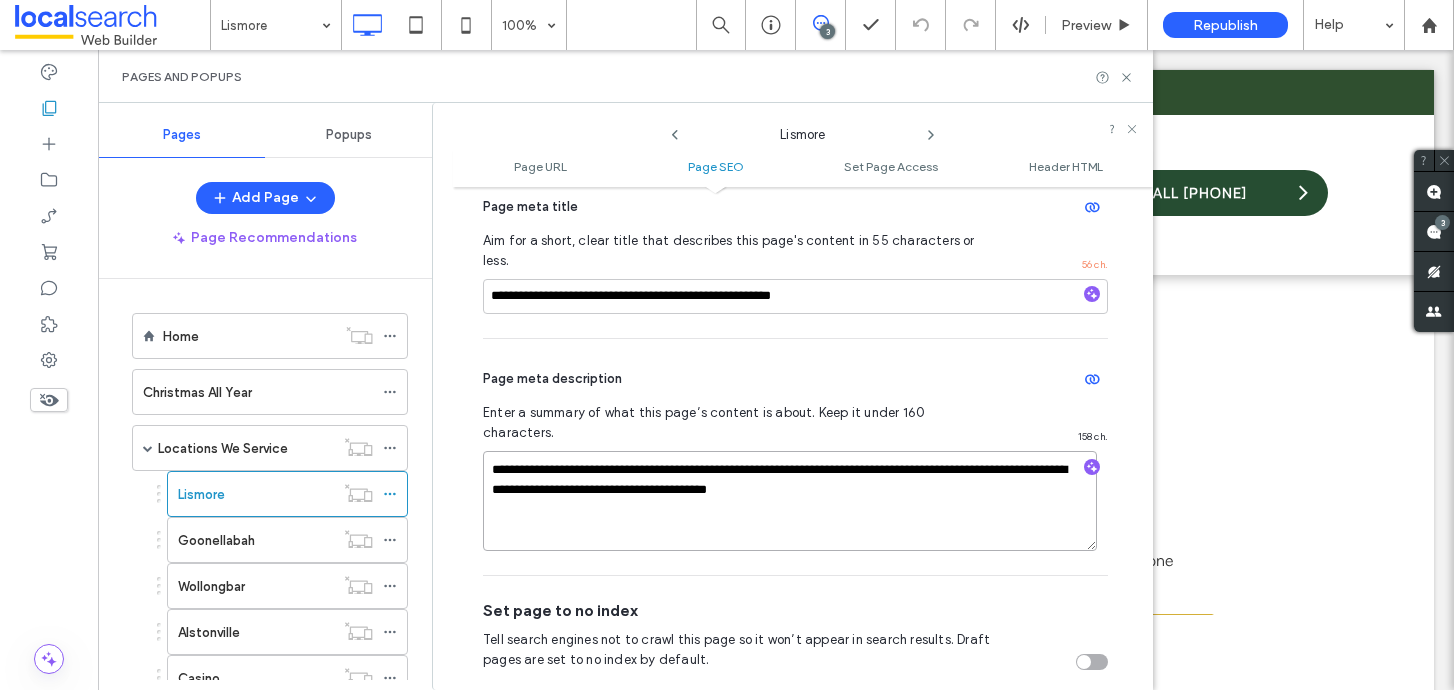 type on "**********" 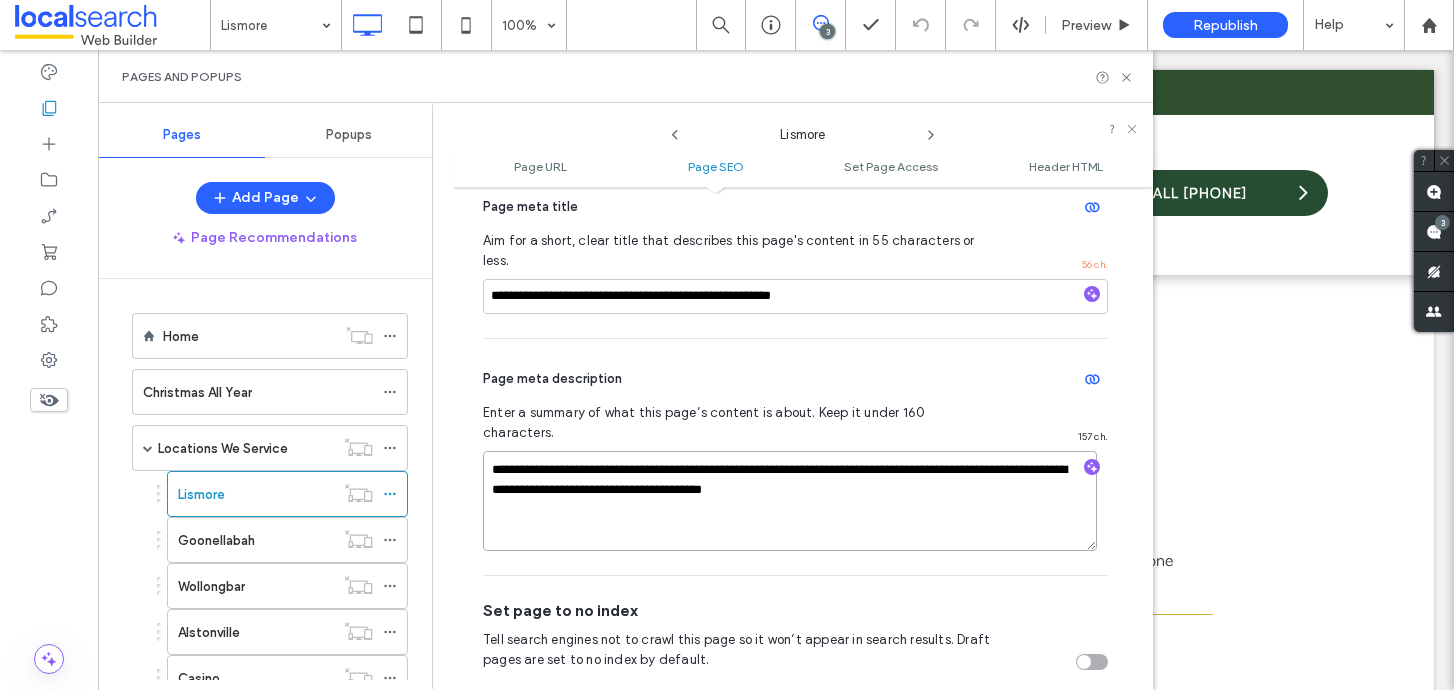 click on "**********" at bounding box center [790, 501] 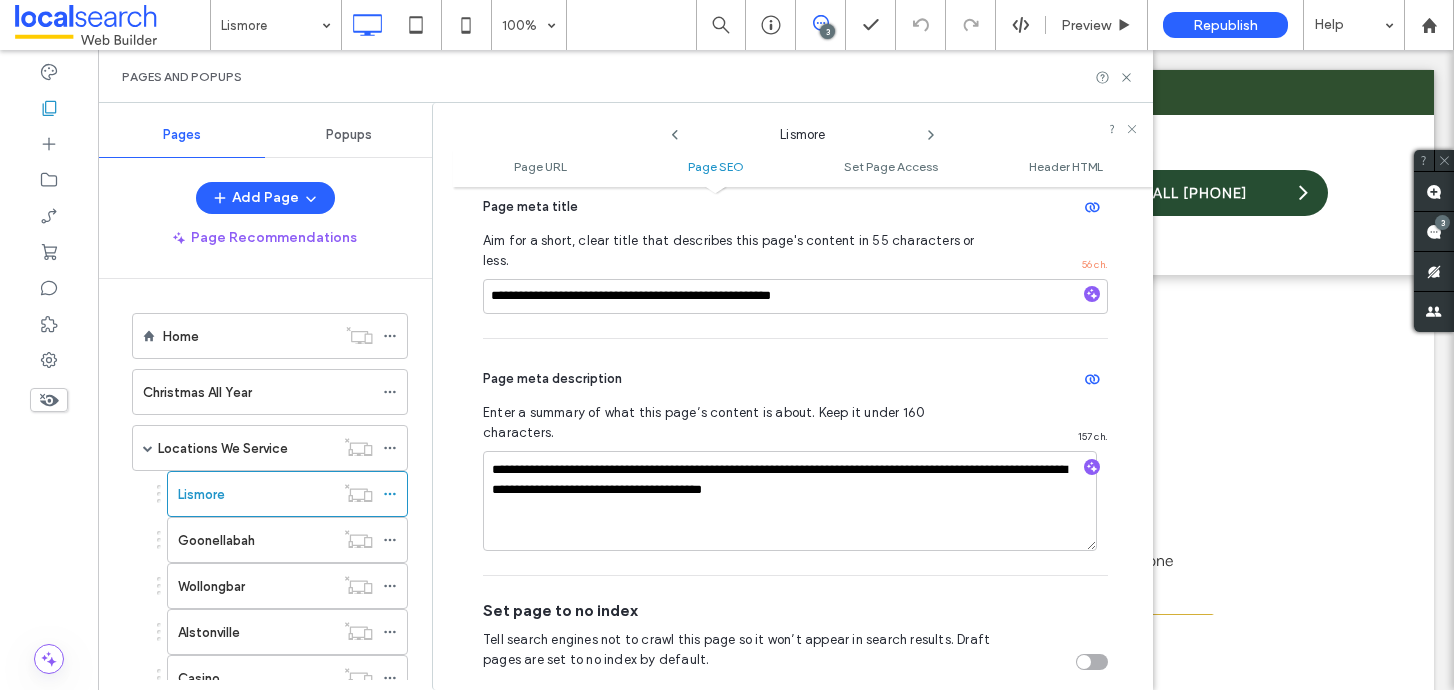 click 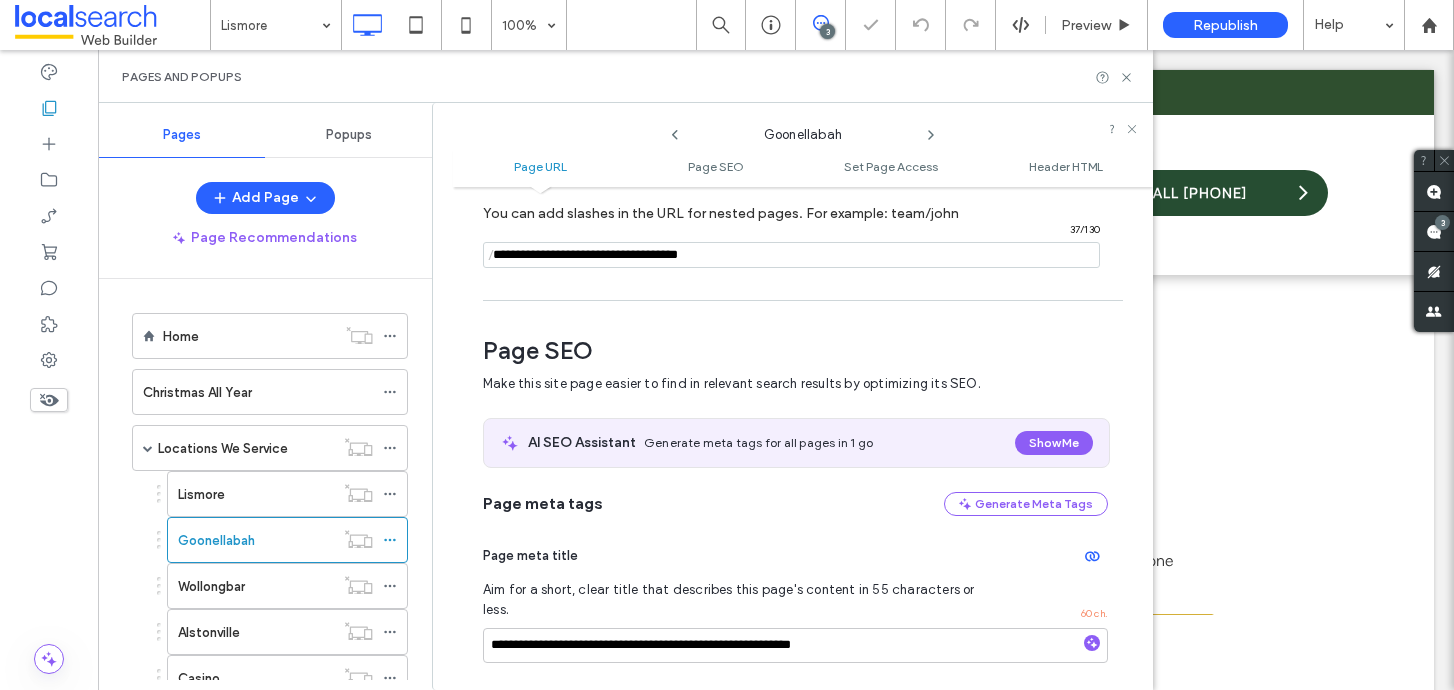 scroll, scrollTop: 0, scrollLeft: 0, axis: both 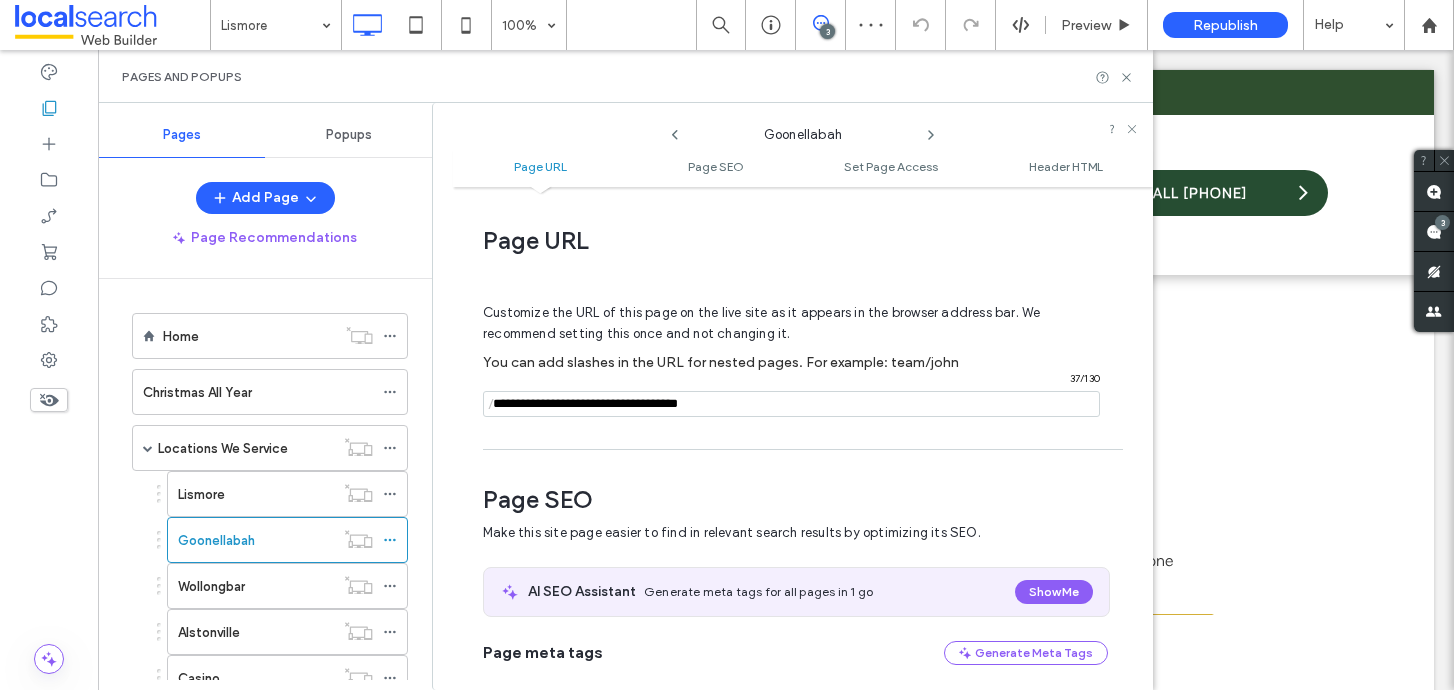 click 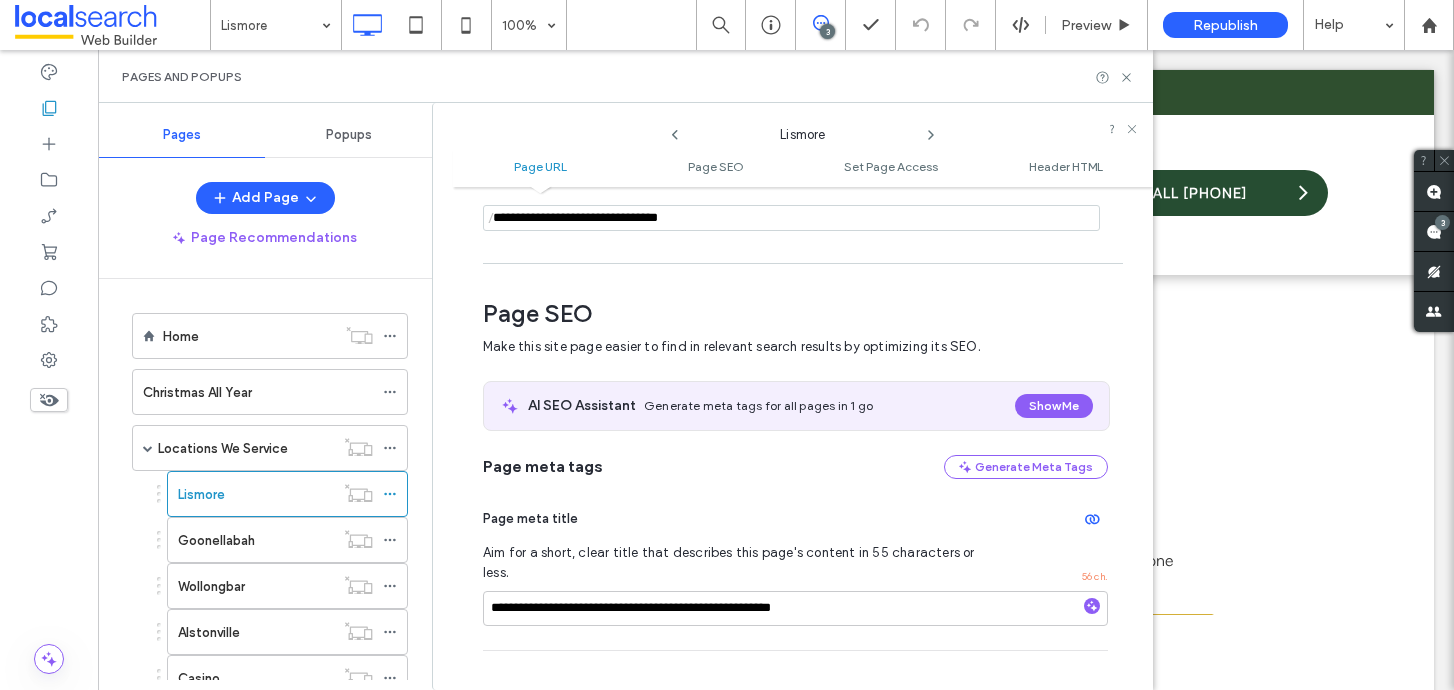 scroll, scrollTop: 0, scrollLeft: 0, axis: both 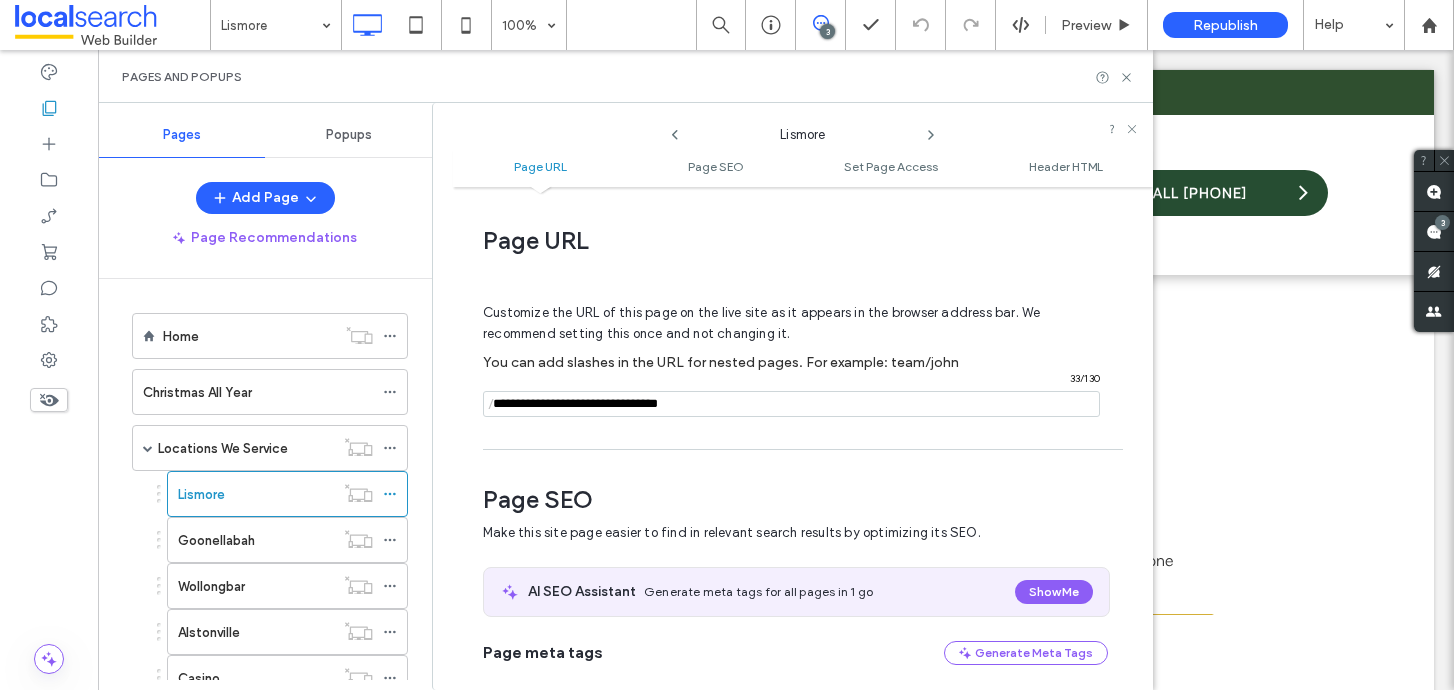 drag, startPoint x: 641, startPoint y: 404, endPoint x: 556, endPoint y: 405, distance: 85.00588 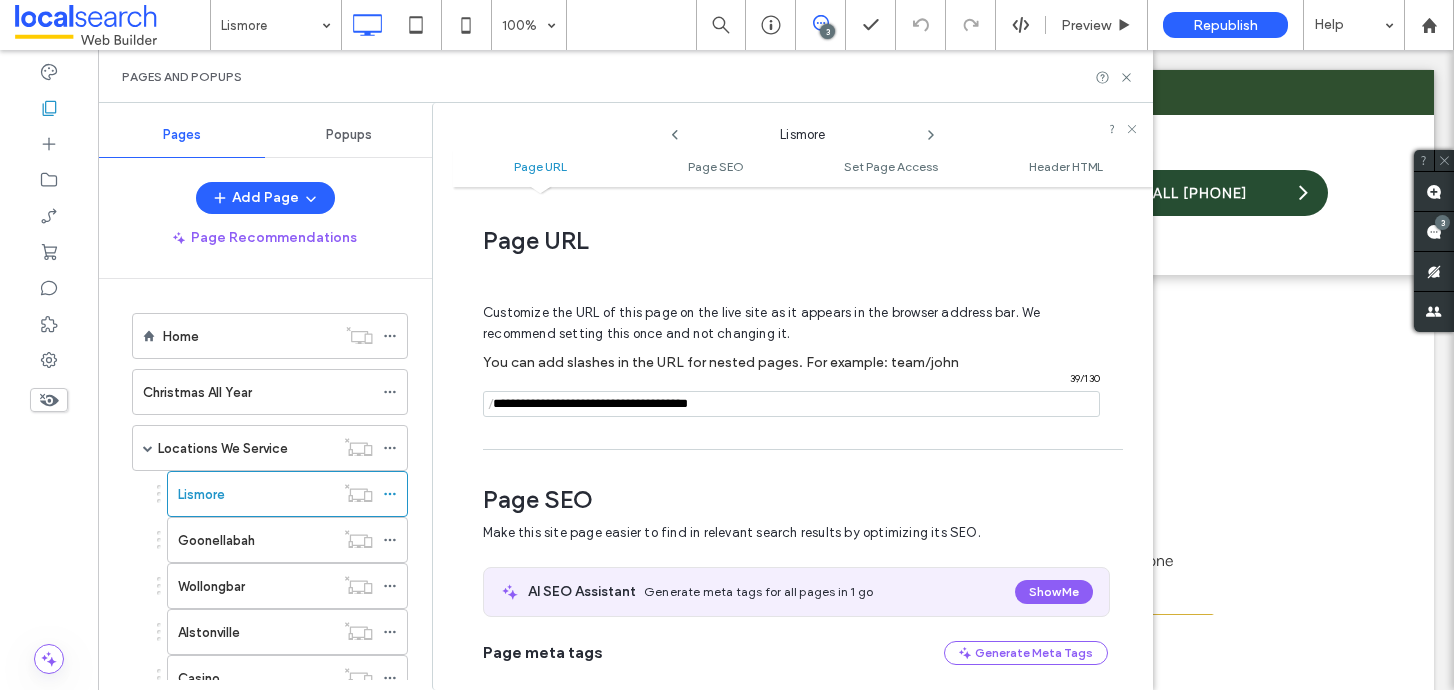 type on "**********" 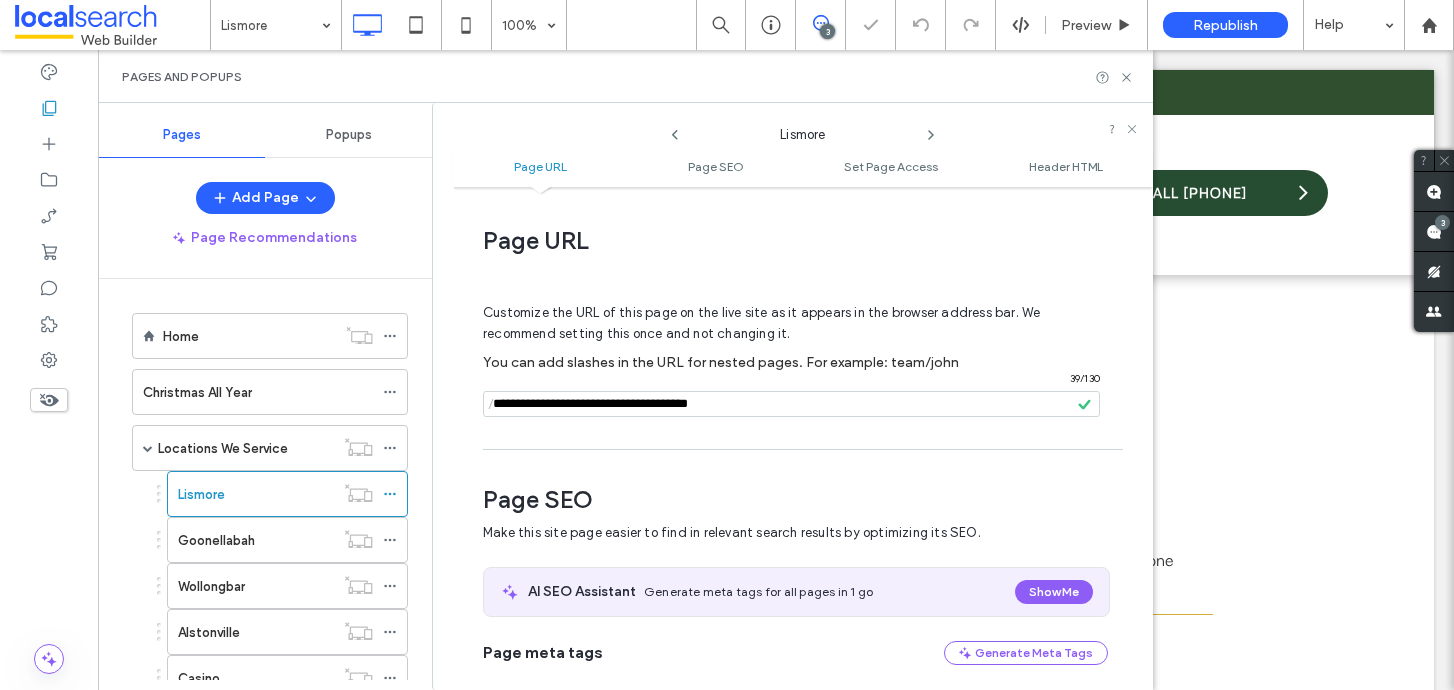 click 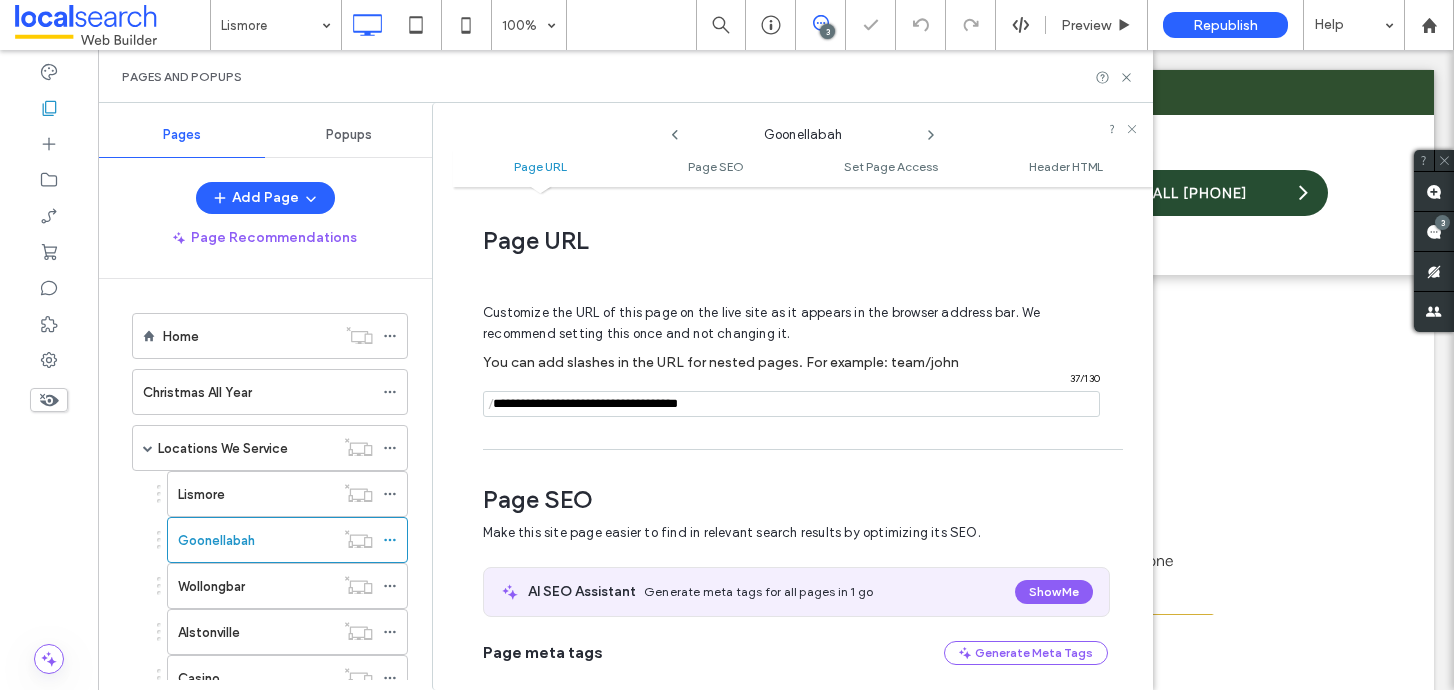 scroll, scrollTop: 275, scrollLeft: 0, axis: vertical 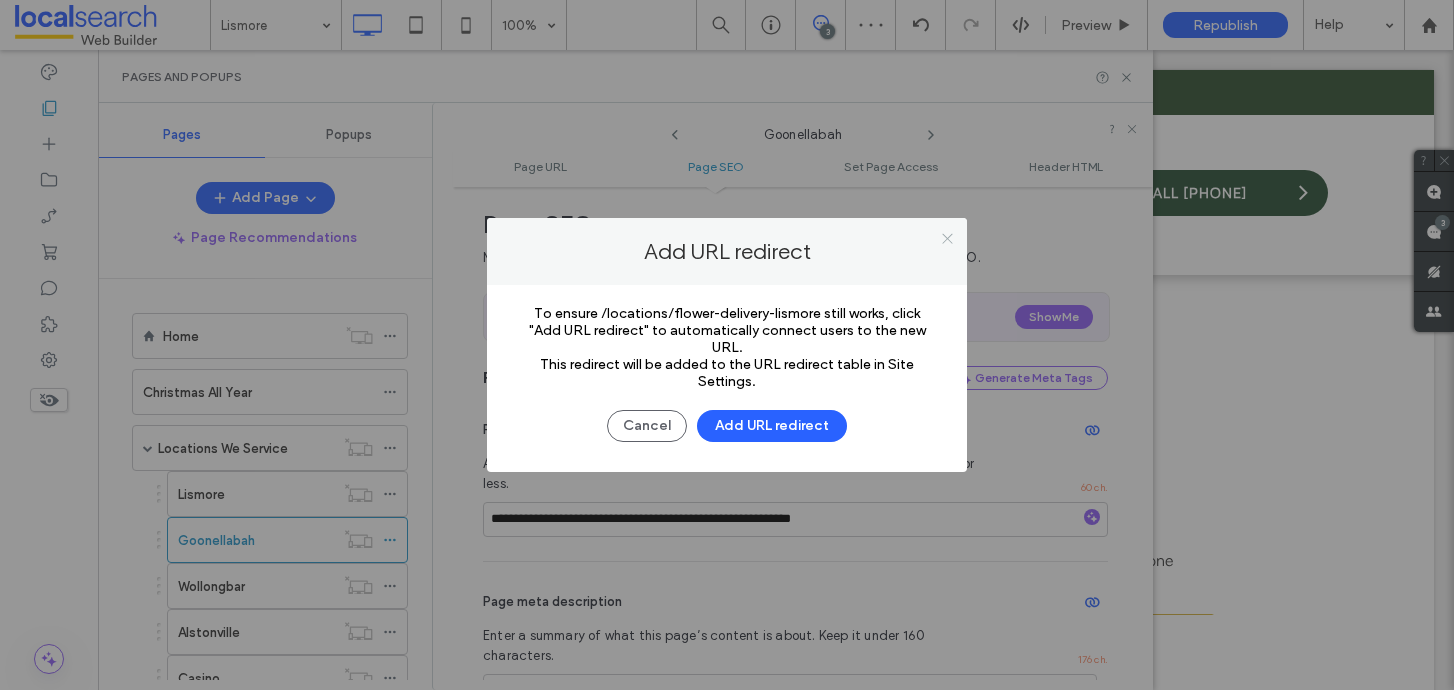 click 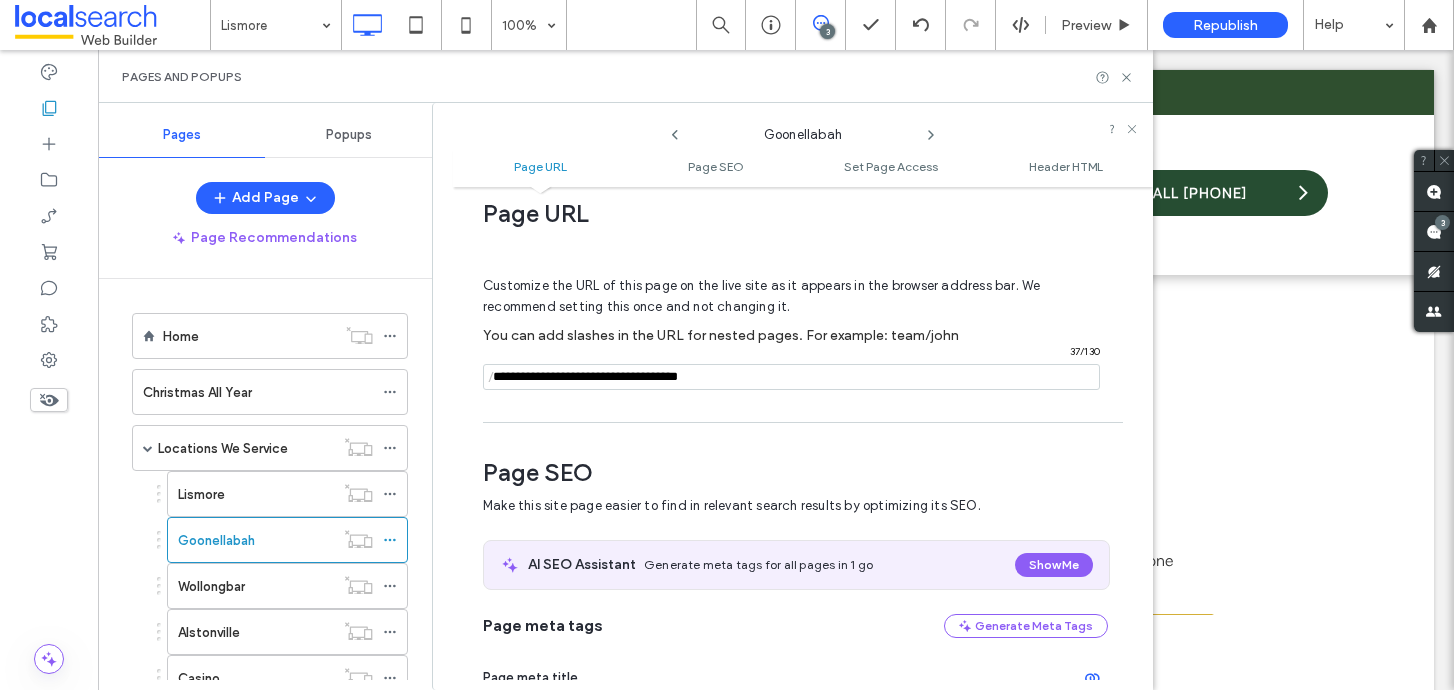 scroll, scrollTop: 0, scrollLeft: 0, axis: both 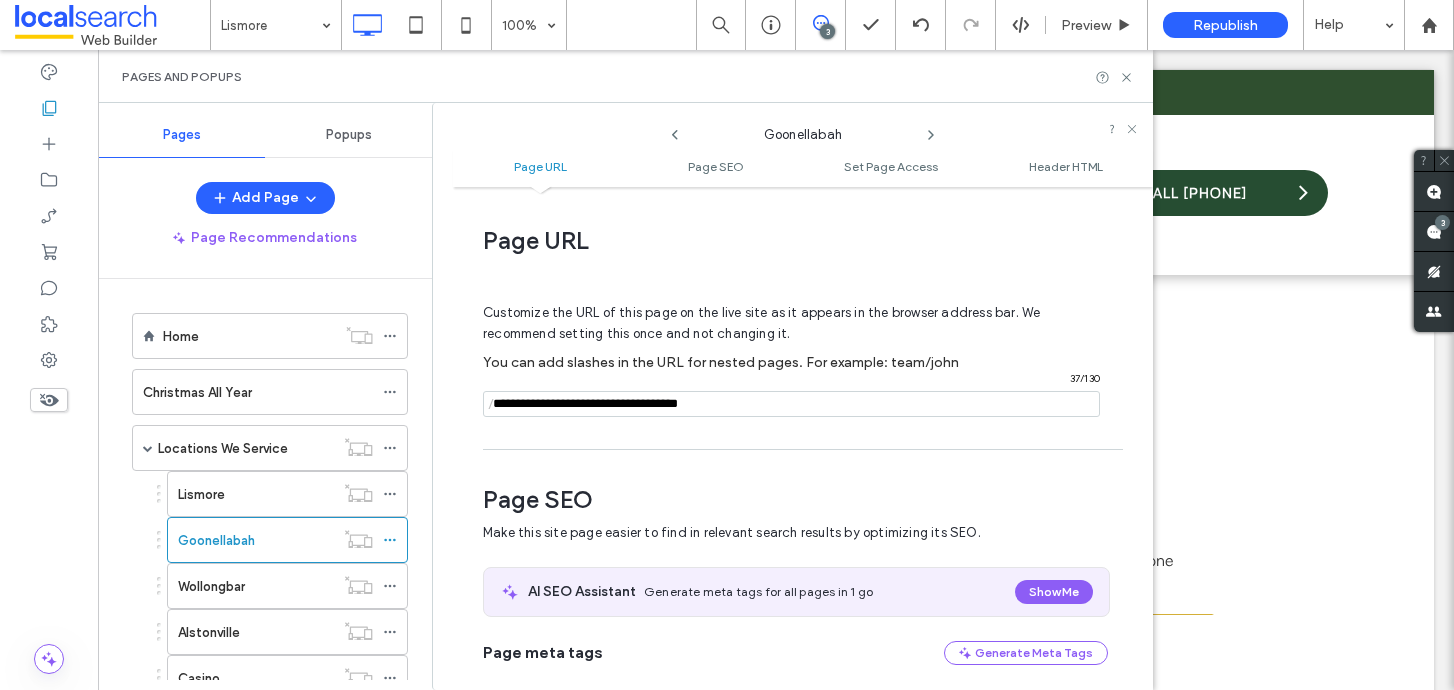 drag, startPoint x: 645, startPoint y: 403, endPoint x: 555, endPoint y: 406, distance: 90.04999 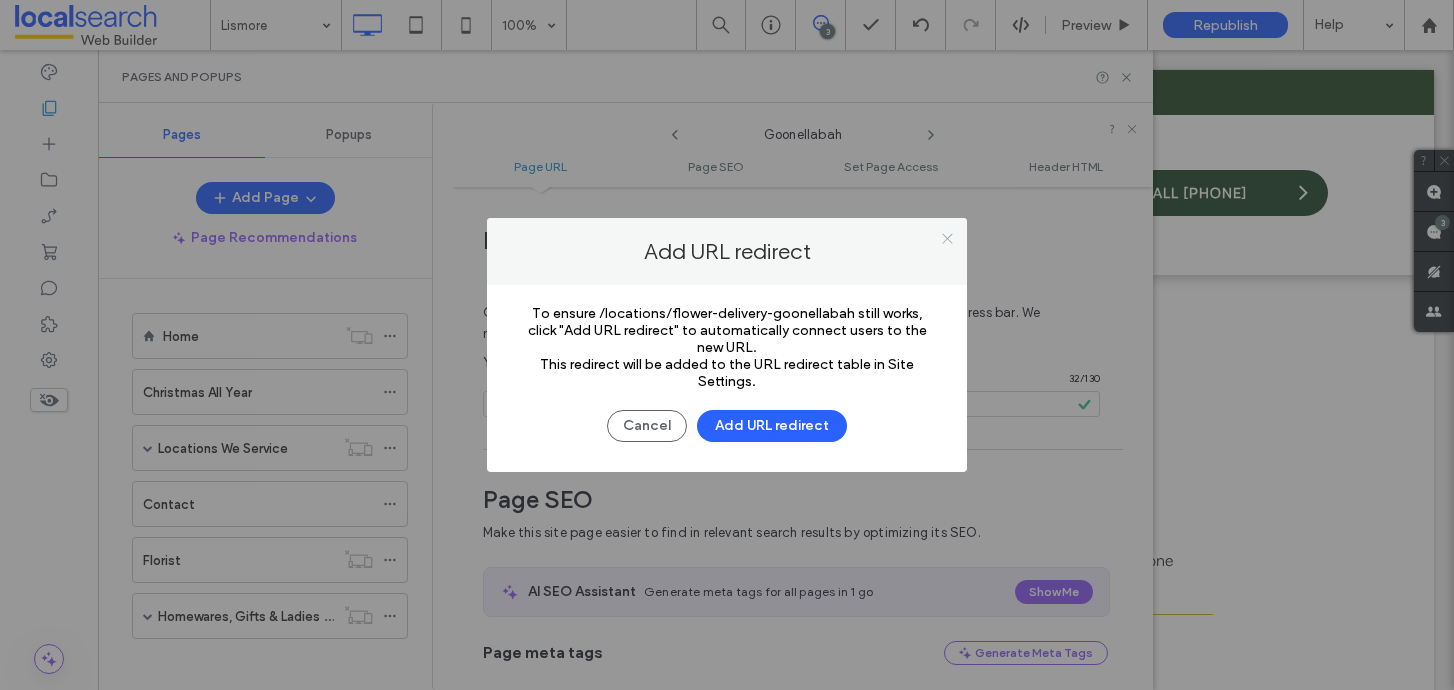 click 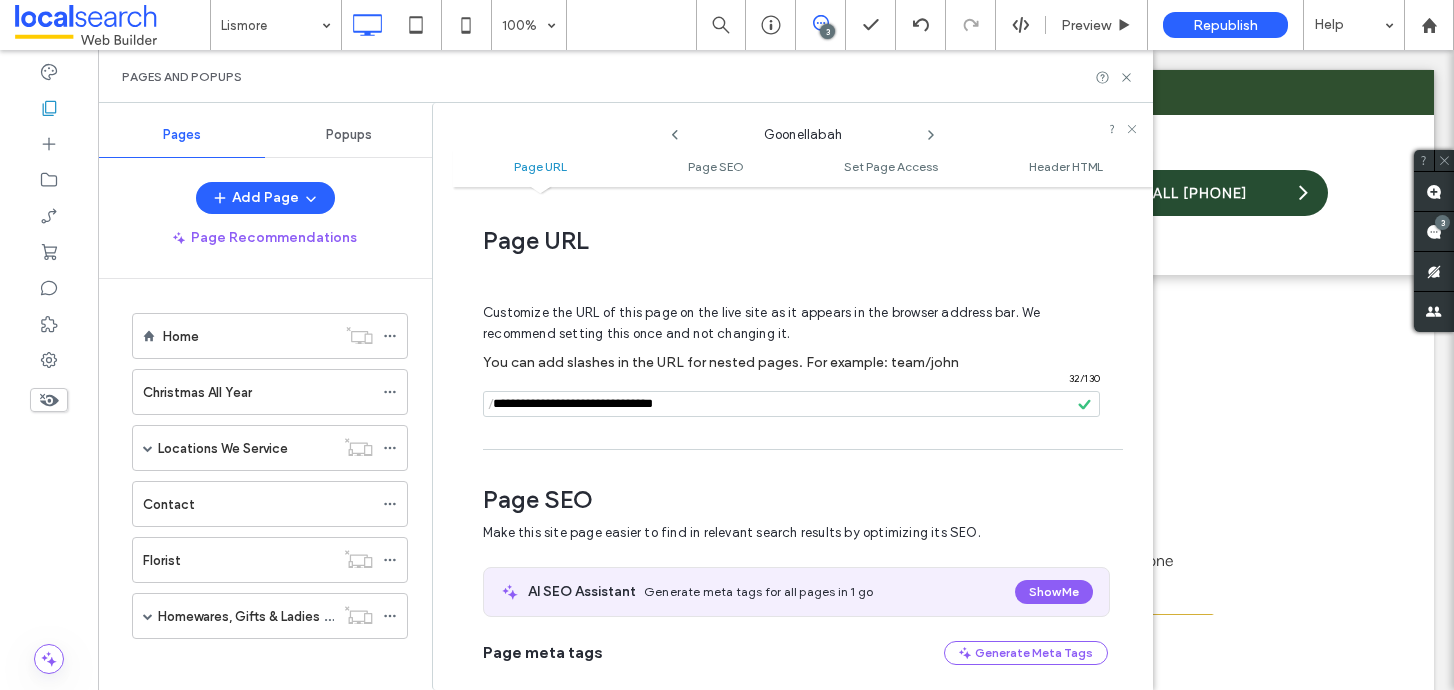 click at bounding box center [791, 404] 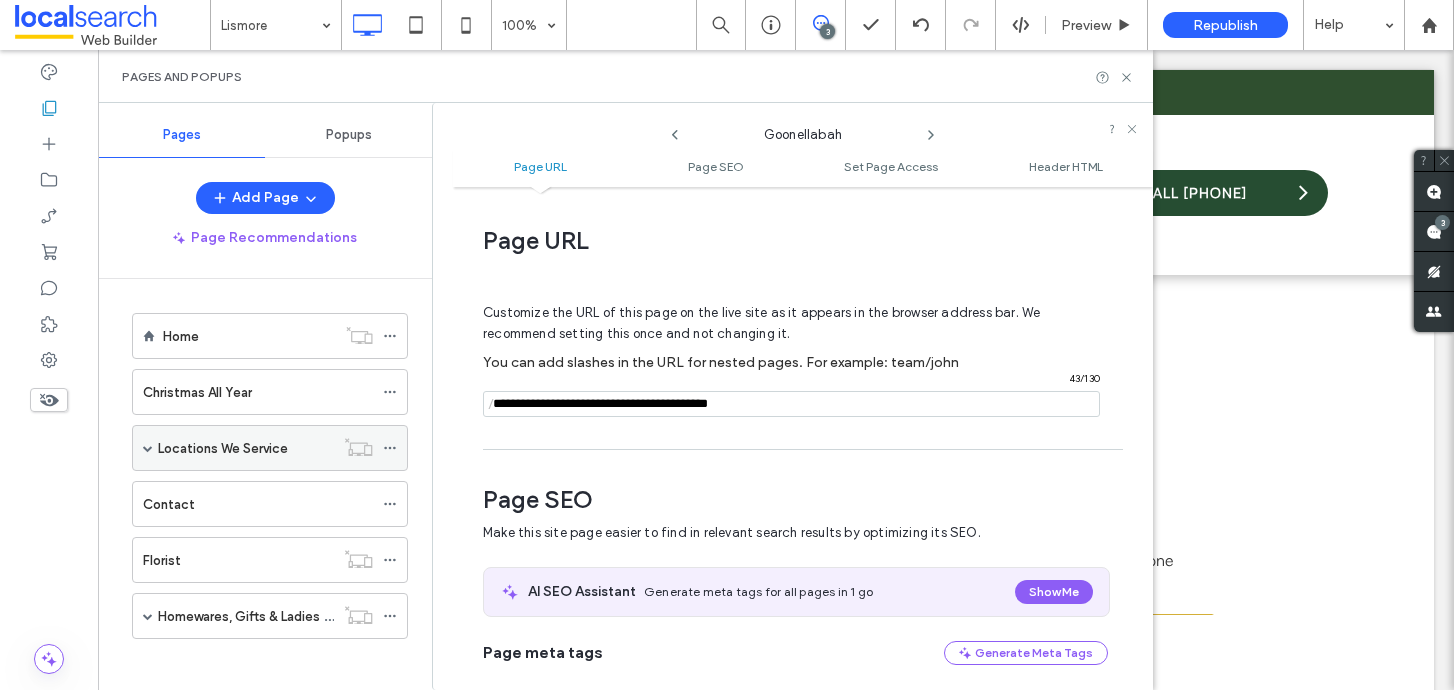 type on "**********" 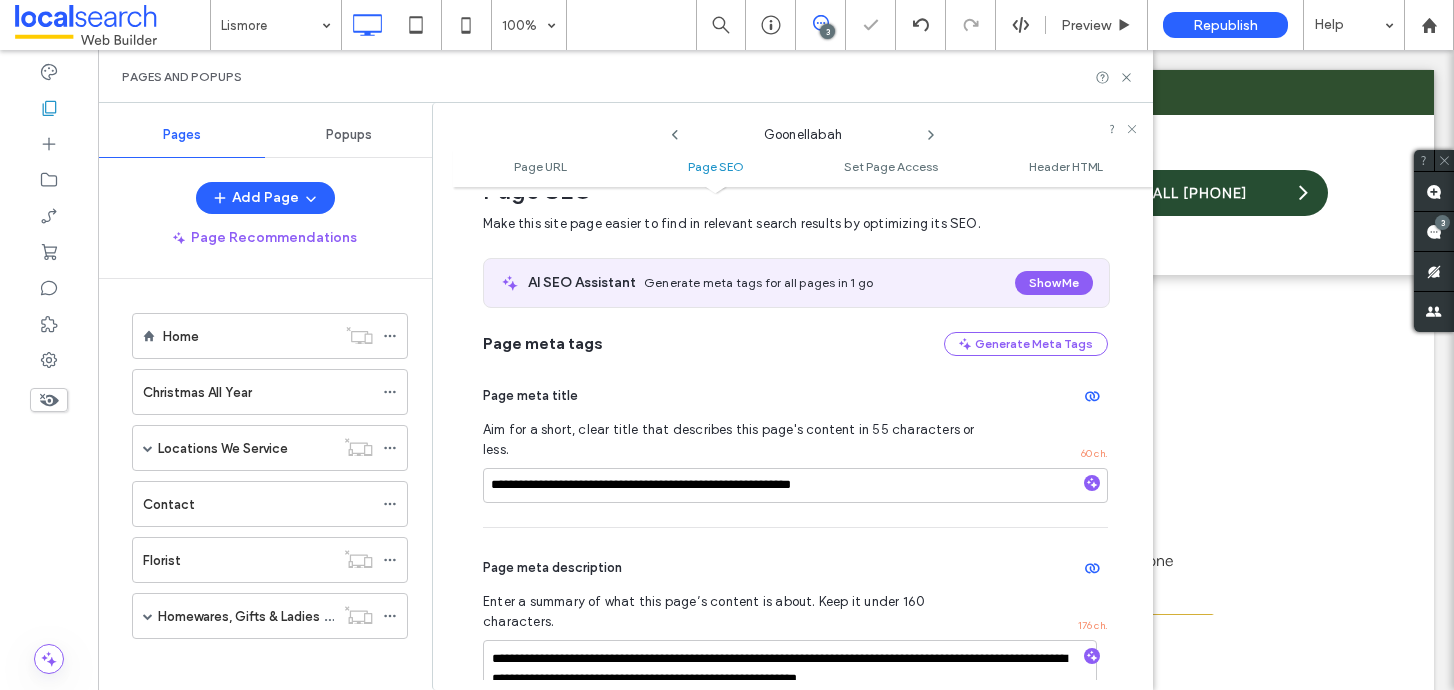 scroll, scrollTop: 411, scrollLeft: 0, axis: vertical 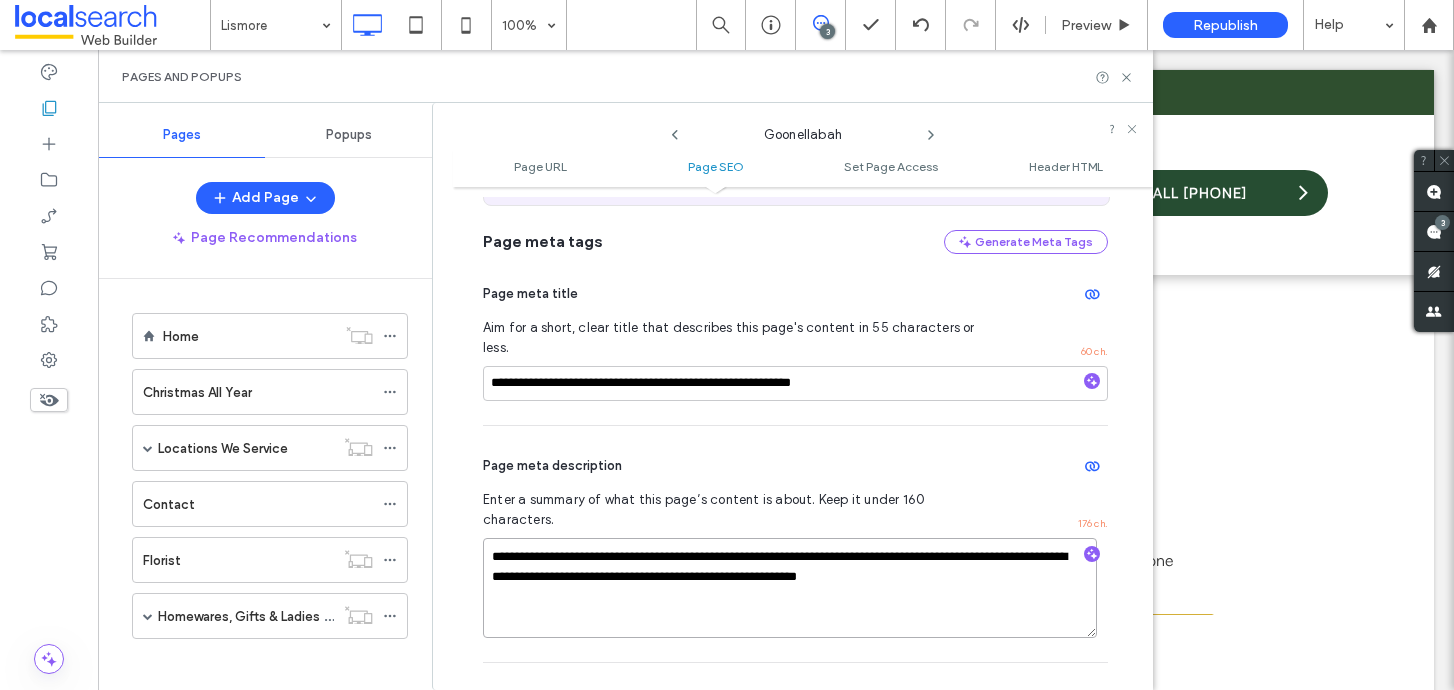 drag, startPoint x: 558, startPoint y: 521, endPoint x: 487, endPoint y: 520, distance: 71.00704 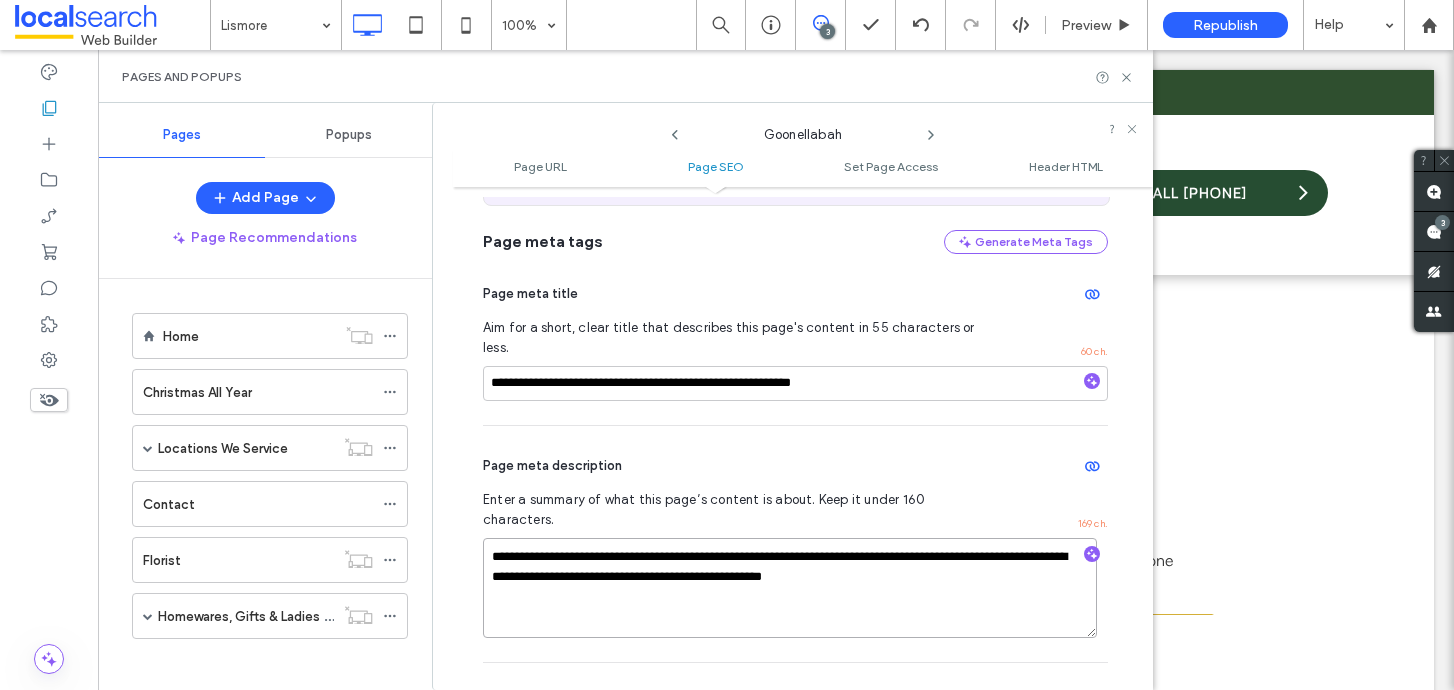 drag, startPoint x: 784, startPoint y: 540, endPoint x: 621, endPoint y: 543, distance: 163.0276 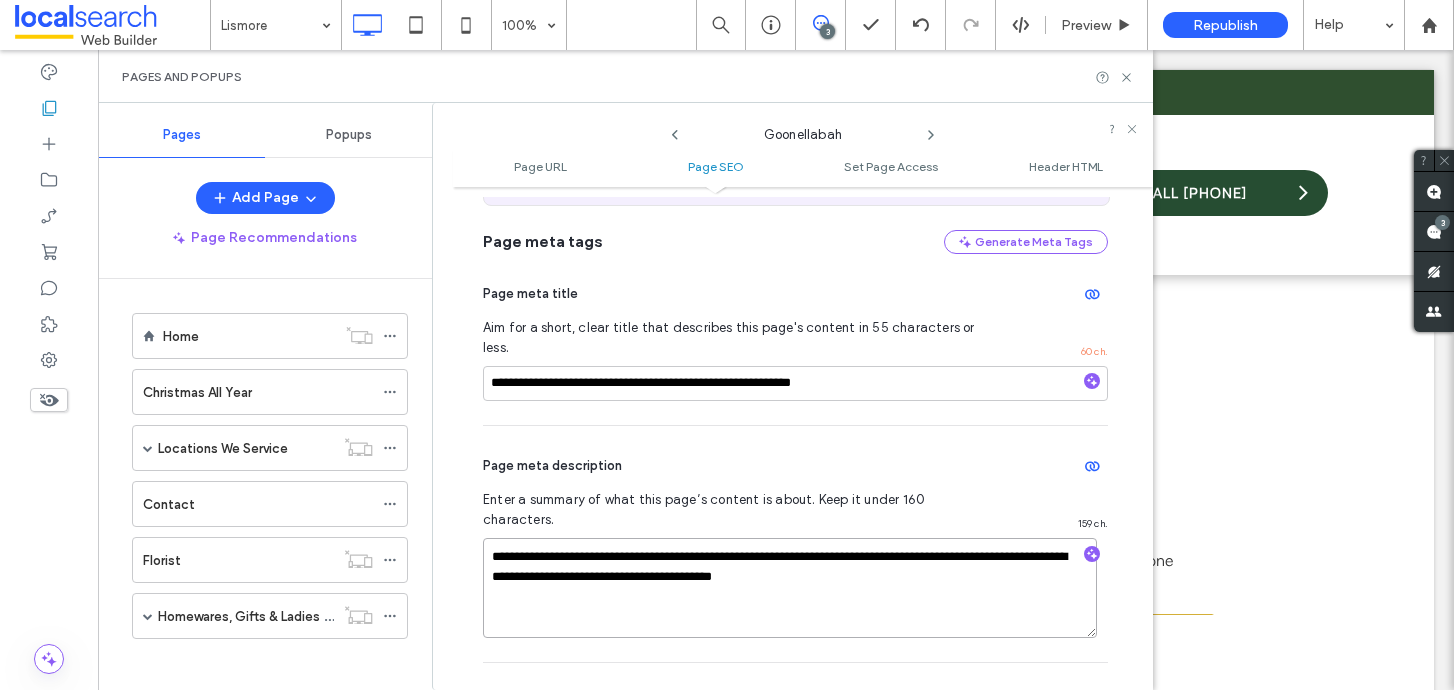 drag, startPoint x: 812, startPoint y: 547, endPoint x: 761, endPoint y: 548, distance: 51.009804 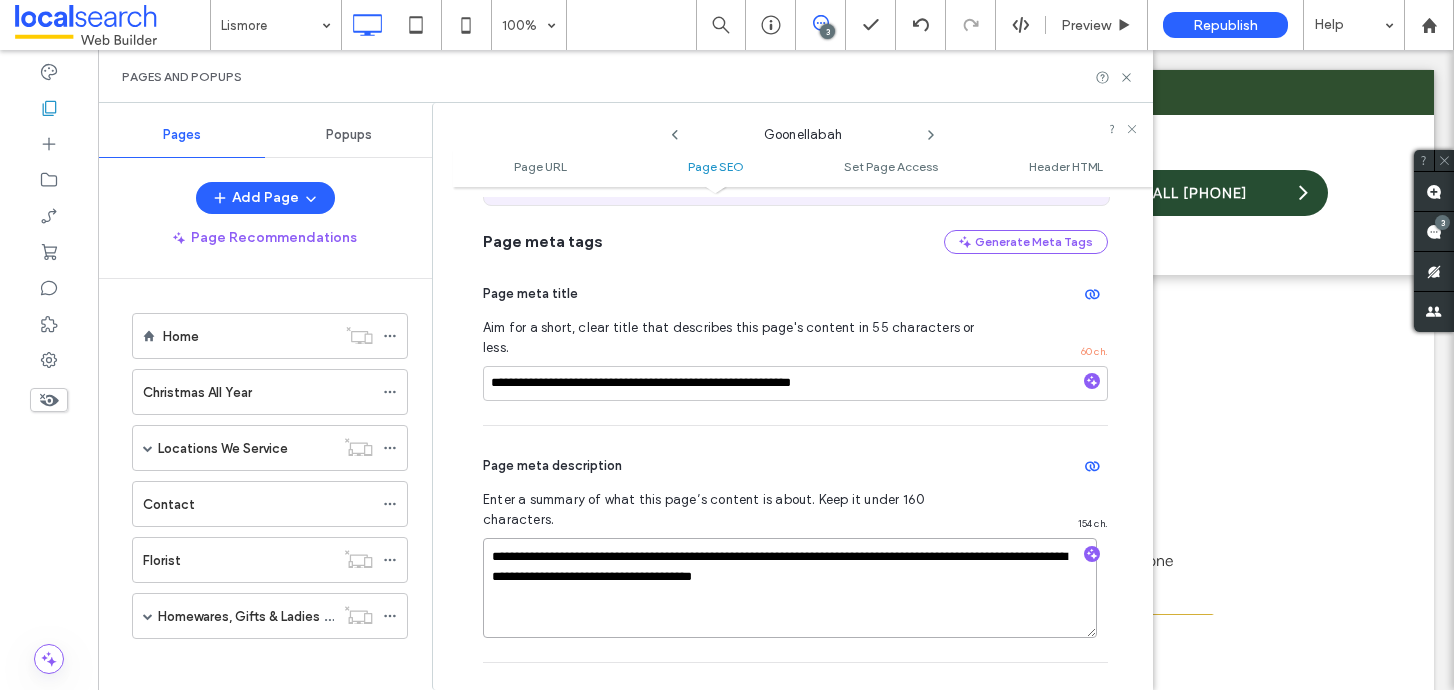 type on "**********" 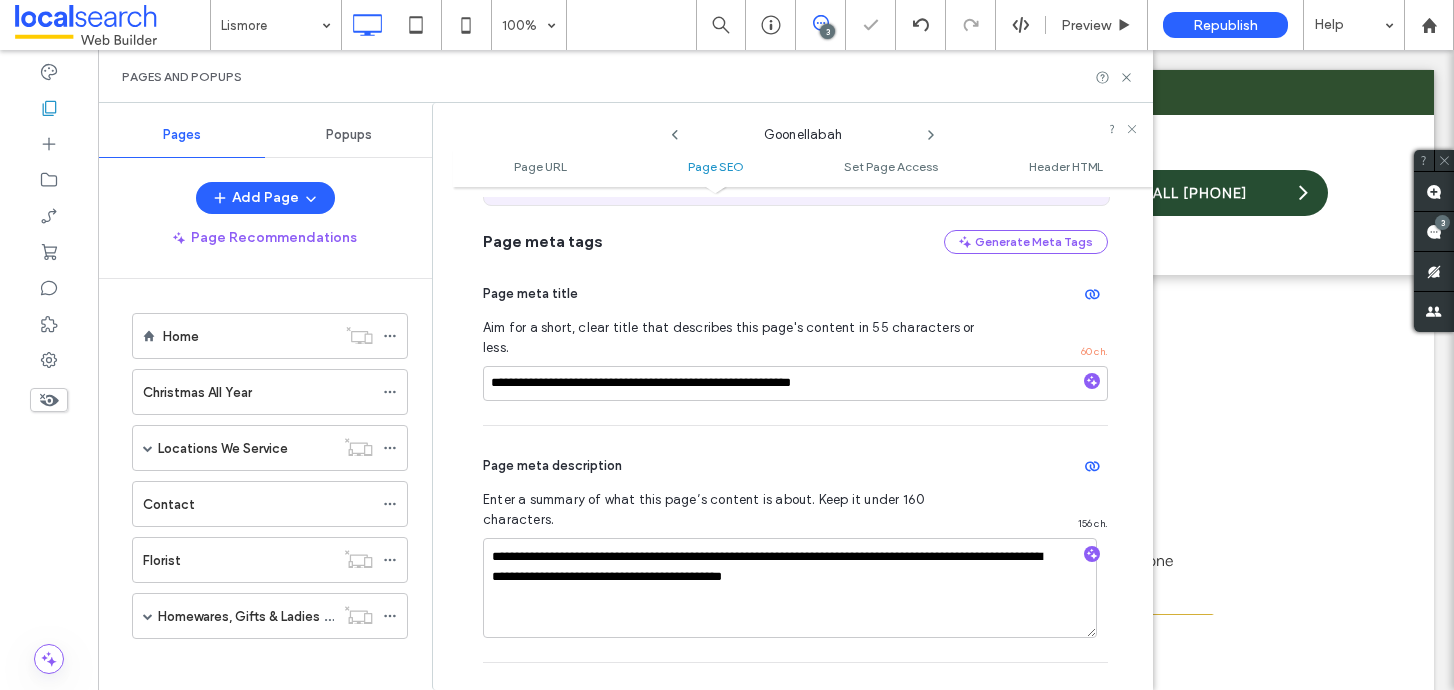 click 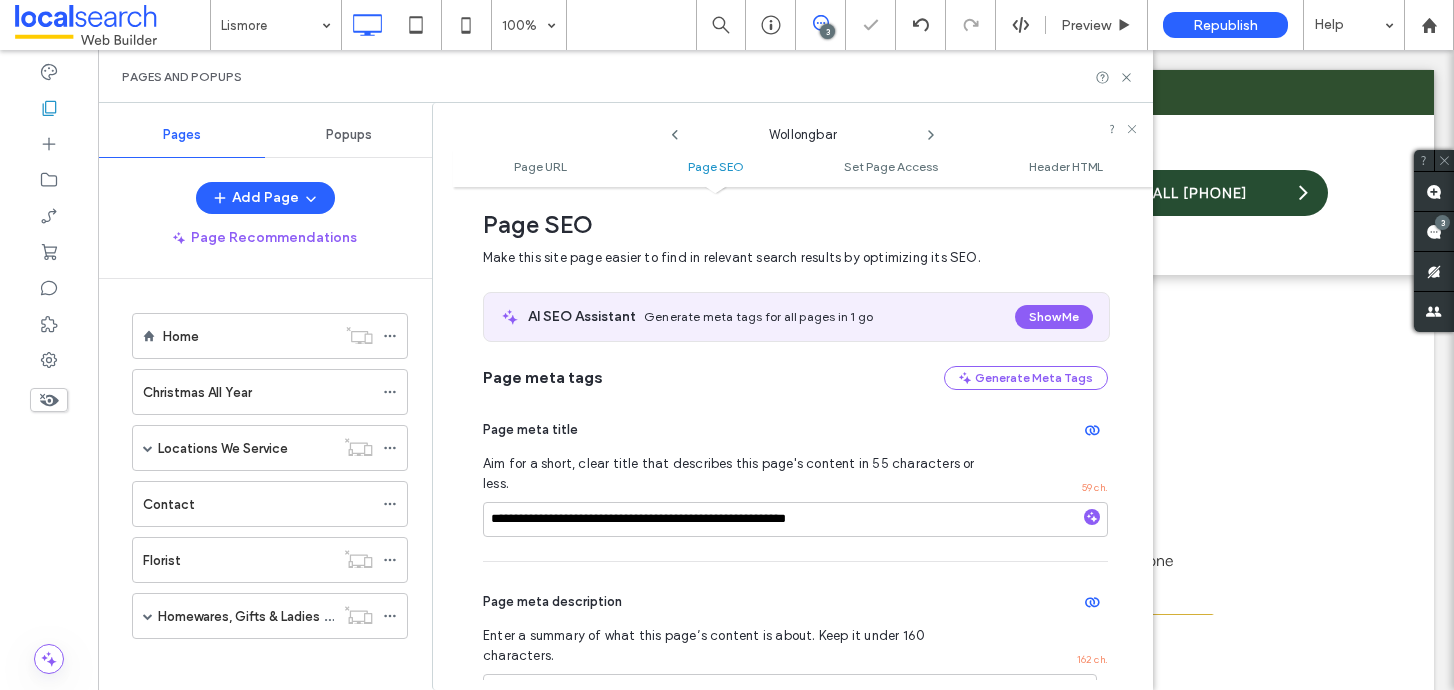 scroll, scrollTop: 0, scrollLeft: 0, axis: both 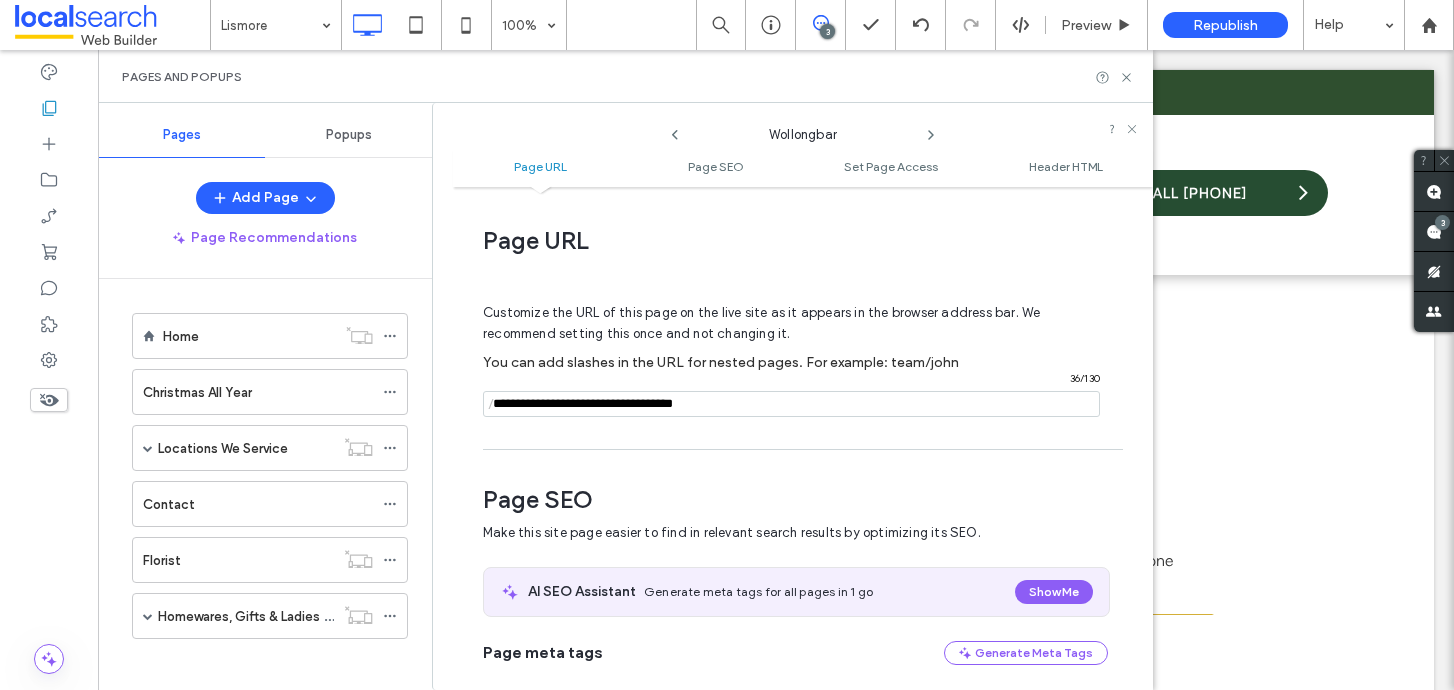 drag, startPoint x: 643, startPoint y: 405, endPoint x: 554, endPoint y: 412, distance: 89.27486 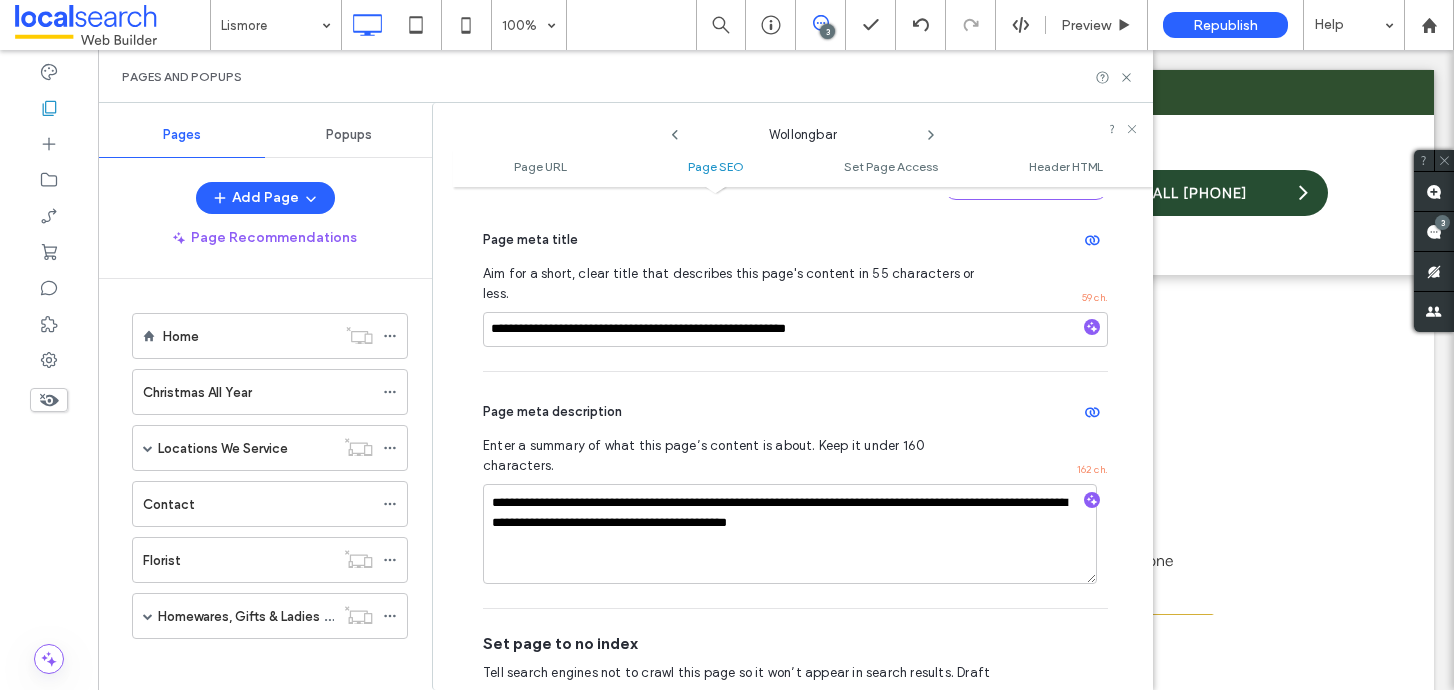 scroll, scrollTop: 508, scrollLeft: 0, axis: vertical 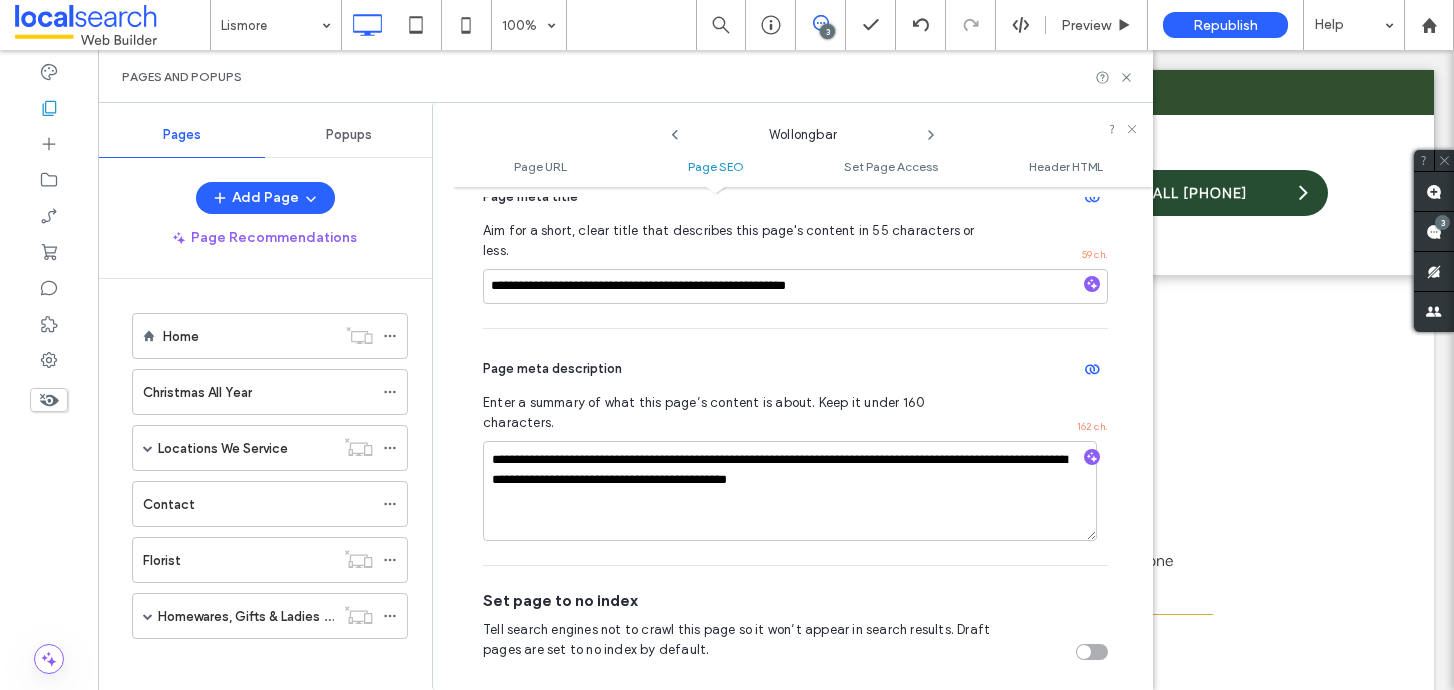 type on "**********" 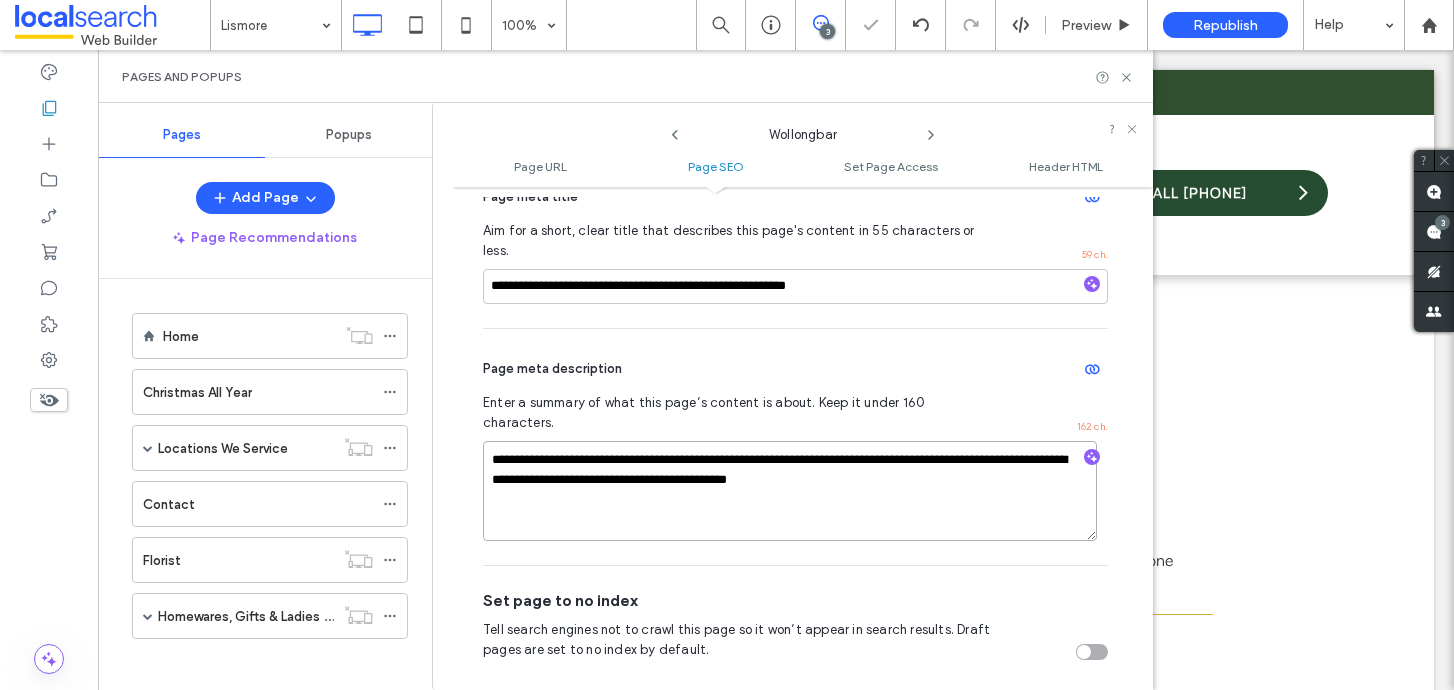 drag, startPoint x: 827, startPoint y: 441, endPoint x: 777, endPoint y: 446, distance: 50.24938 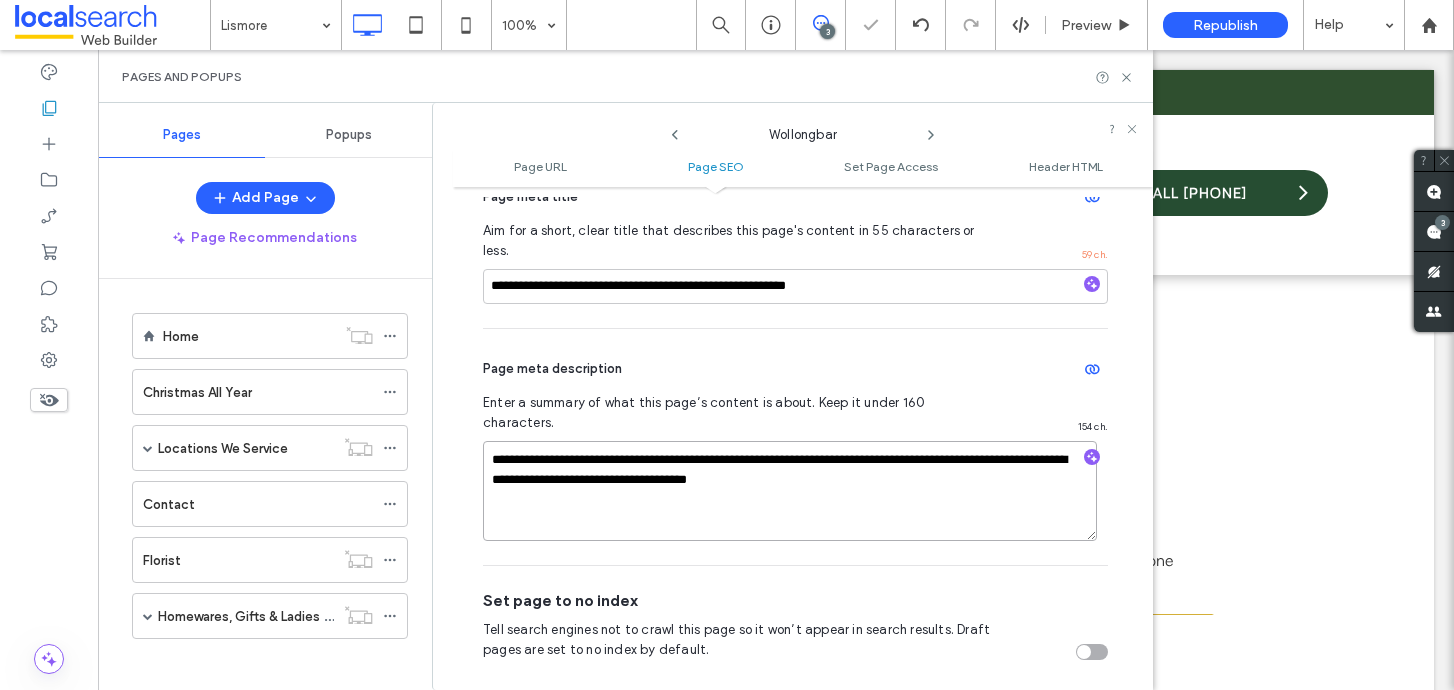 type on "**********" 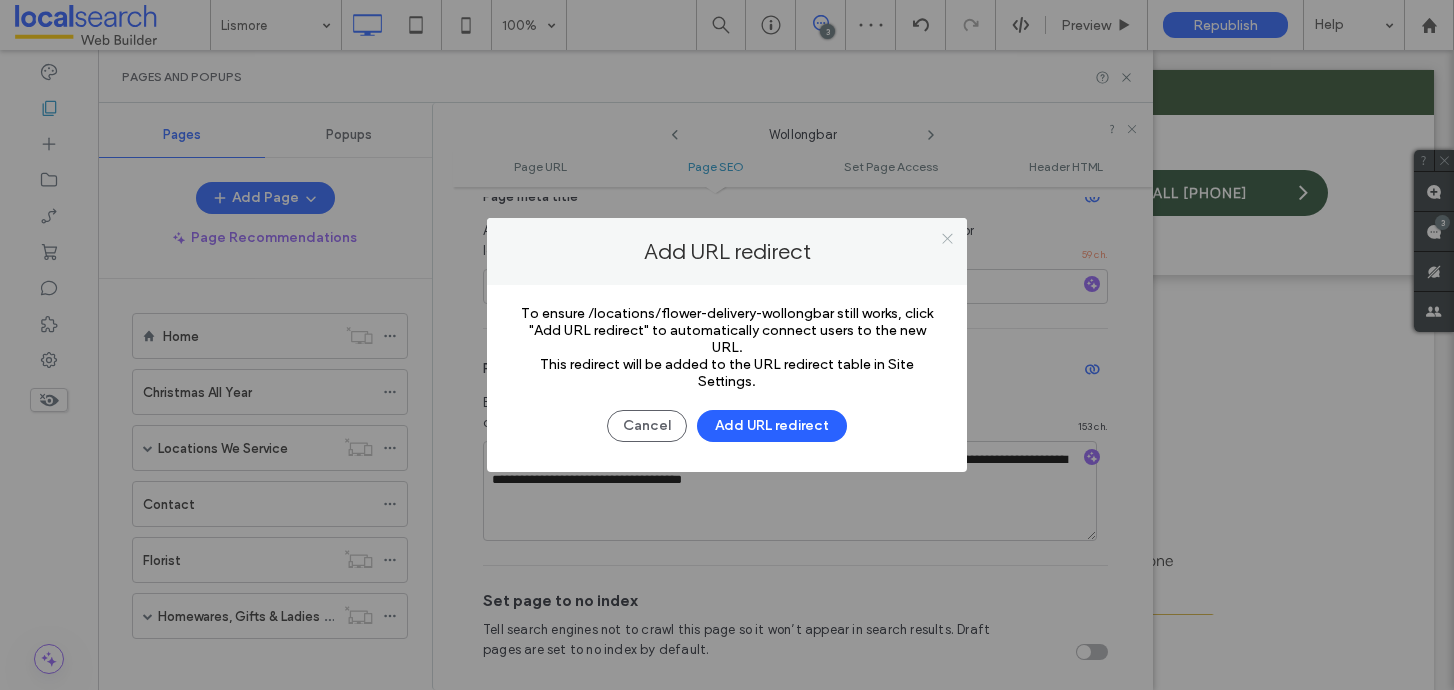 click 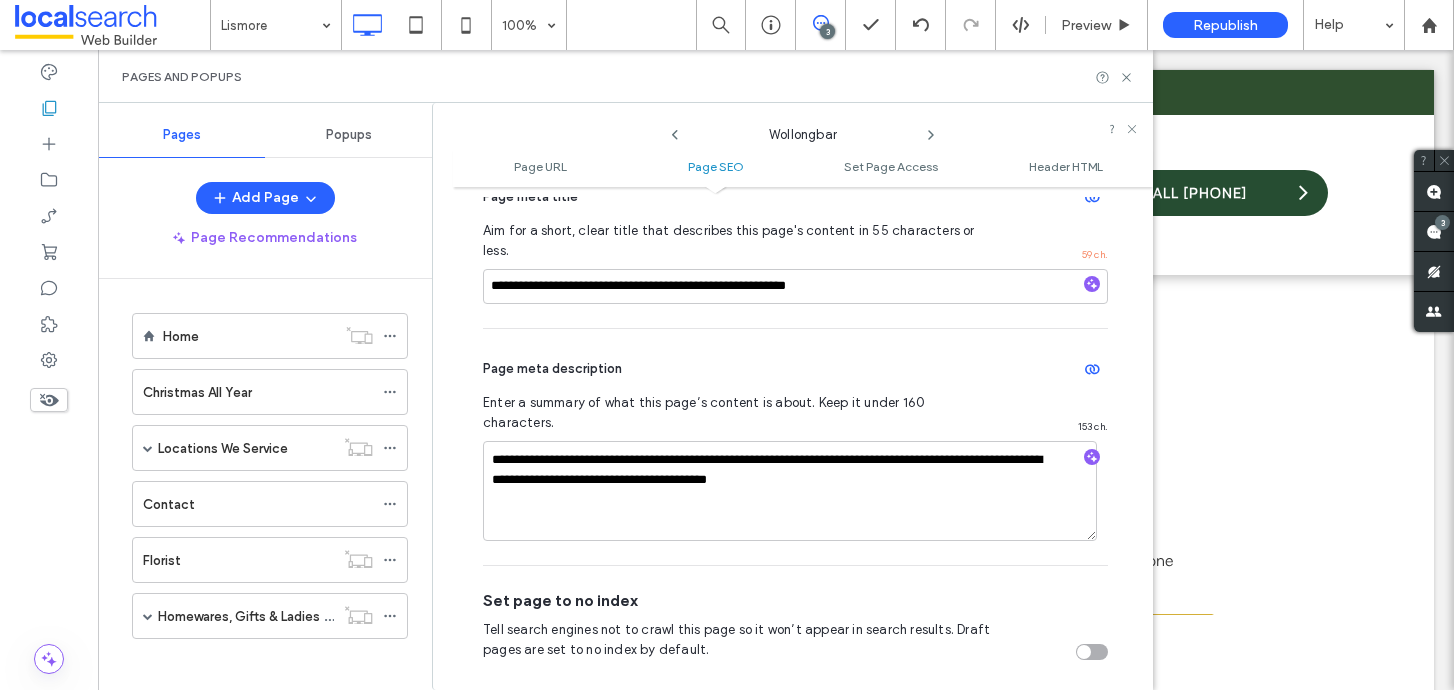 click 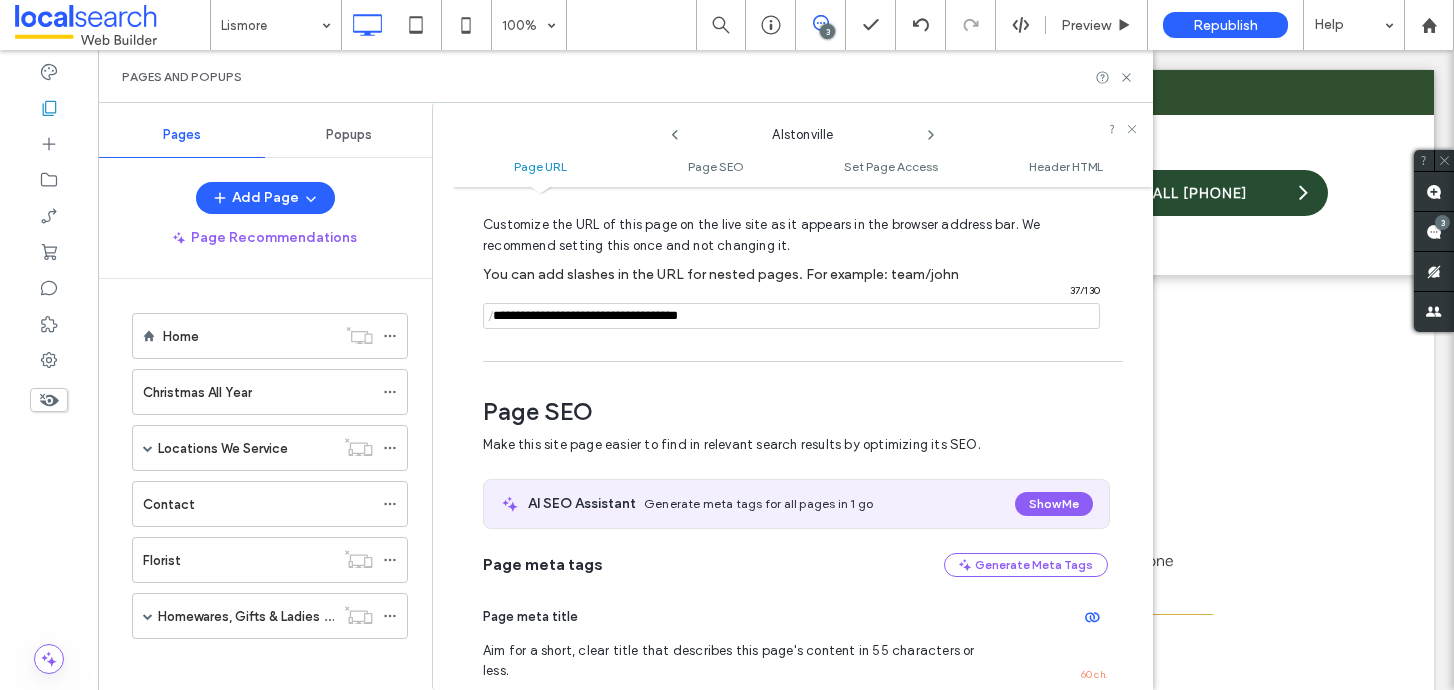 scroll, scrollTop: 0, scrollLeft: 0, axis: both 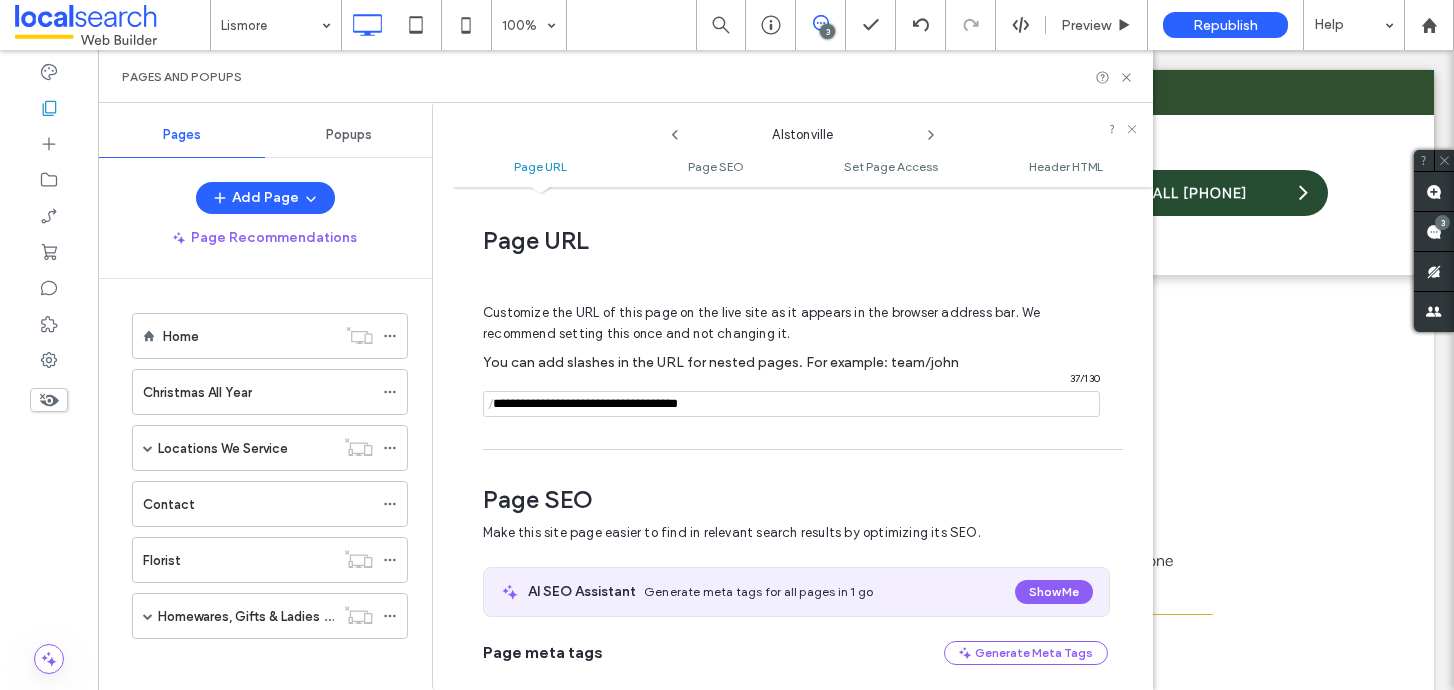 drag, startPoint x: 641, startPoint y: 410, endPoint x: 555, endPoint y: 411, distance: 86.00581 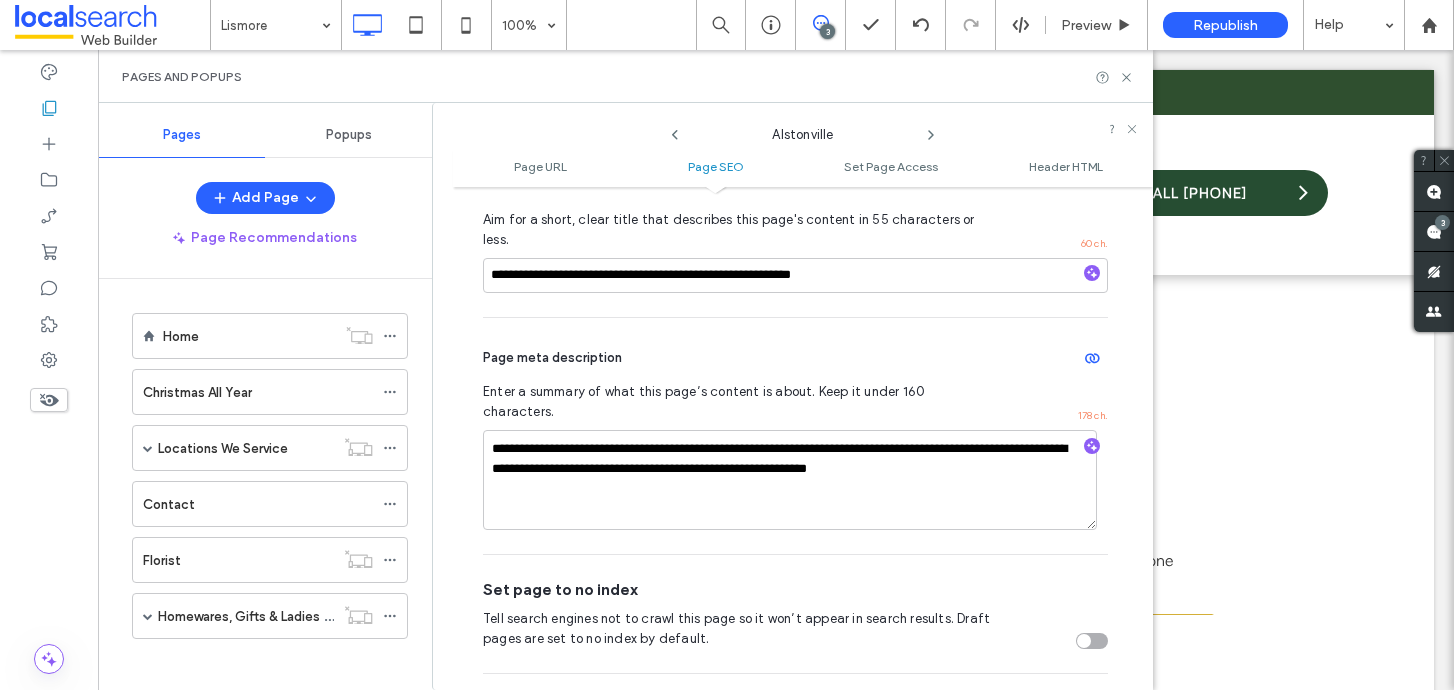 scroll, scrollTop: 520, scrollLeft: 0, axis: vertical 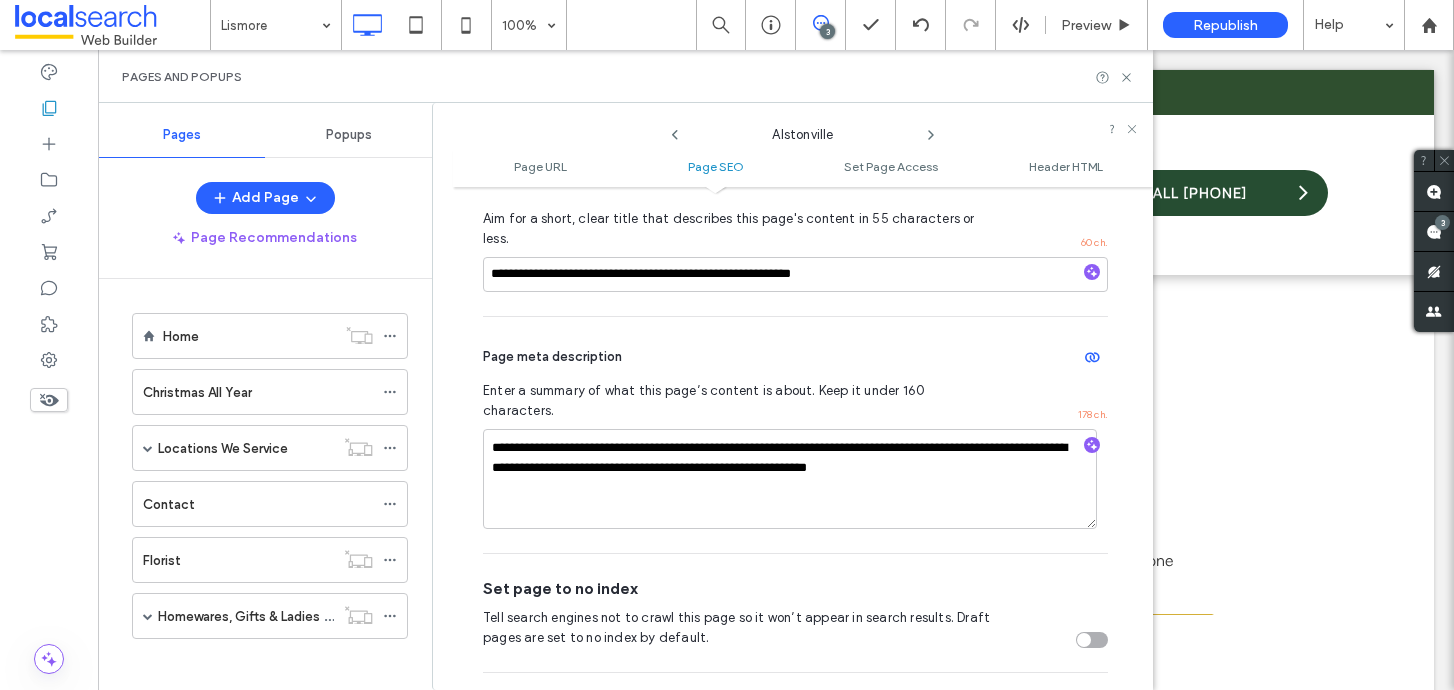 type on "**********" 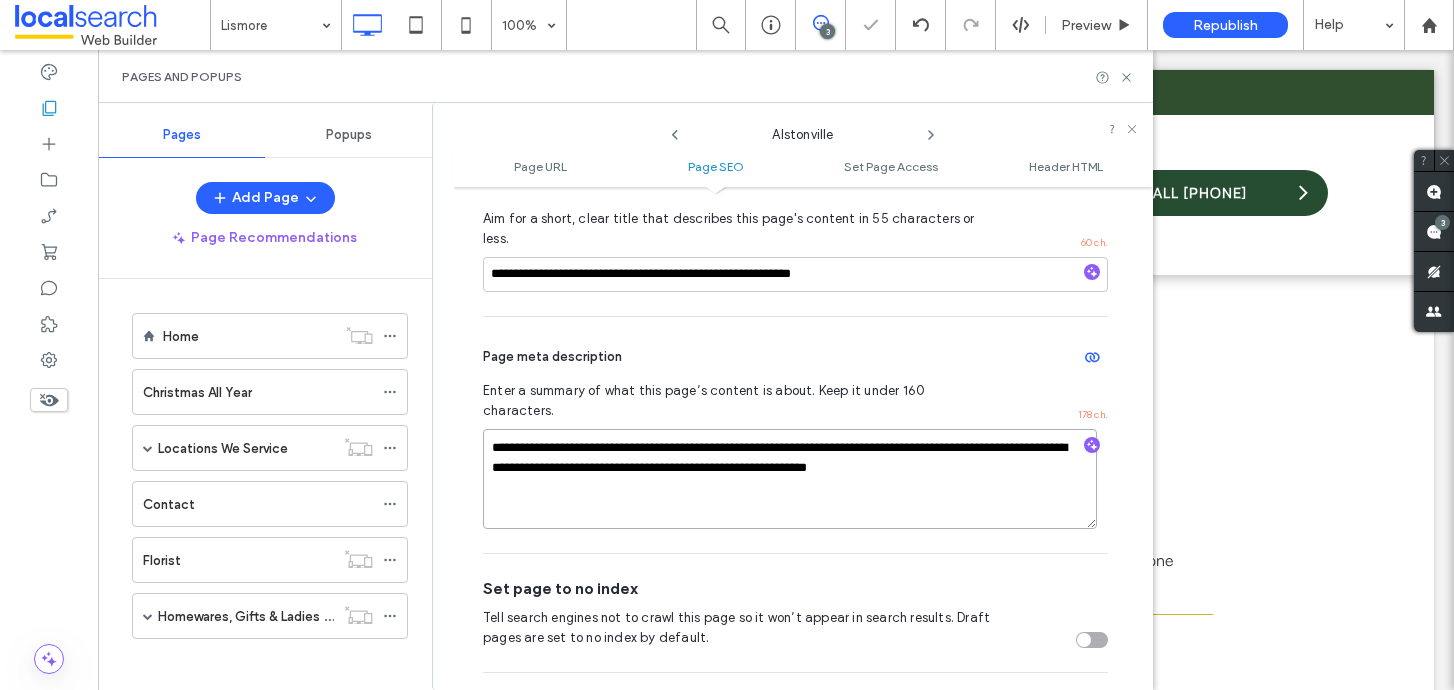 drag, startPoint x: 819, startPoint y: 429, endPoint x: 710, endPoint y: 432, distance: 109.041275 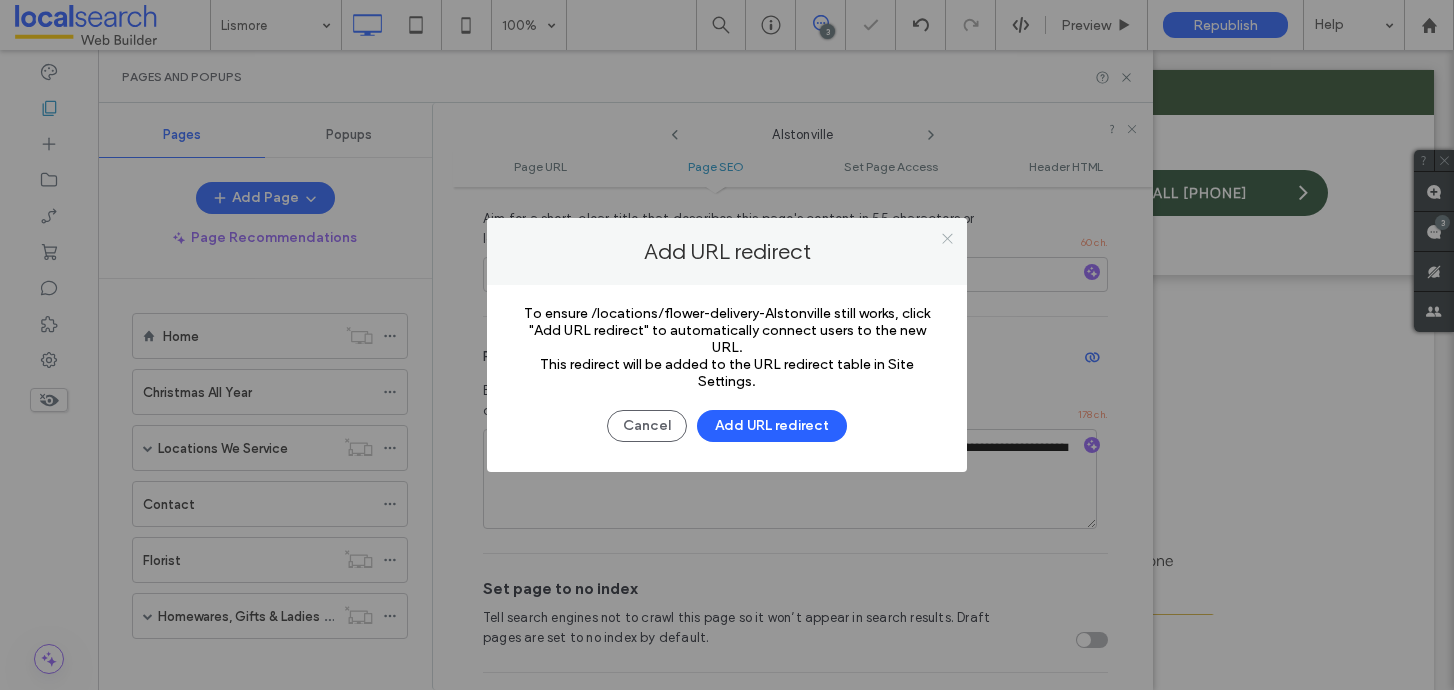 click 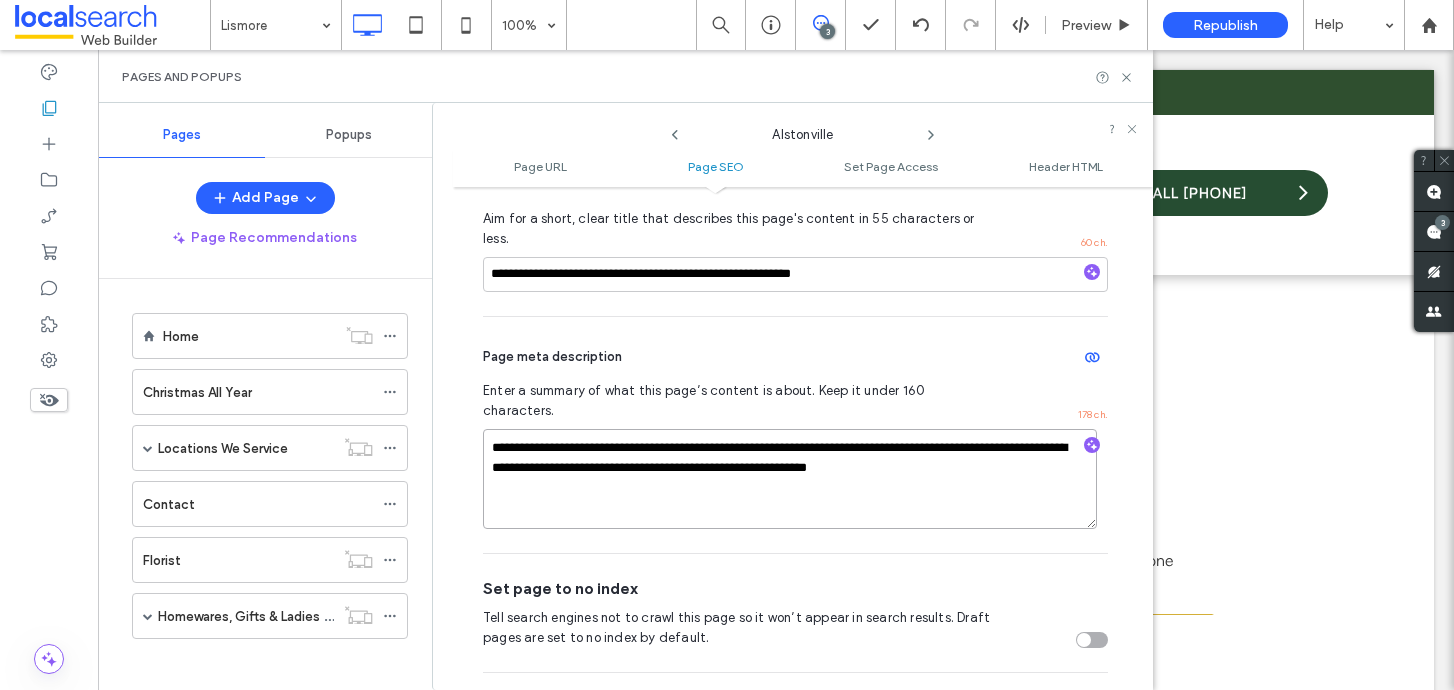 drag, startPoint x: 821, startPoint y: 425, endPoint x: 715, endPoint y: 429, distance: 106.07545 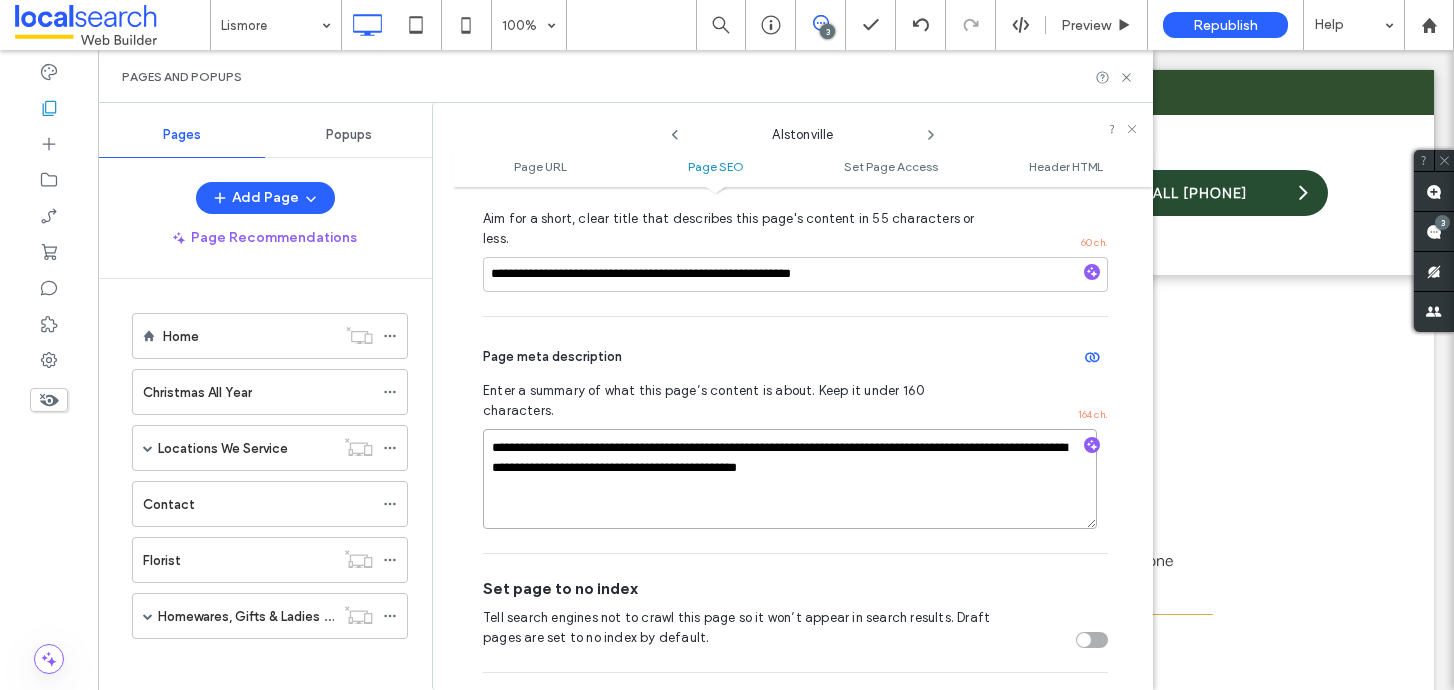 drag, startPoint x: 830, startPoint y: 431, endPoint x: 779, endPoint y: 432, distance: 51.009804 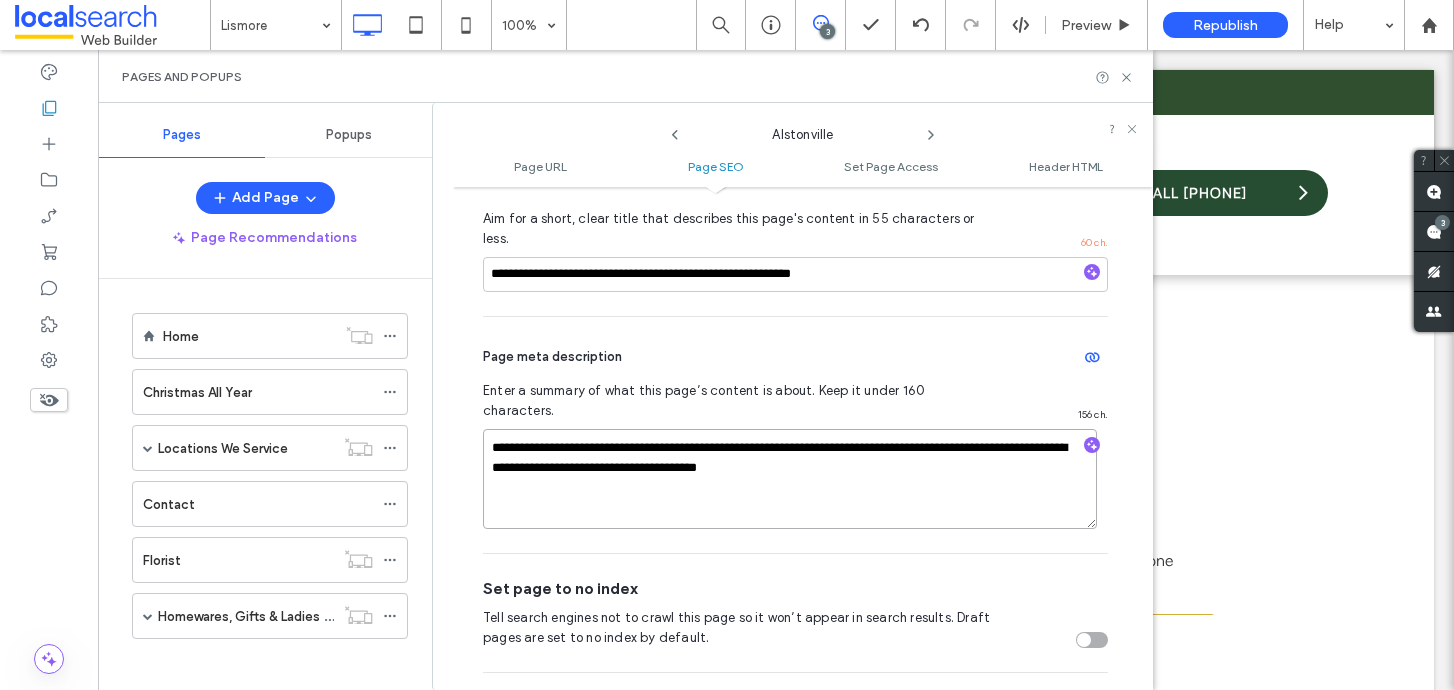 type on "**********" 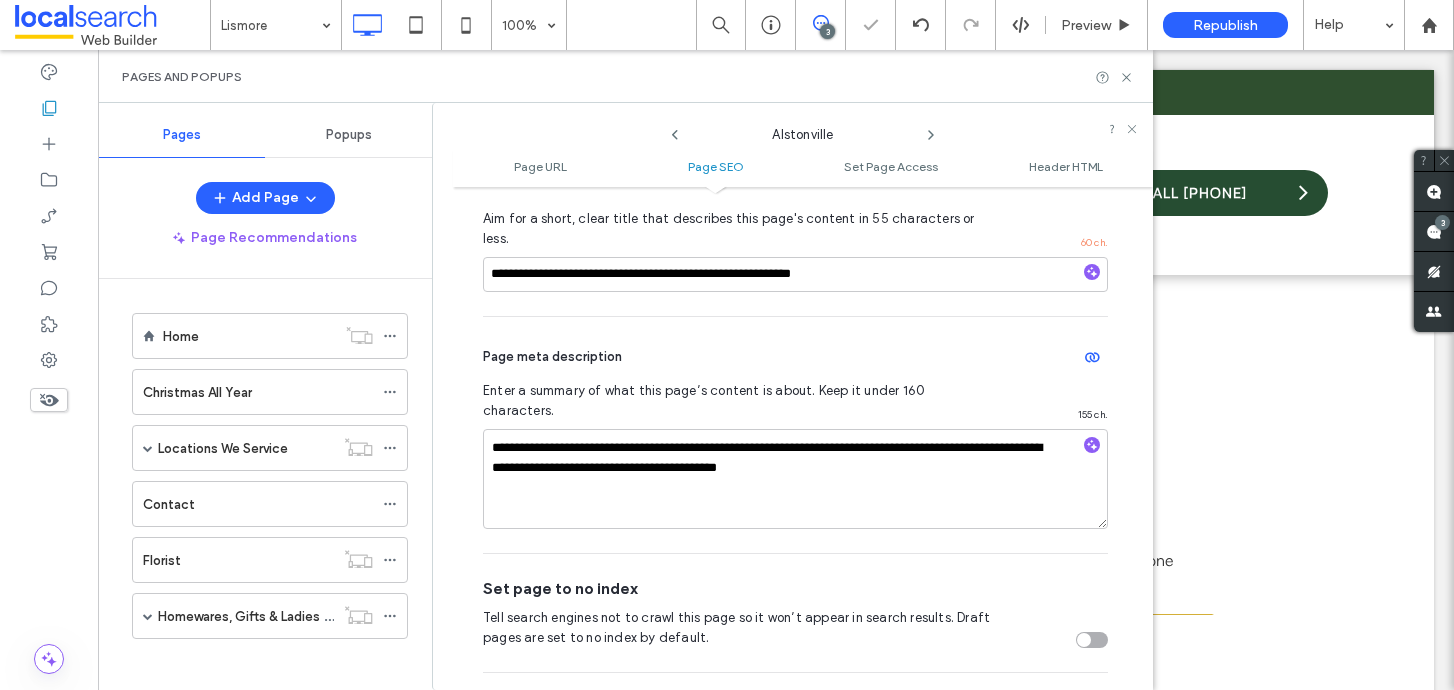 click 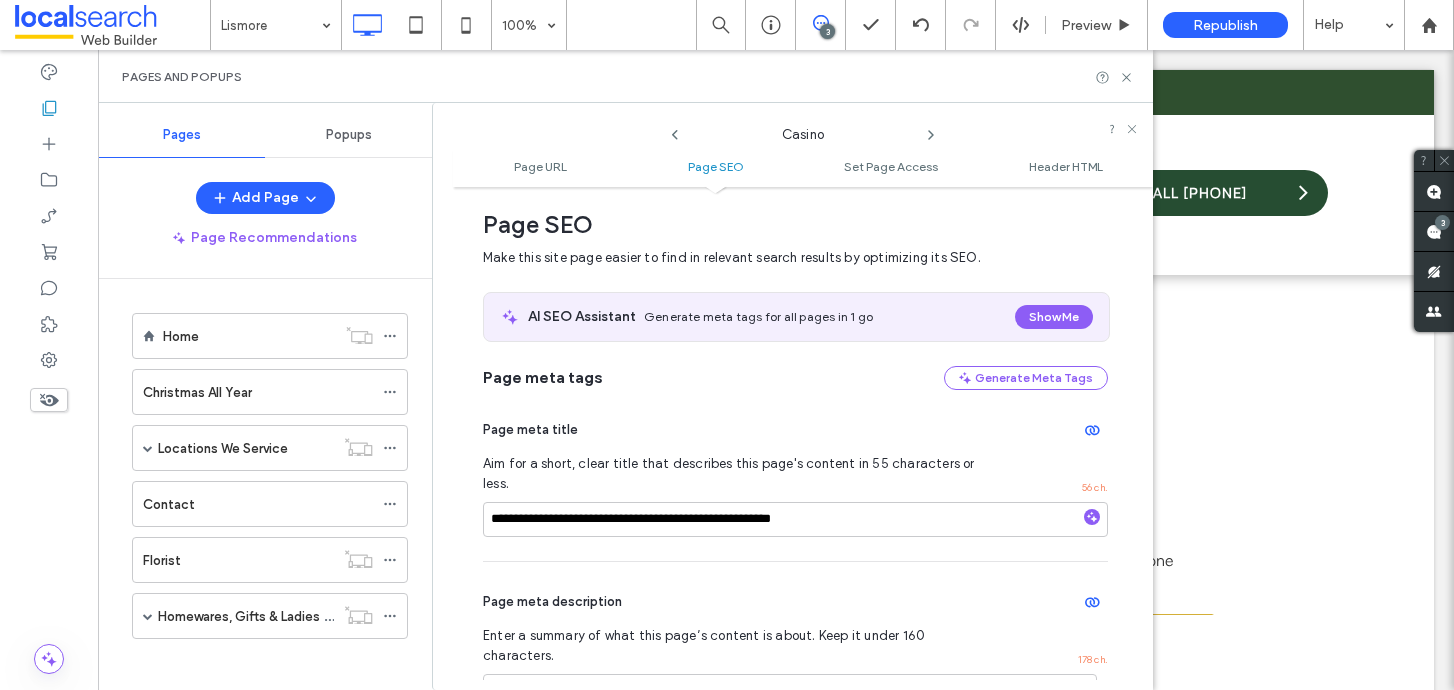 scroll, scrollTop: 0, scrollLeft: 0, axis: both 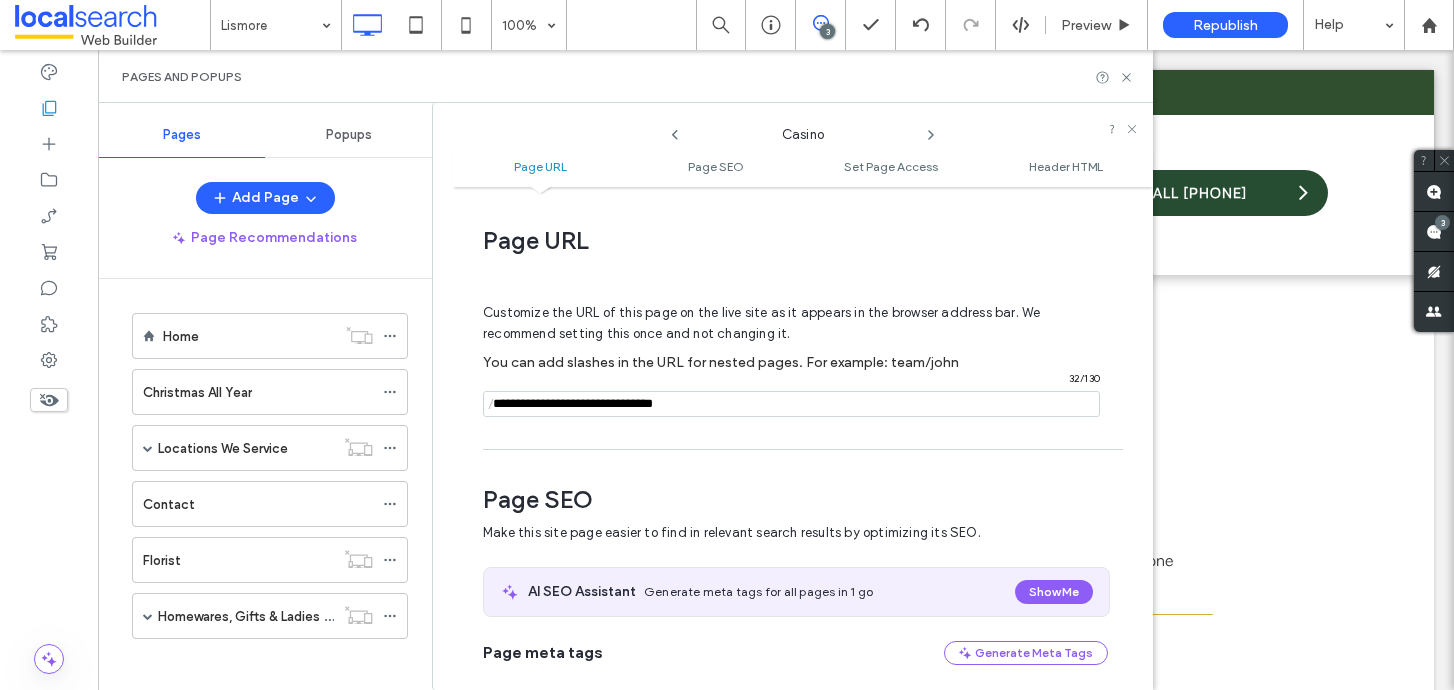 drag, startPoint x: 642, startPoint y: 404, endPoint x: 555, endPoint y: 408, distance: 87.0919 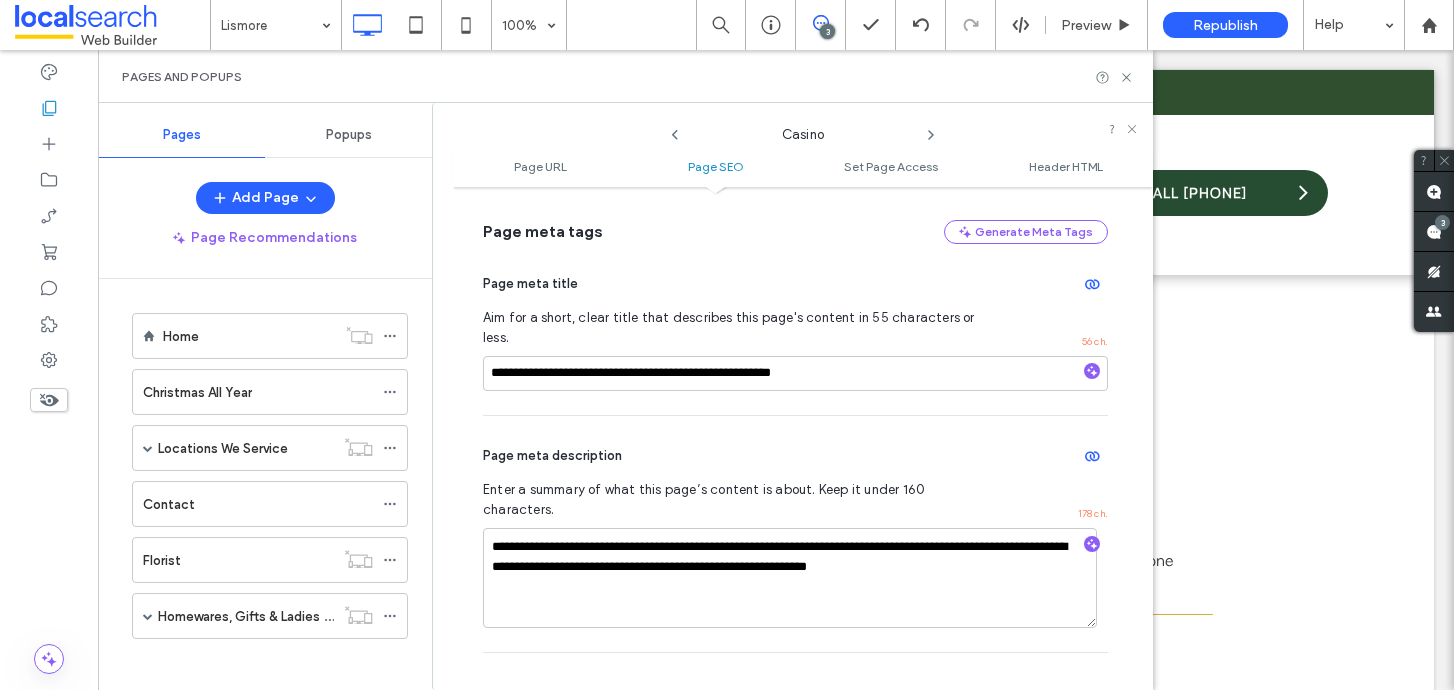 scroll, scrollTop: 532, scrollLeft: 0, axis: vertical 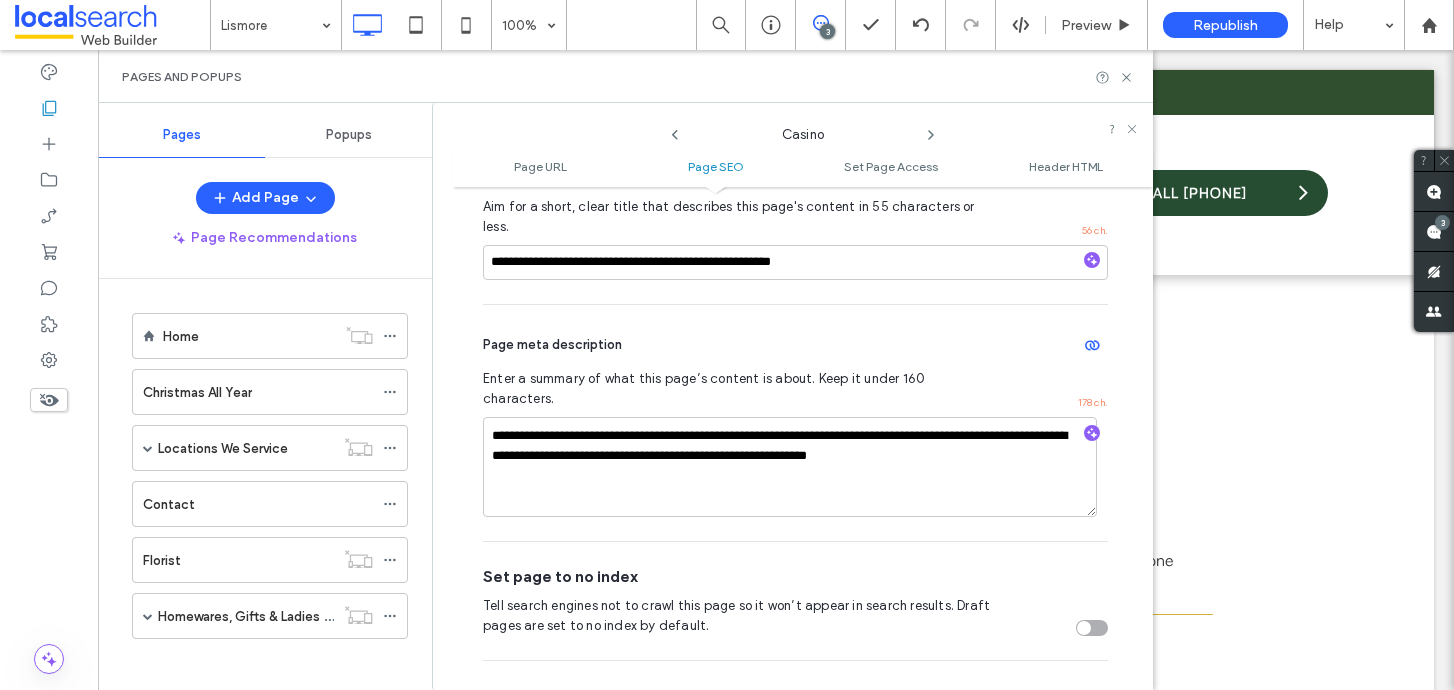 type on "**********" 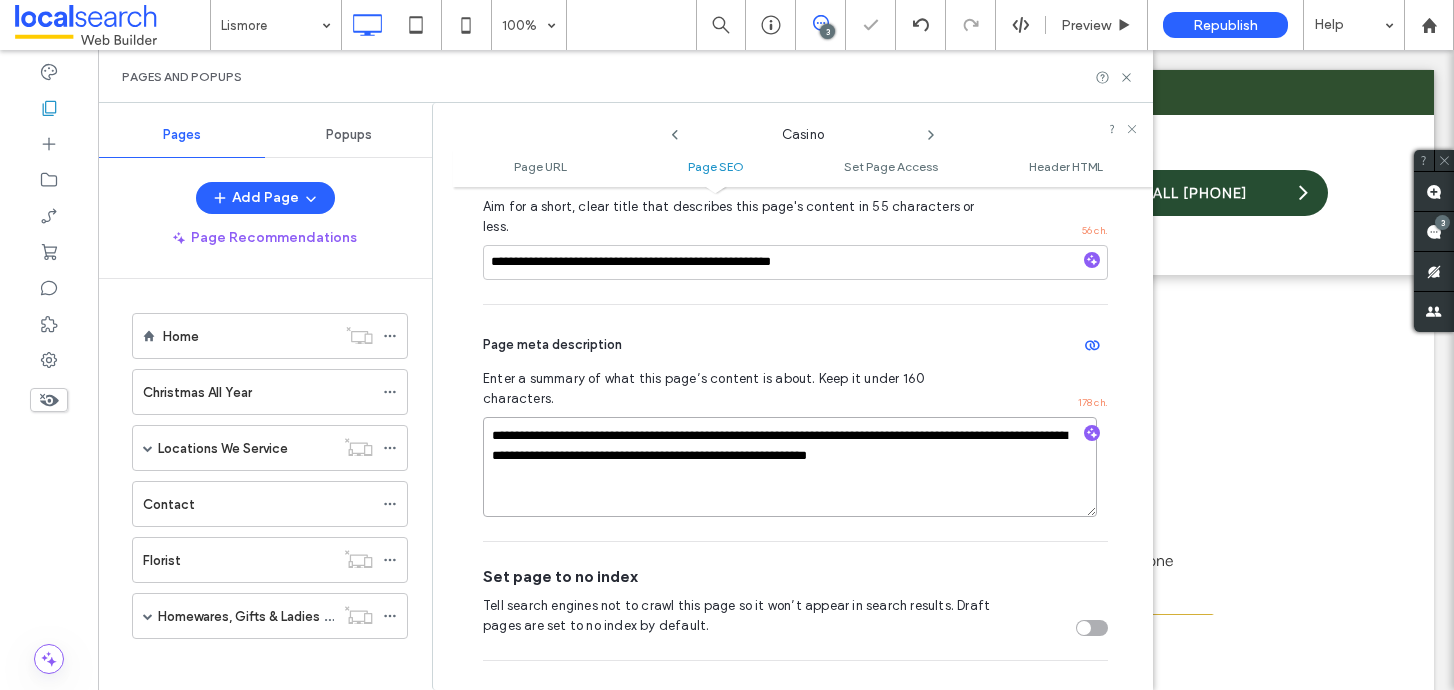 drag, startPoint x: 859, startPoint y: 418, endPoint x: 754, endPoint y: 425, distance: 105.23308 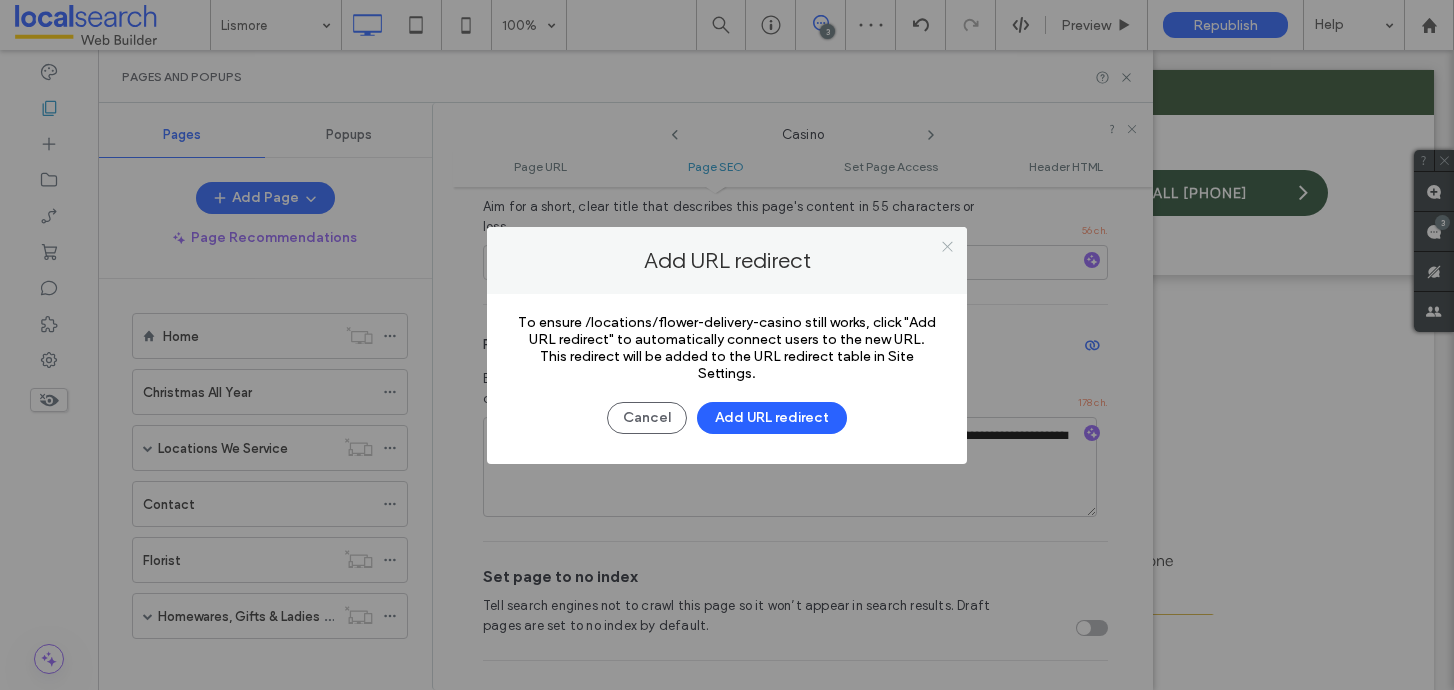 click 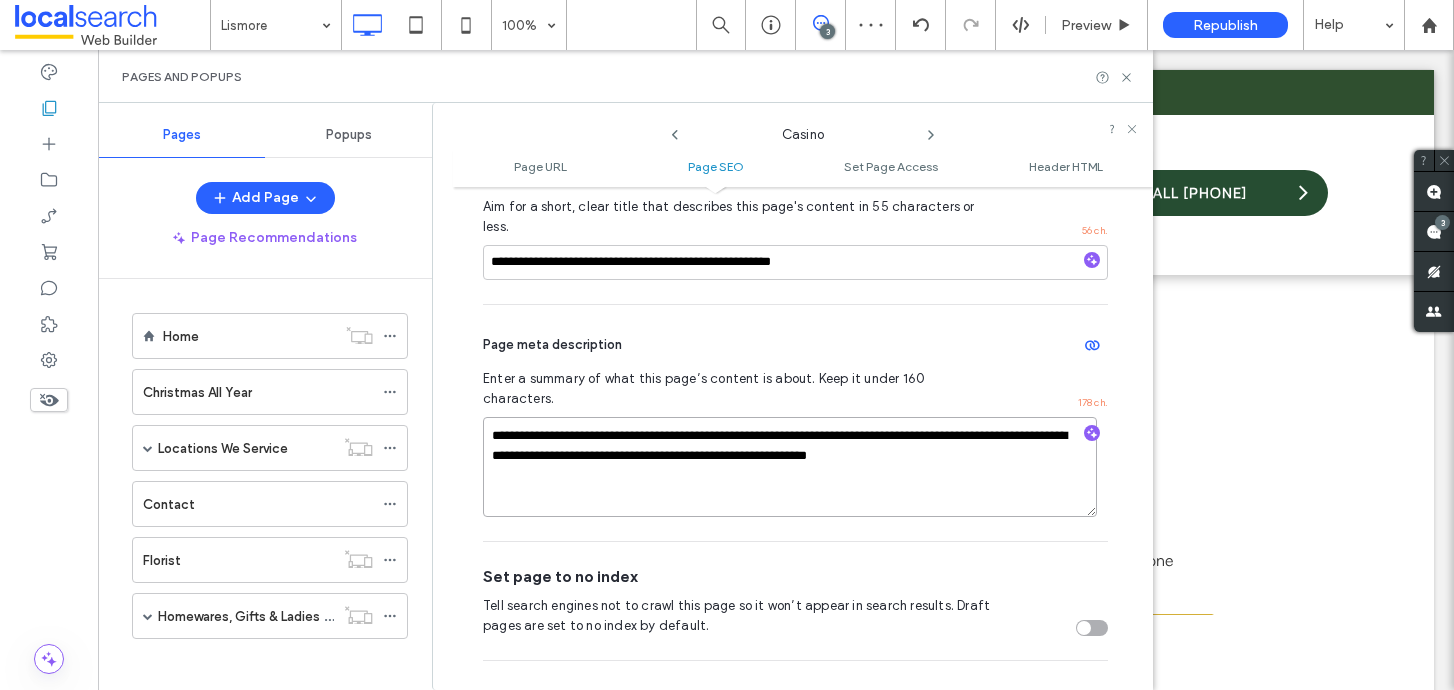 click on "**********" at bounding box center [790, 467] 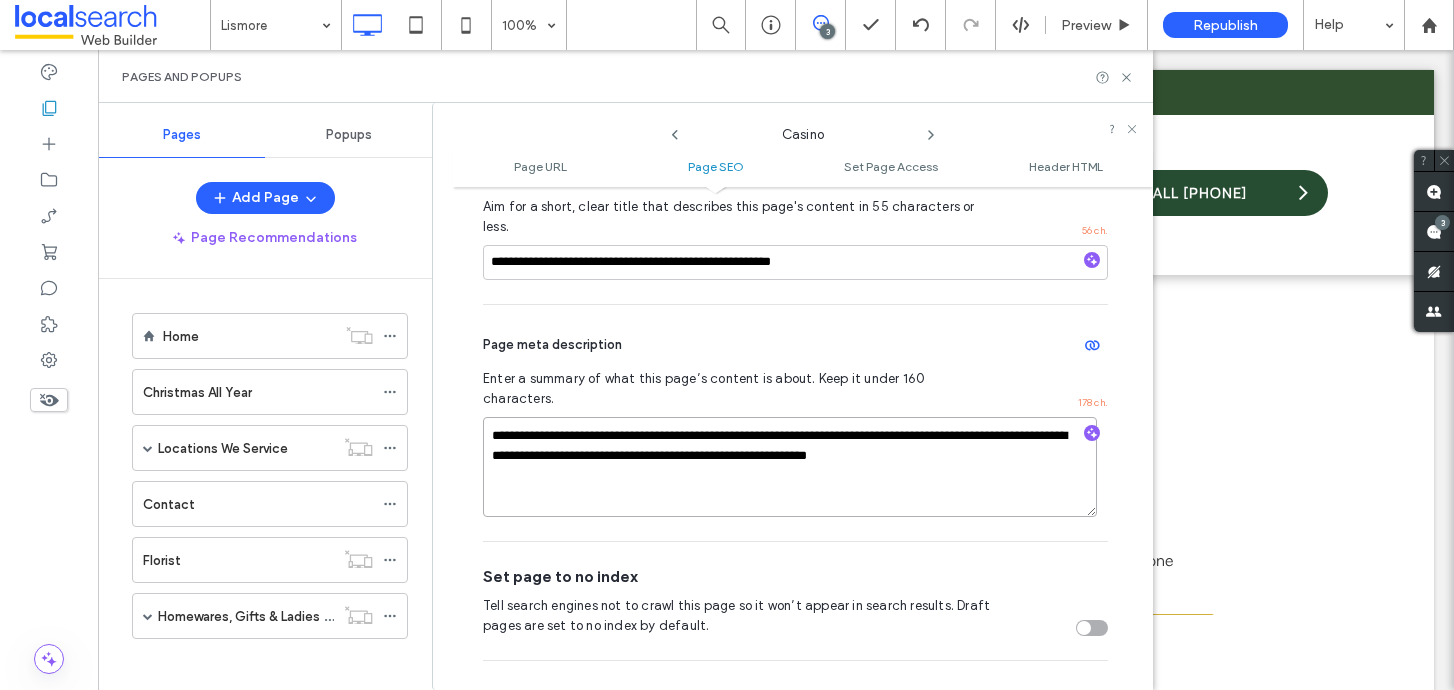 drag, startPoint x: 857, startPoint y: 419, endPoint x: 748, endPoint y: 425, distance: 109.165016 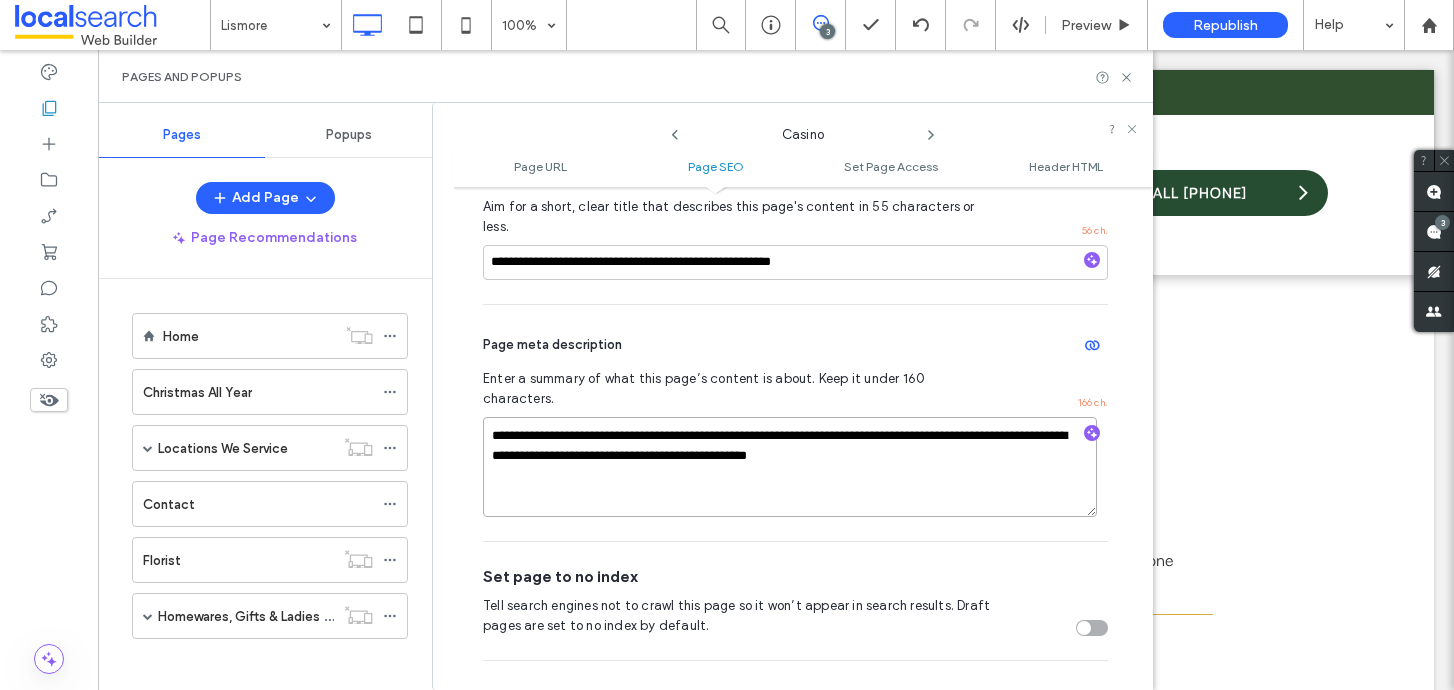 drag, startPoint x: 883, startPoint y: 420, endPoint x: 825, endPoint y: 420, distance: 58 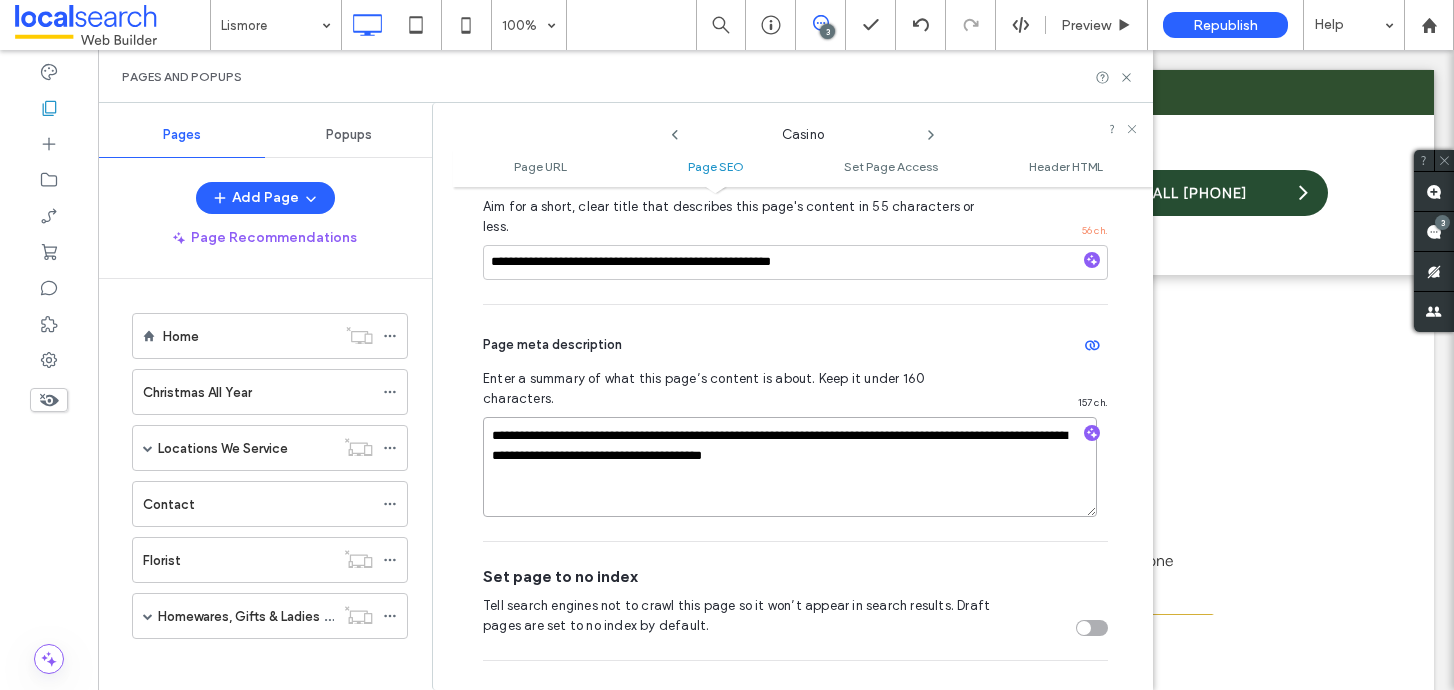 click on "**********" at bounding box center [790, 467] 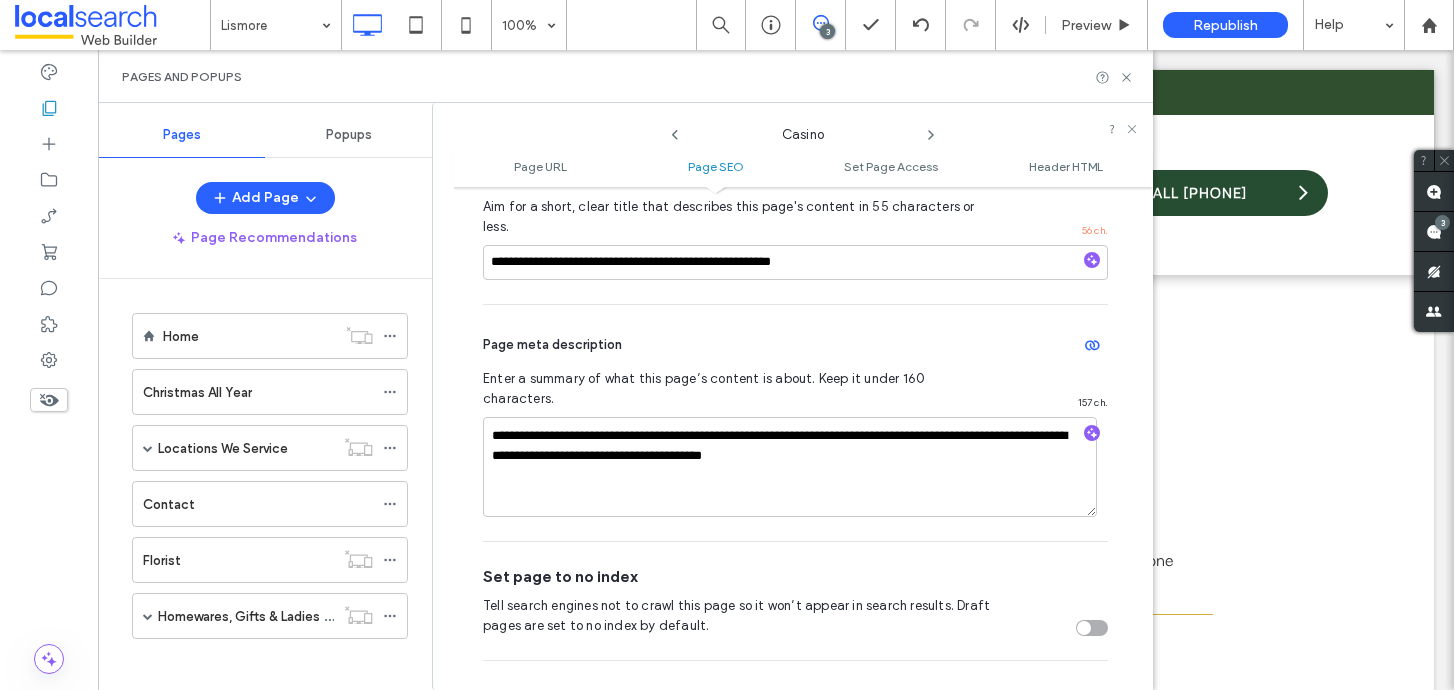click 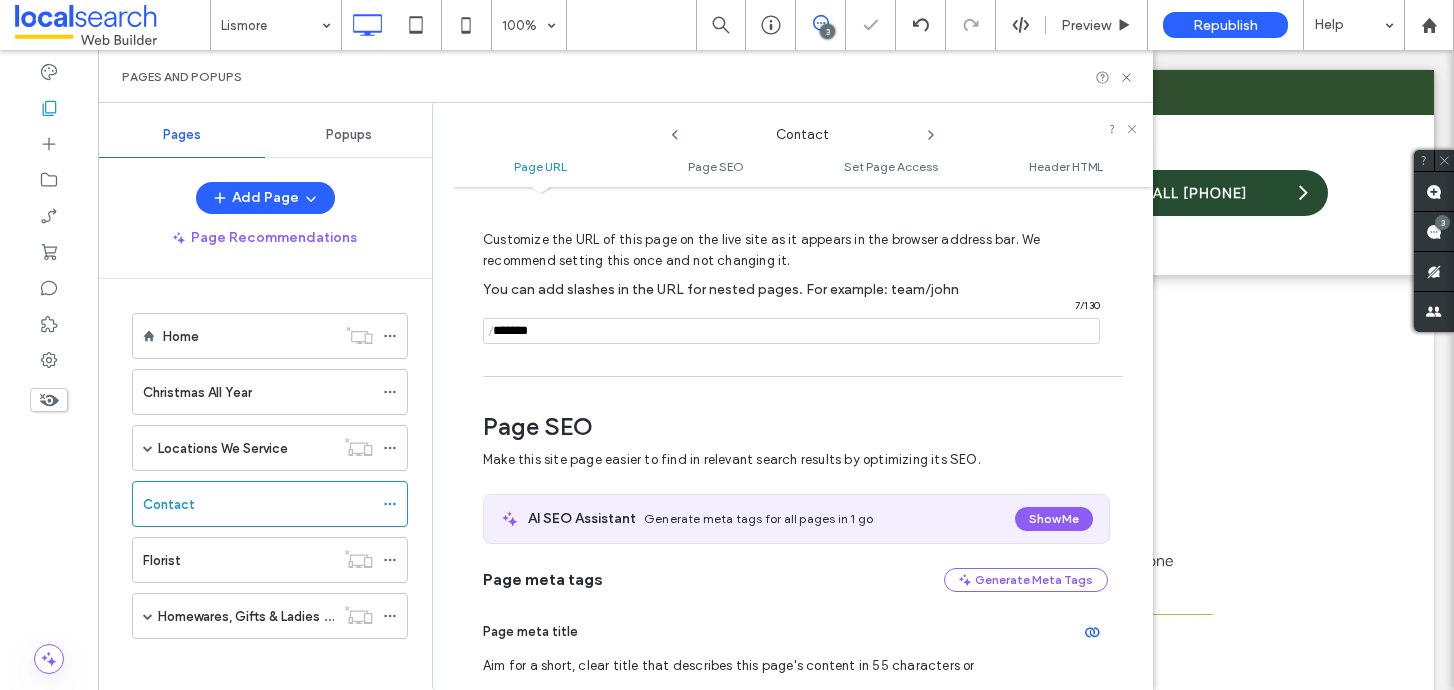 scroll, scrollTop: 0, scrollLeft: 0, axis: both 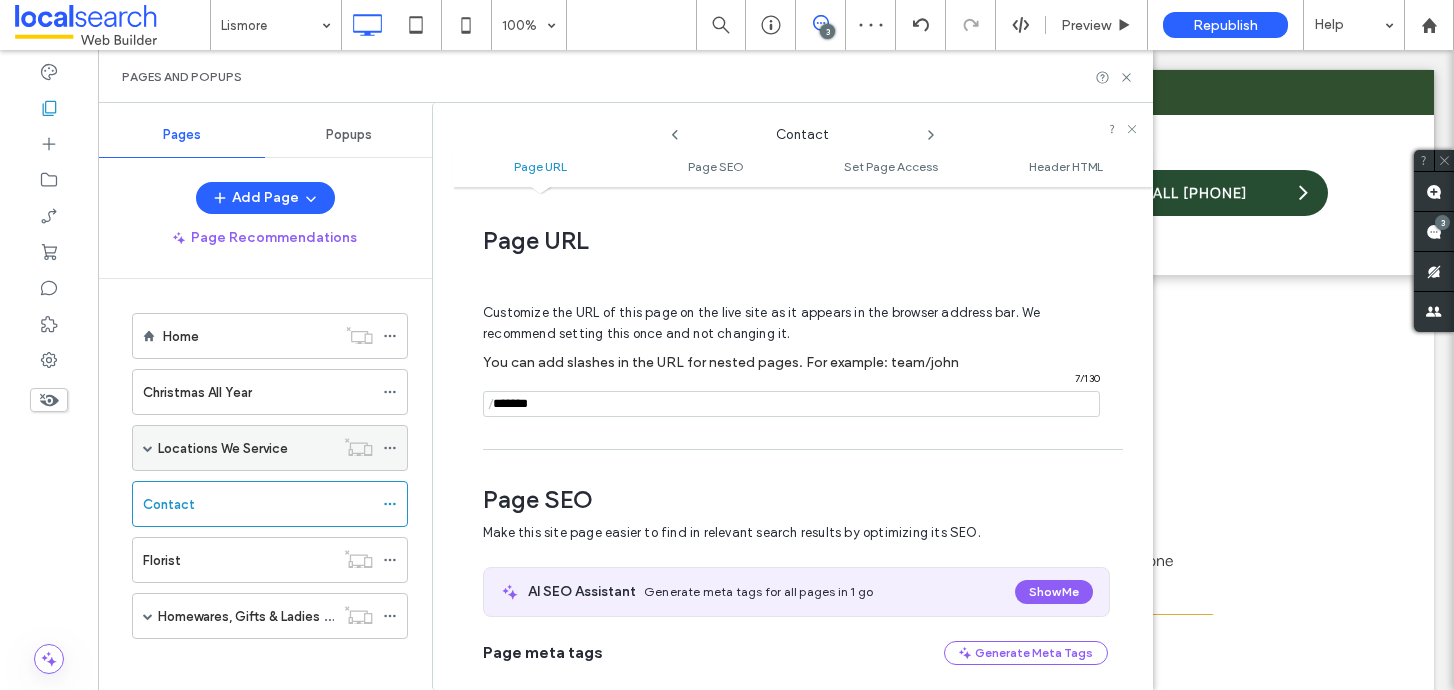click at bounding box center [148, 448] 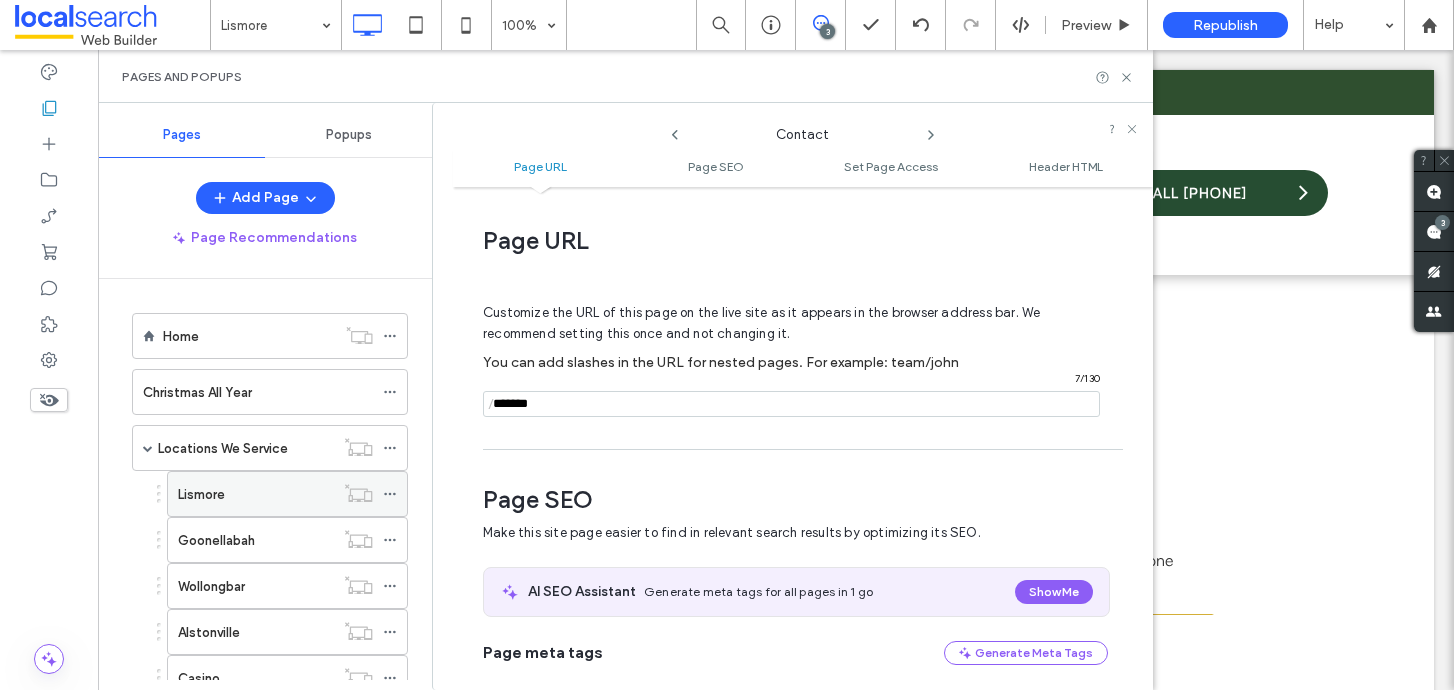 click on "Lismore" at bounding box center [201, 494] 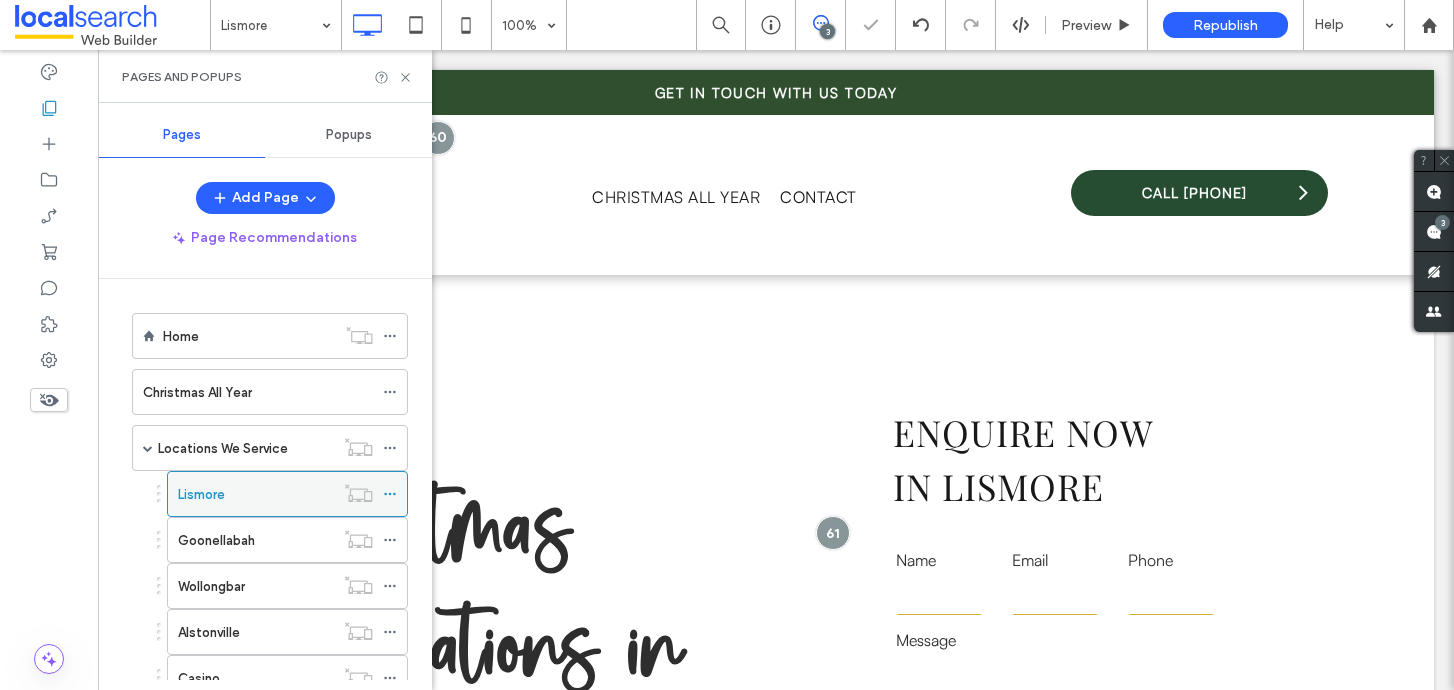 scroll, scrollTop: 0, scrollLeft: 0, axis: both 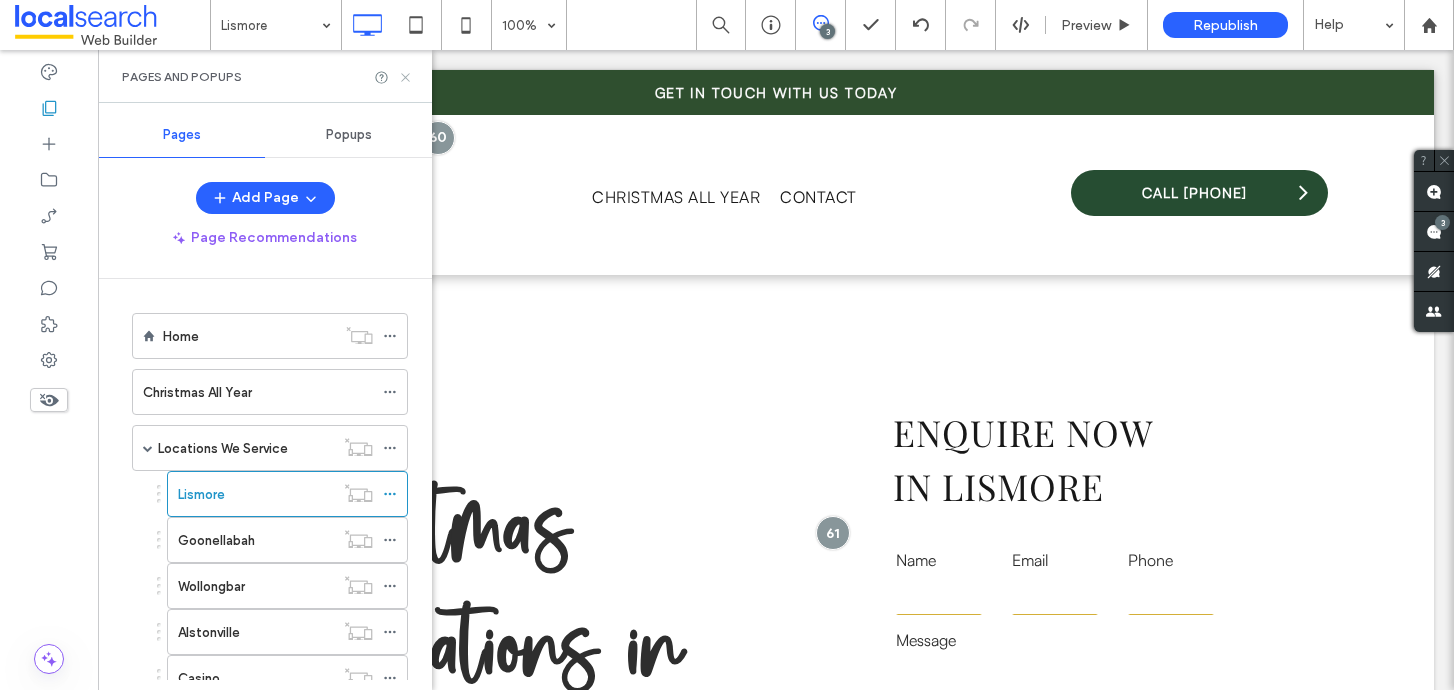 click 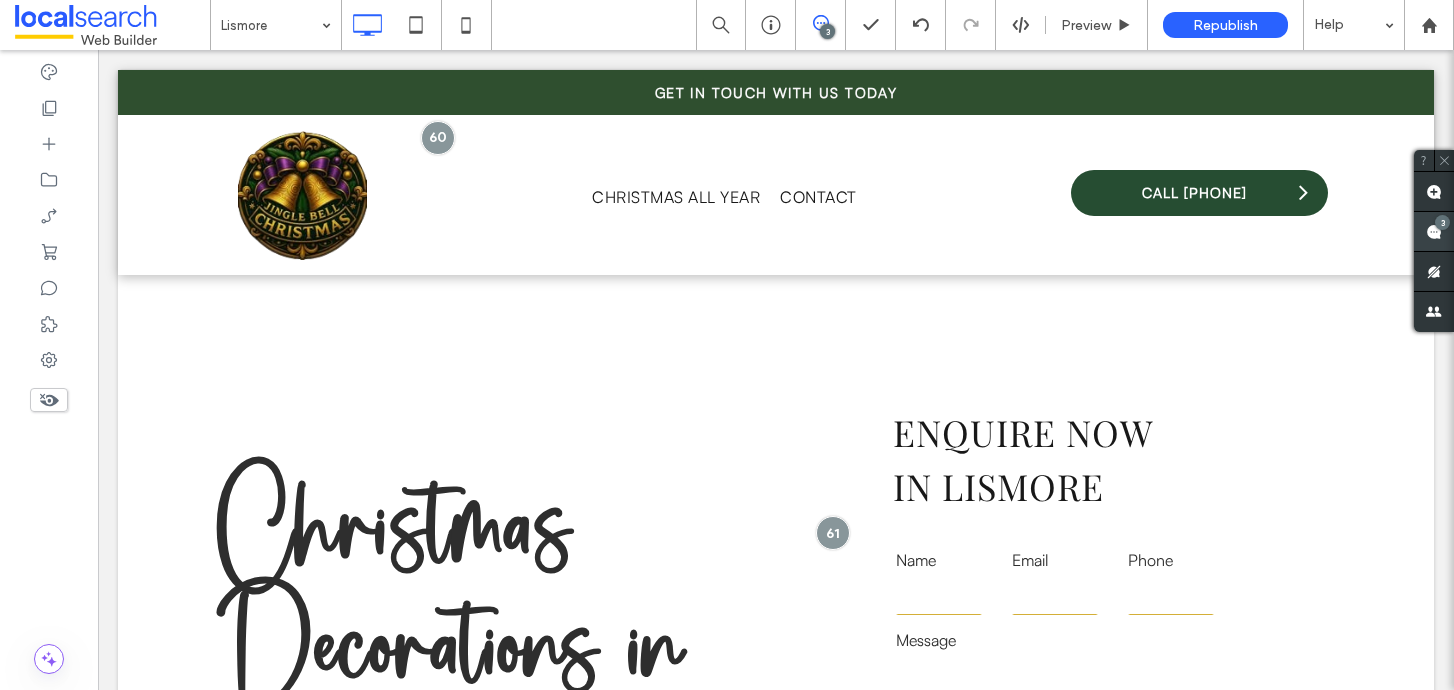 click on "3" at bounding box center [1442, 222] 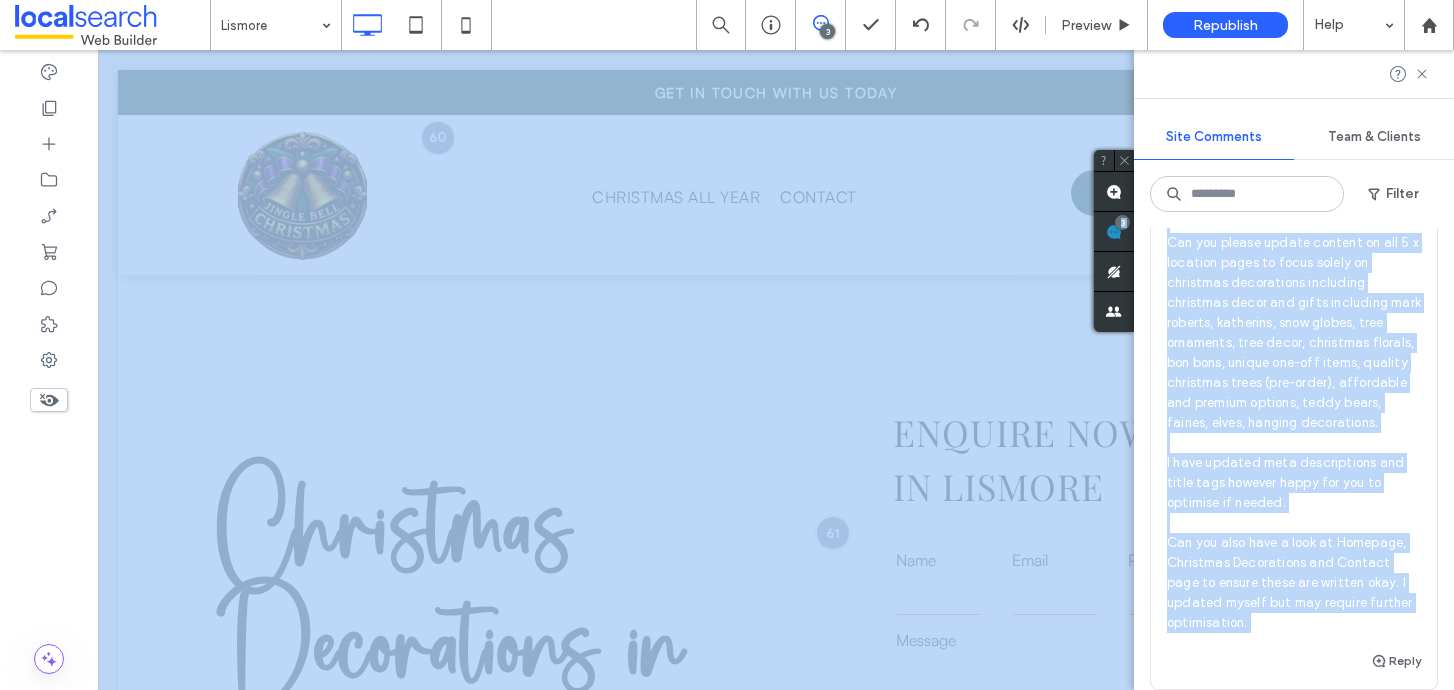 scroll, scrollTop: 708, scrollLeft: 0, axis: vertical 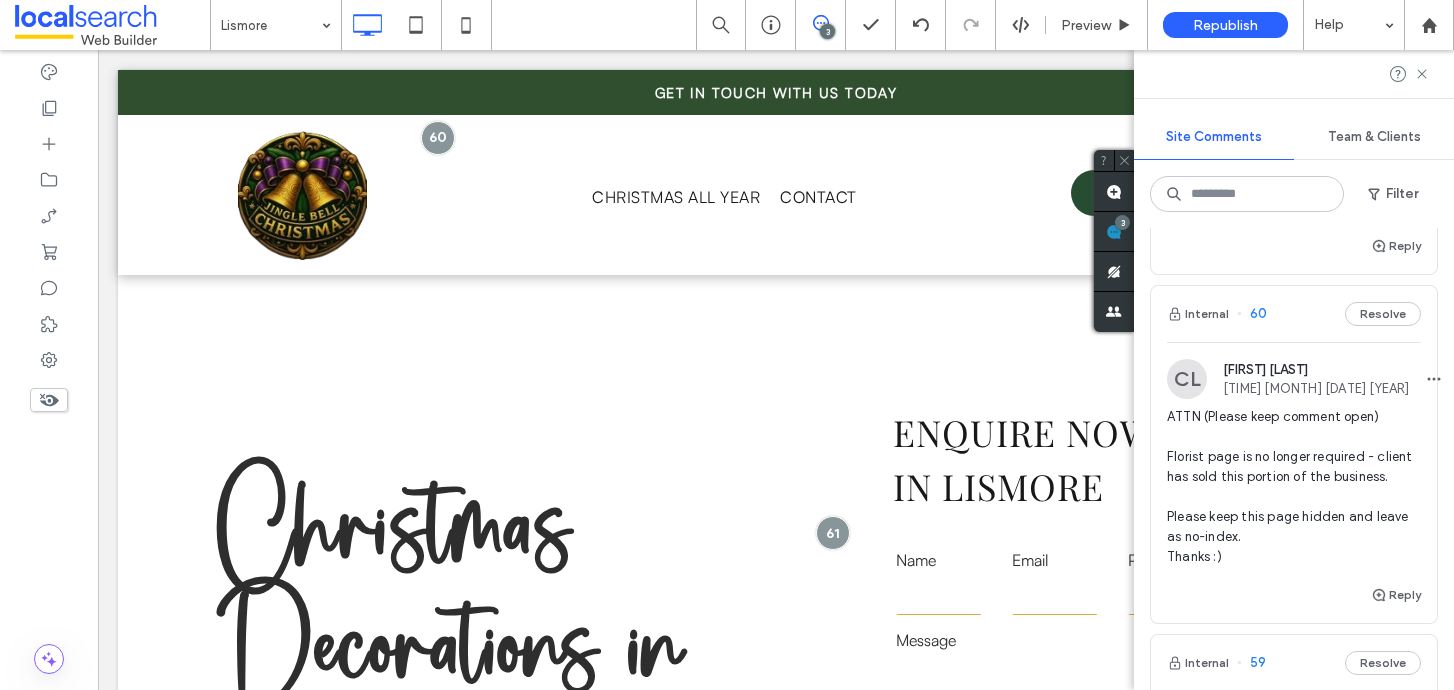 drag, startPoint x: 1165, startPoint y: 393, endPoint x: 1287, endPoint y: 261, distance: 179.74426 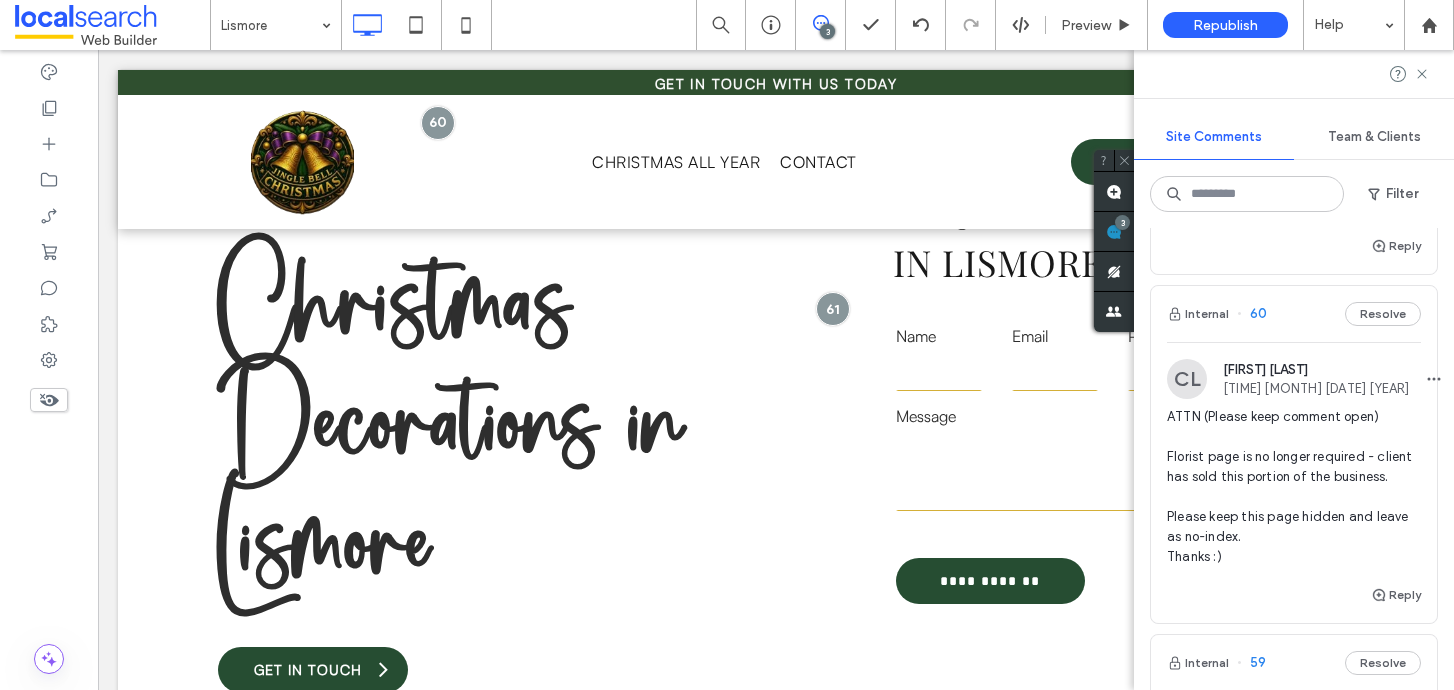 scroll, scrollTop: 372, scrollLeft: 0, axis: vertical 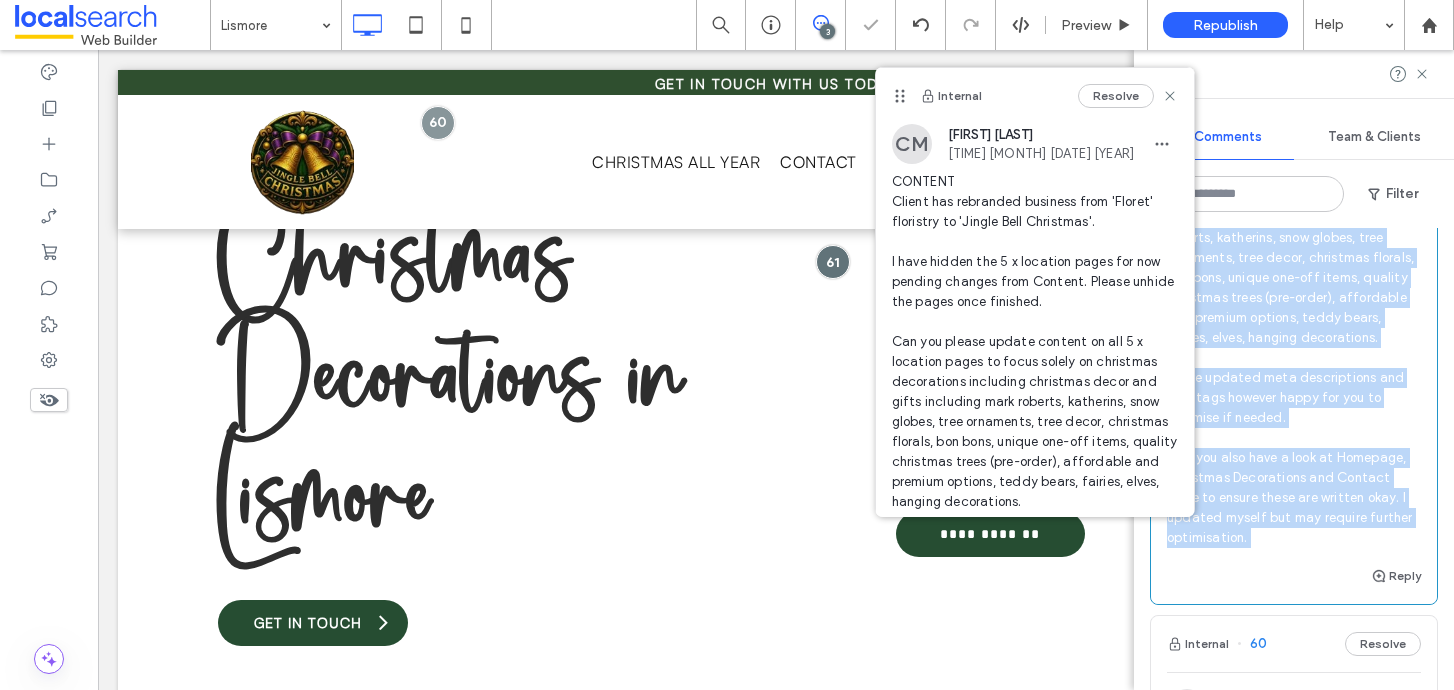 copy on "Client has rebranded business from 'Floret' floristry to 'Jingle Bell Christmas'.
I have hidden the 5 x location pages for now pending changes from Content. Please unhide the pages once finished.
Can you please update content on all 5 x location pages to focus solely on christmas decorations including christmas decor and gifts including mark roberts, katherins, snow globes, tree ornaments, tree decor, christmas florals, bon bons, unique one-off items, quality christmas trees (pre-order), affordable and premium options, teddy bears, fairies, elves, hanging decorations.
I have updated meta descriptions and title tags however happy for you to optimise if needed.
Can you also have a look at Homepage, Christmas Decorations and Contact page to ensure these are written okay. I updated myself but may require further optimisation.  Reply Internal" 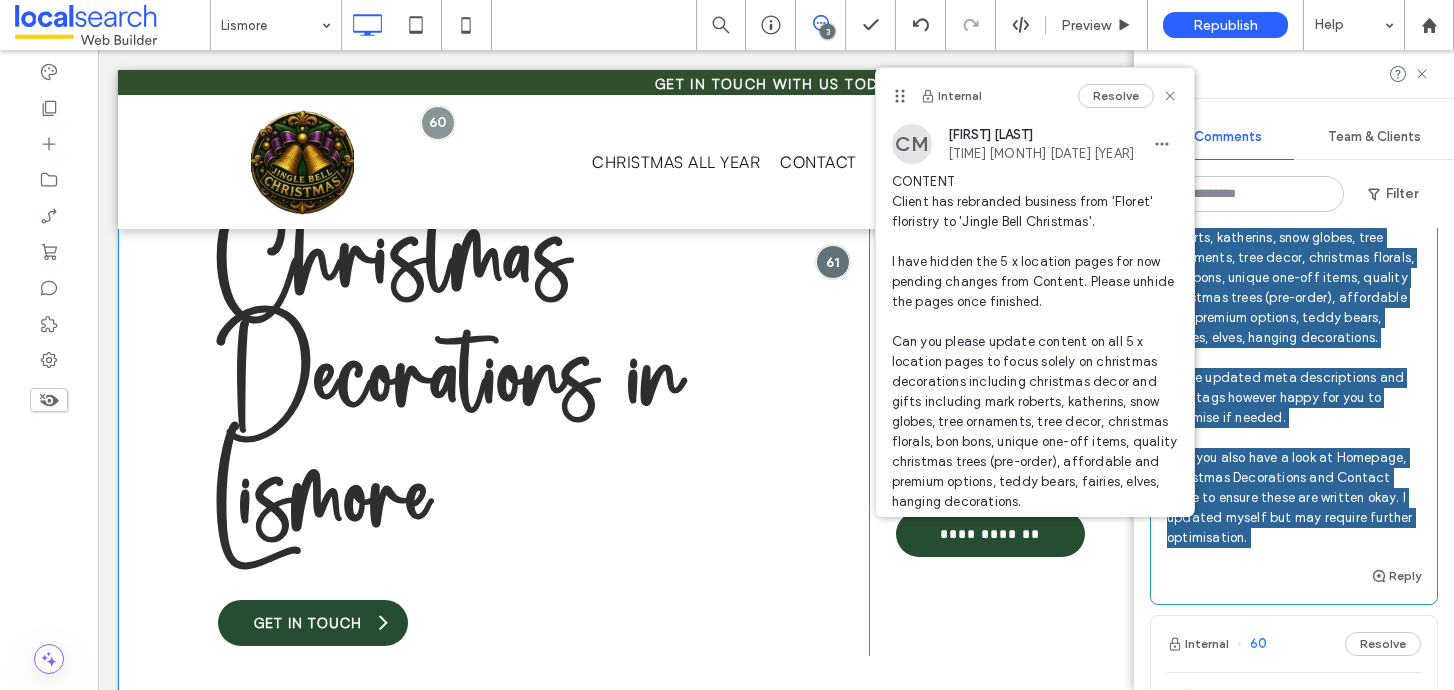 click on "Christmas Decorations in Lismore
Get In Touch
Click To Paste" at bounding box center (543, 420) 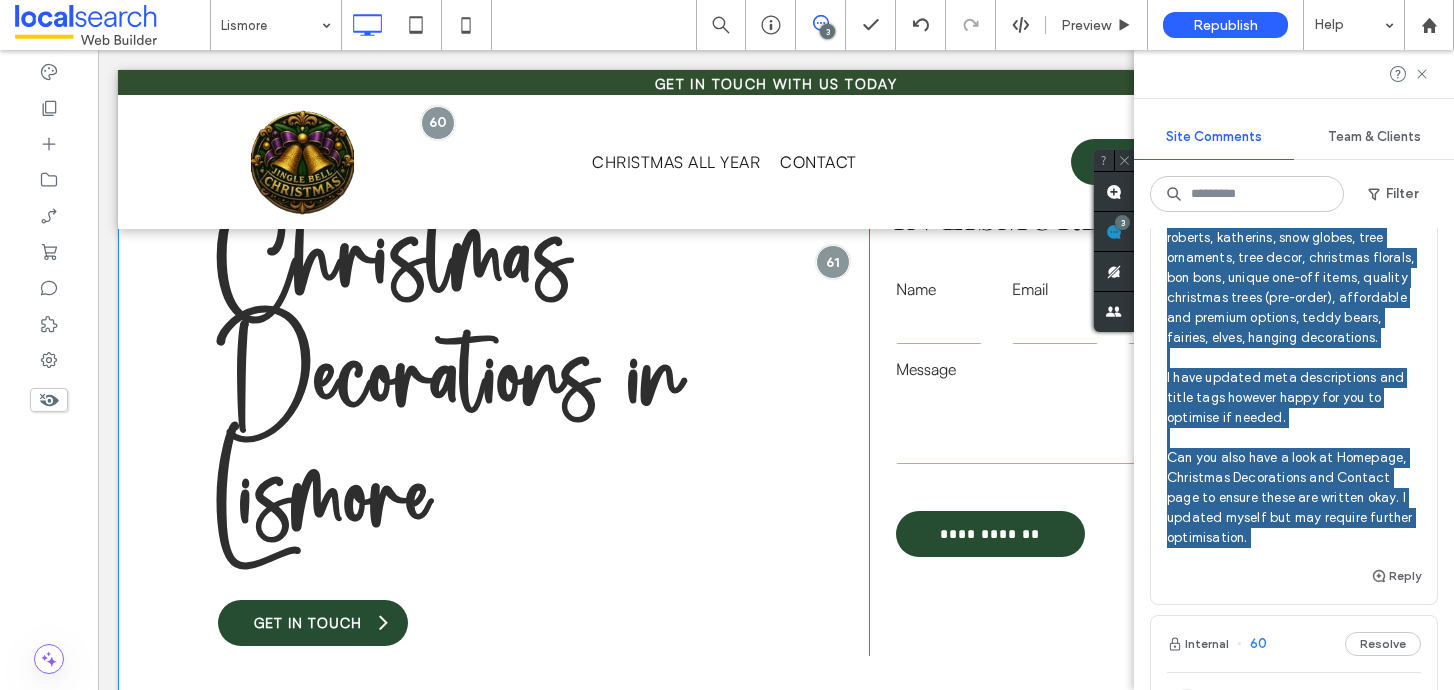 scroll, scrollTop: 330, scrollLeft: 0, axis: vertical 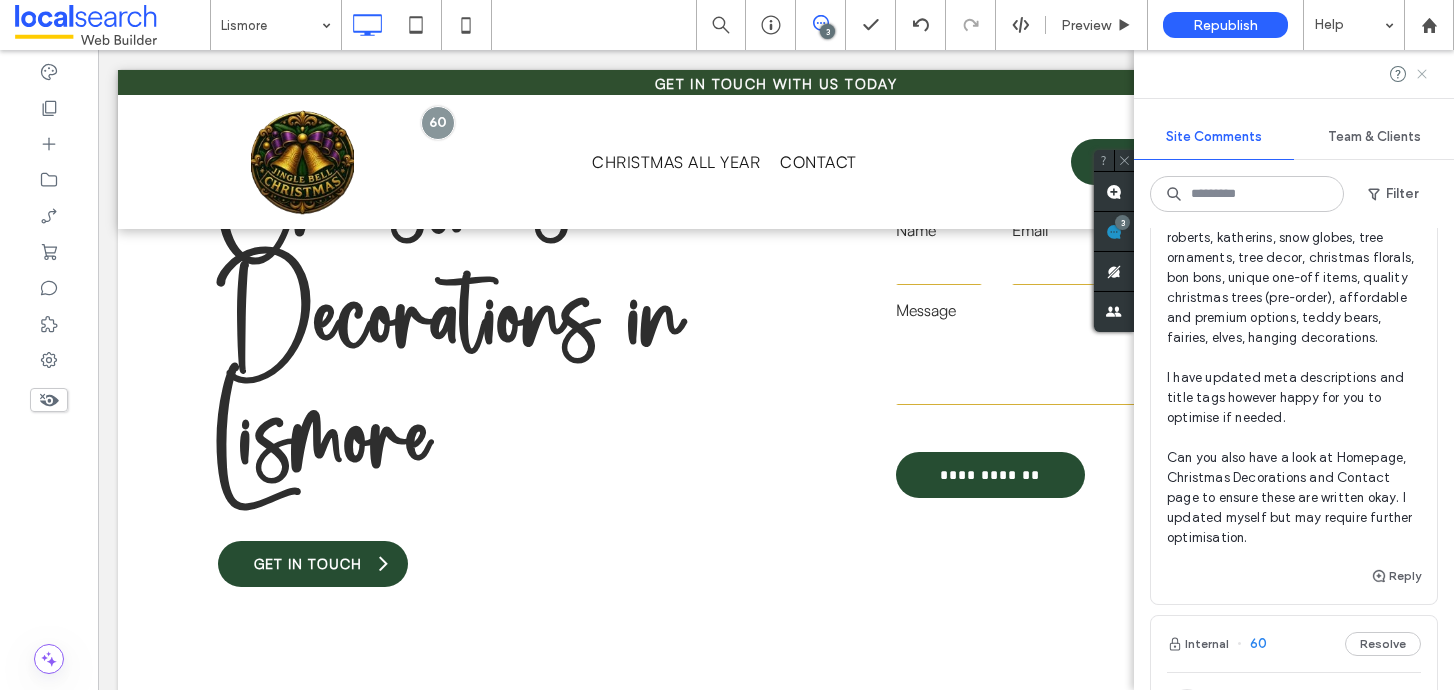click 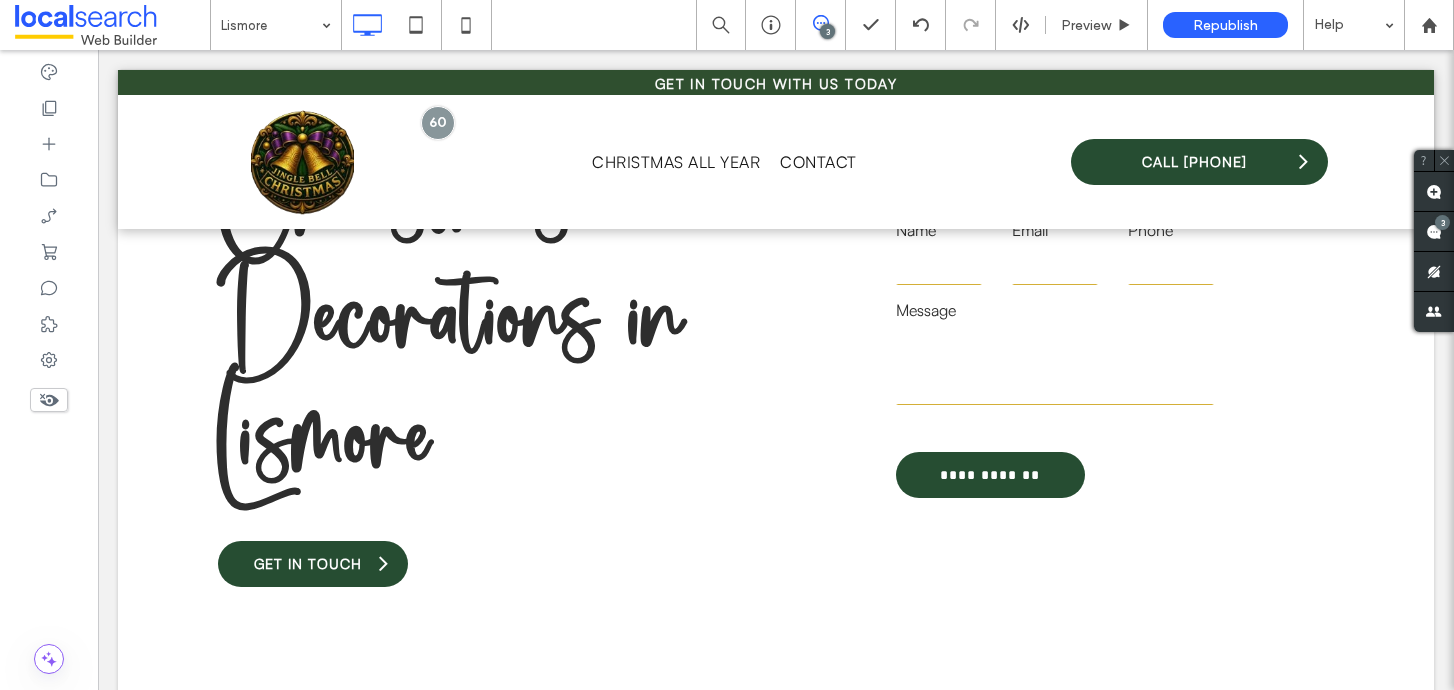 scroll, scrollTop: 0, scrollLeft: 0, axis: both 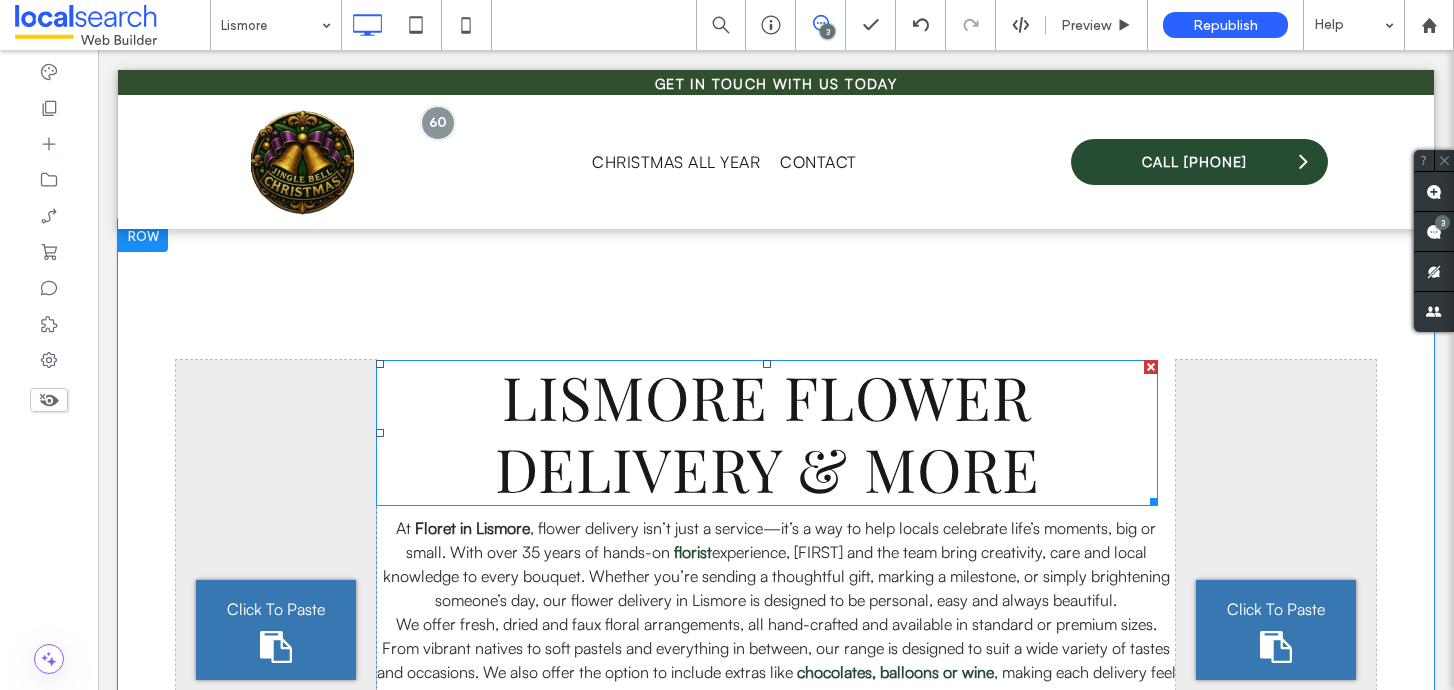 click on "Lismore Flower Delivery & More" at bounding box center (767, 432) 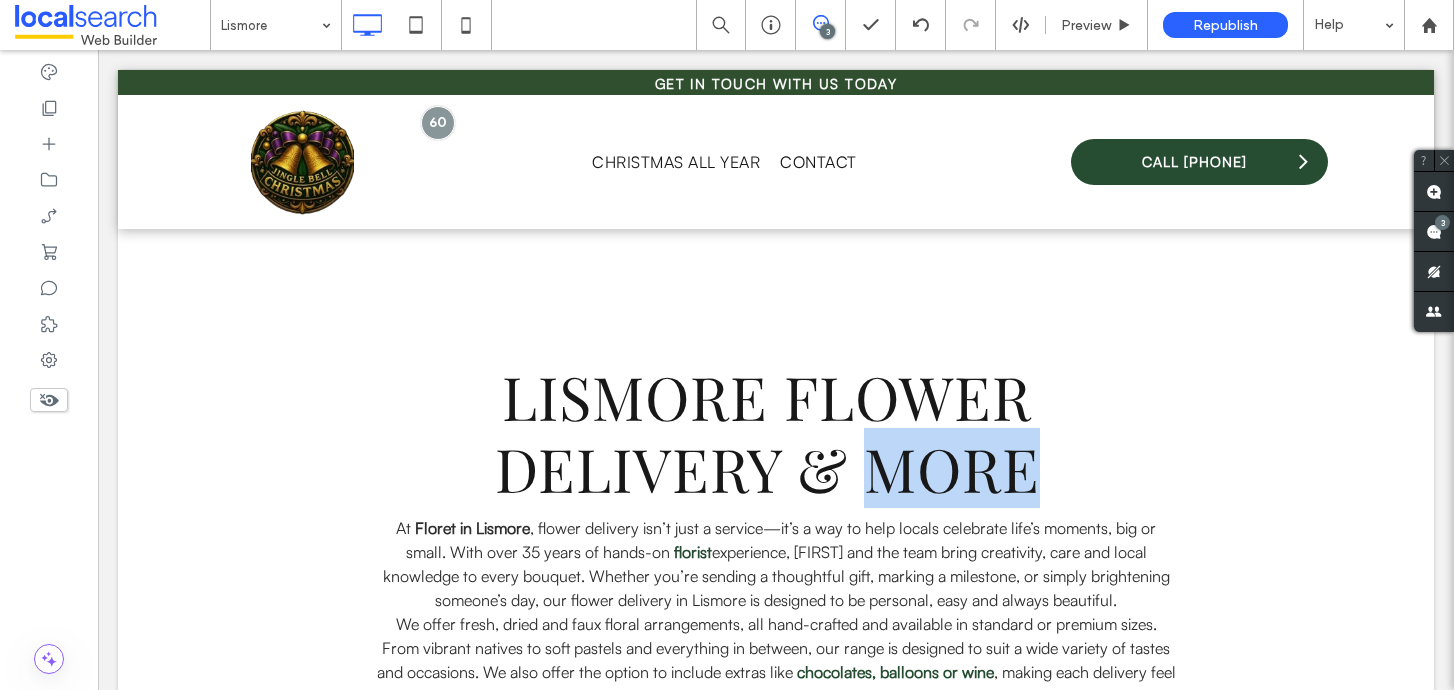 click on "Lismore Flower Delivery & More" at bounding box center (767, 432) 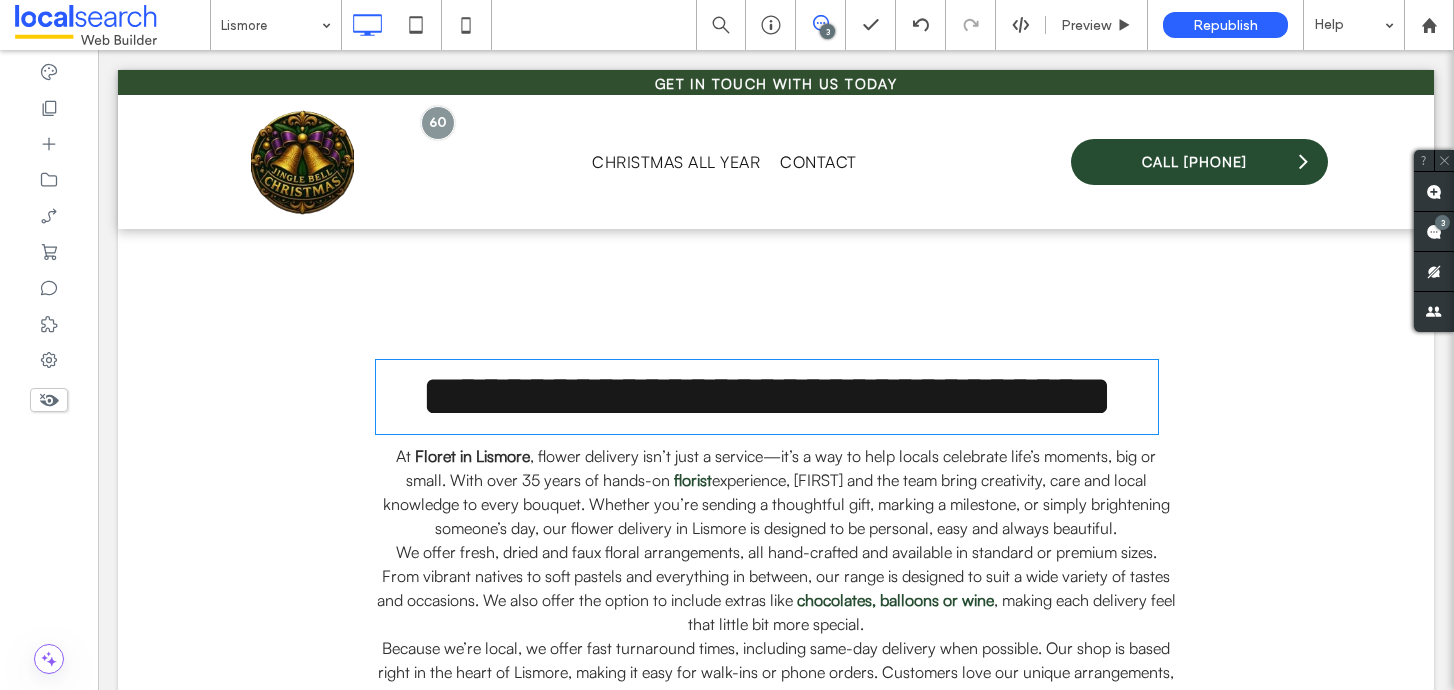 type on "**********" 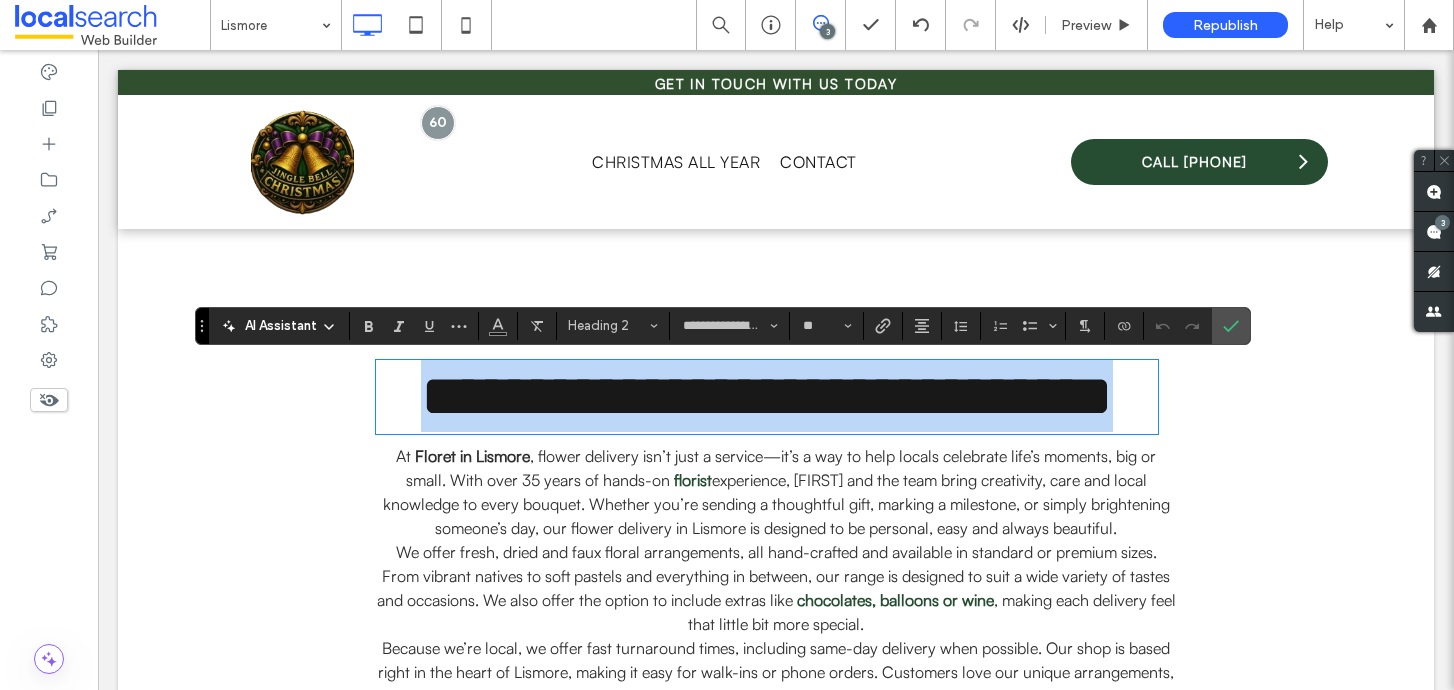 copy on "**********" 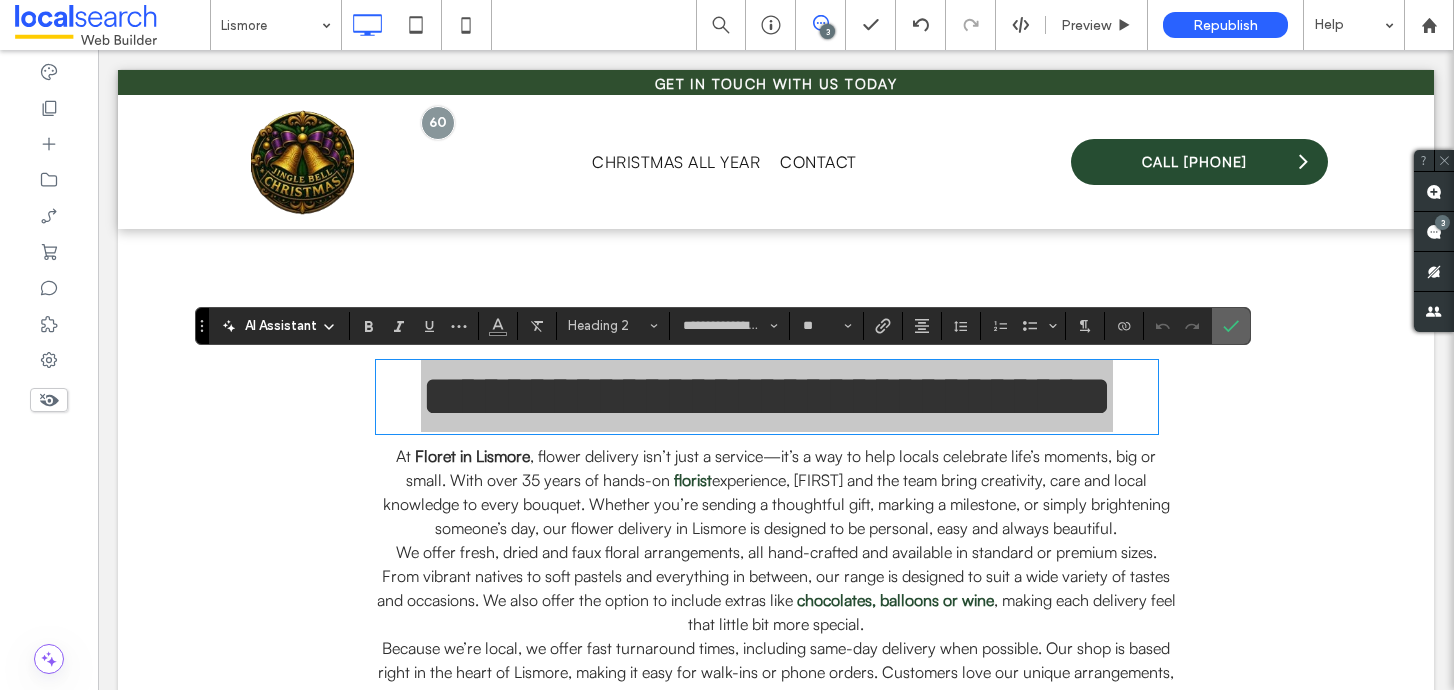 click at bounding box center [1227, 326] 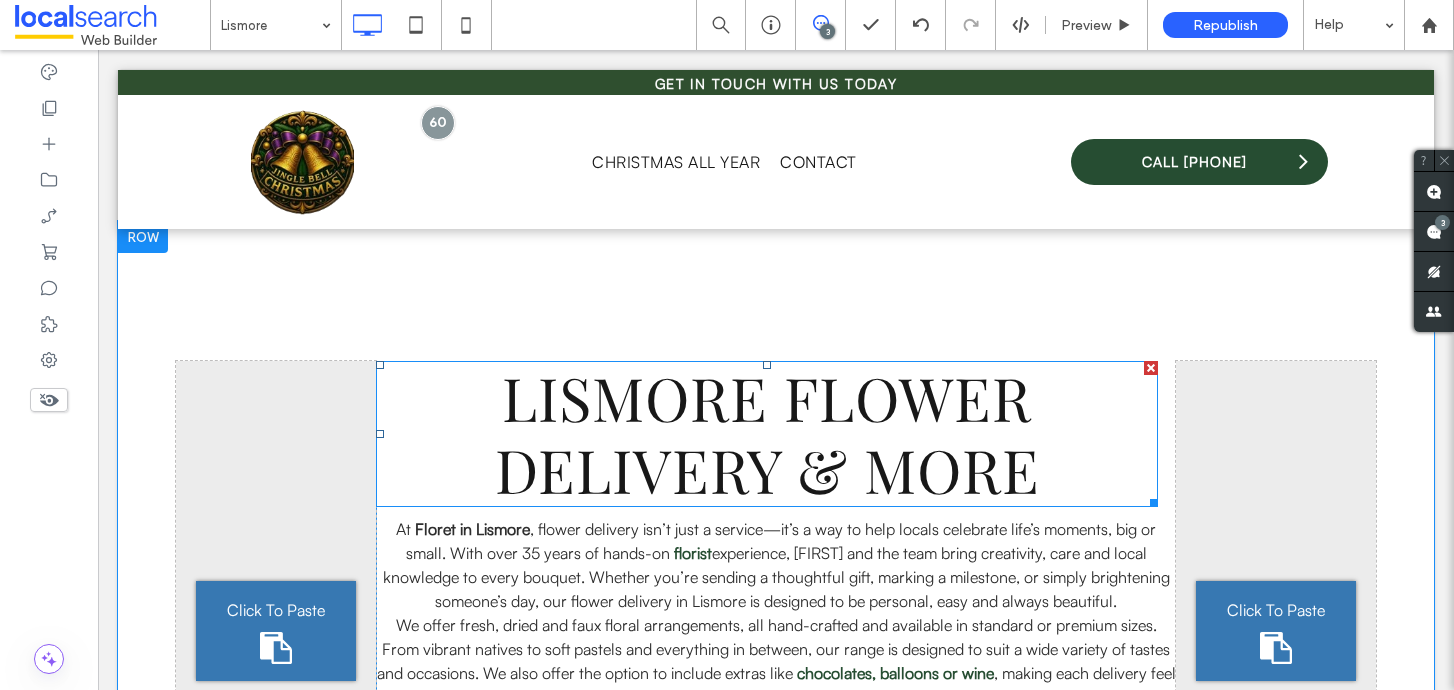 scroll, scrollTop: 1566, scrollLeft: 0, axis: vertical 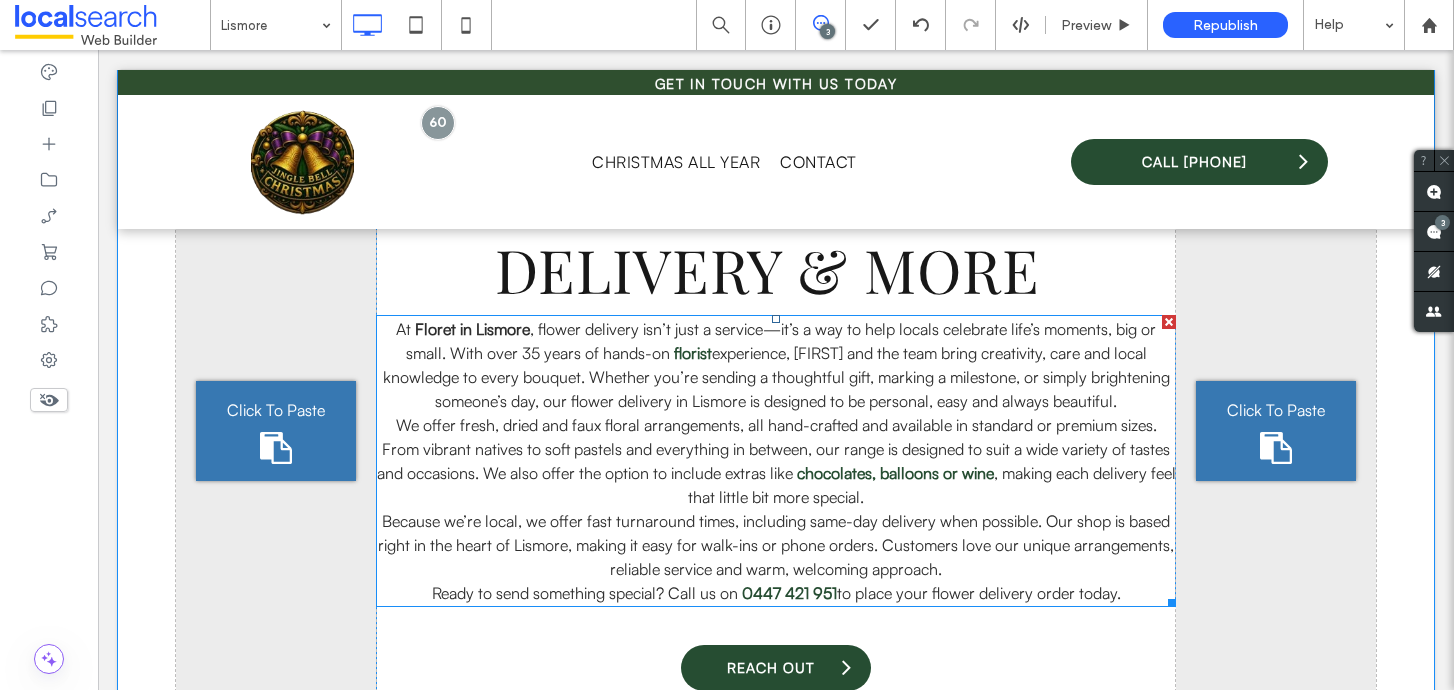 click on "We offer fresh, dried and faux floral arrangements, all hand-crafted and available in standard or premium sizes. From vibrant natives to soft pastels and everything in between, our range is designed to suit a wide variety of tastes and occasions. We also offer the option to include extras like" at bounding box center [774, 449] 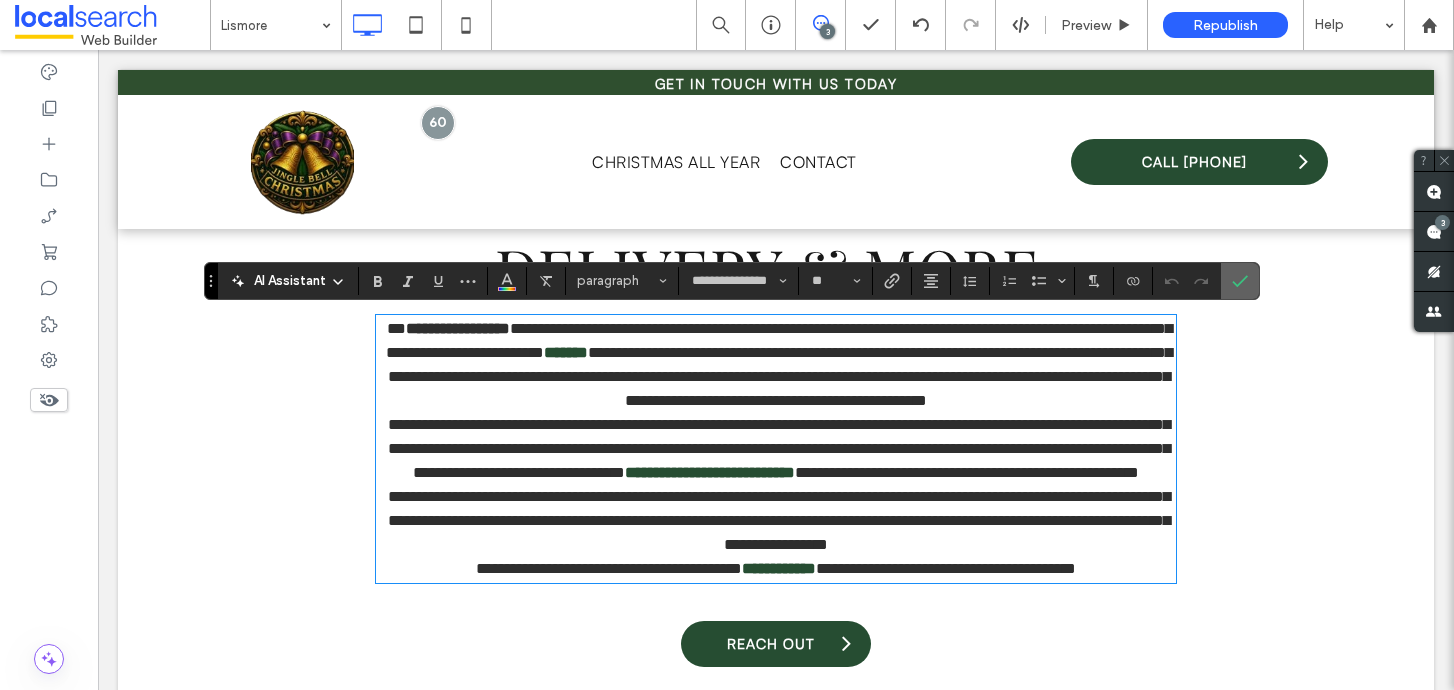 click 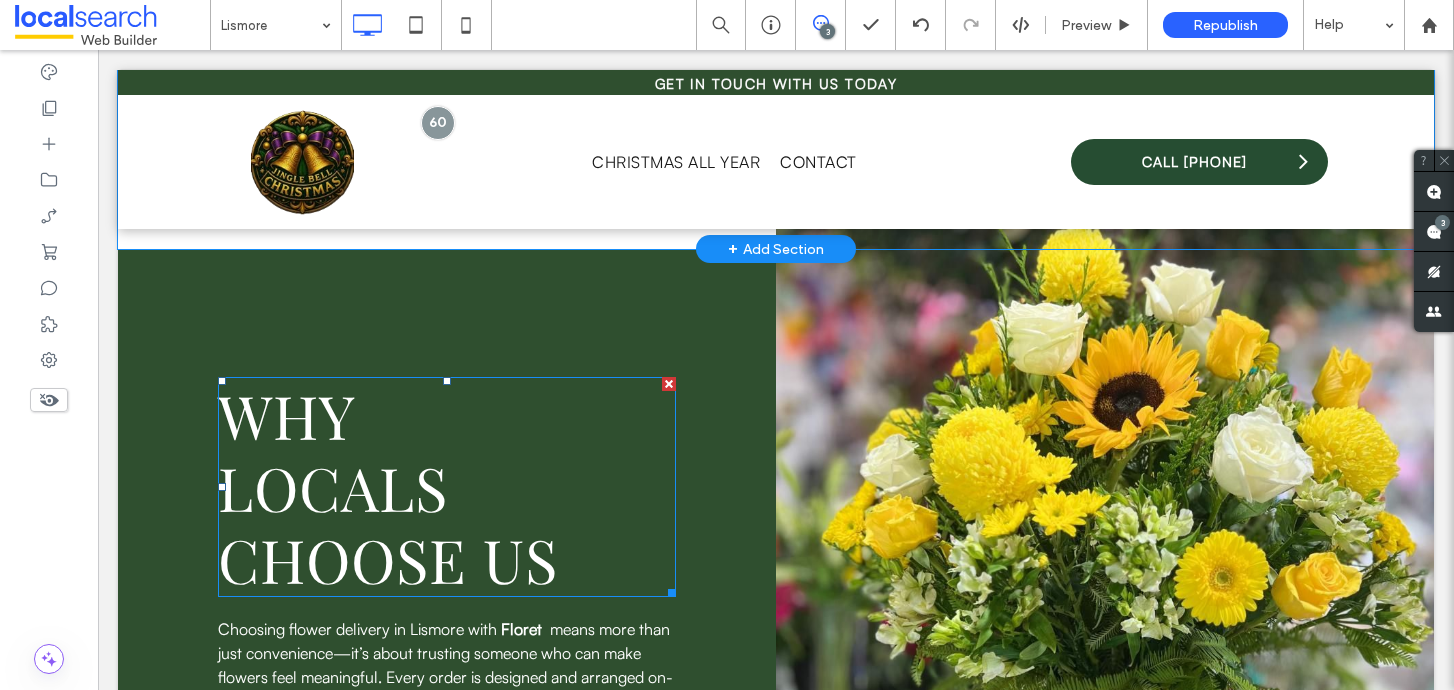 scroll, scrollTop: 2215, scrollLeft: 0, axis: vertical 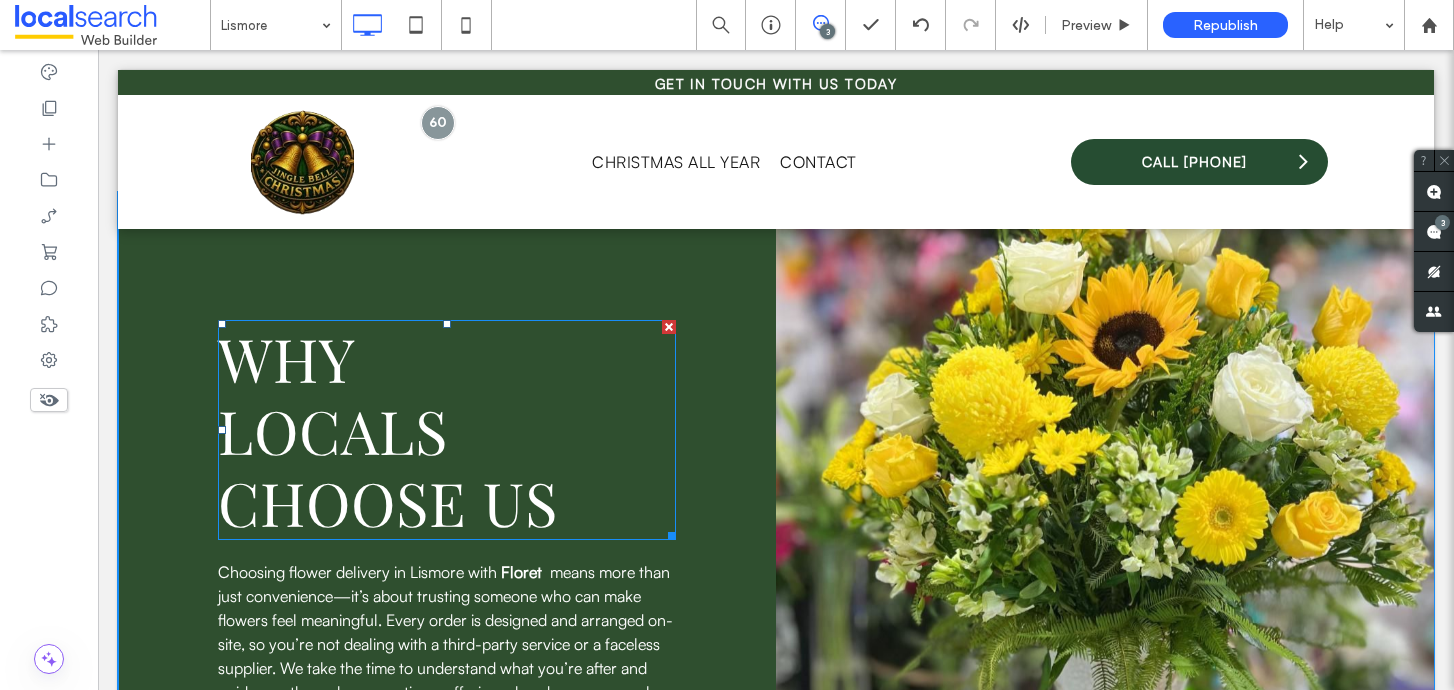 click on "Why Locals Choose Us" at bounding box center [388, 430] 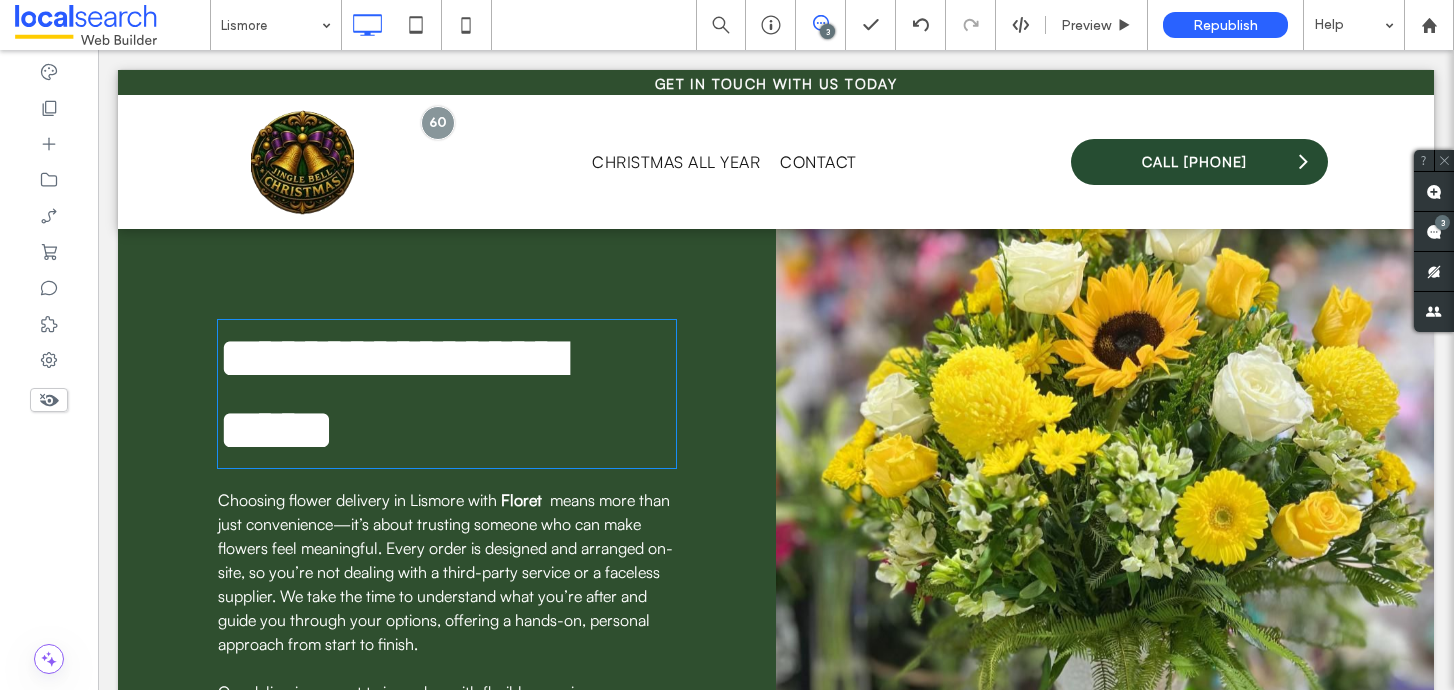 type on "**********" 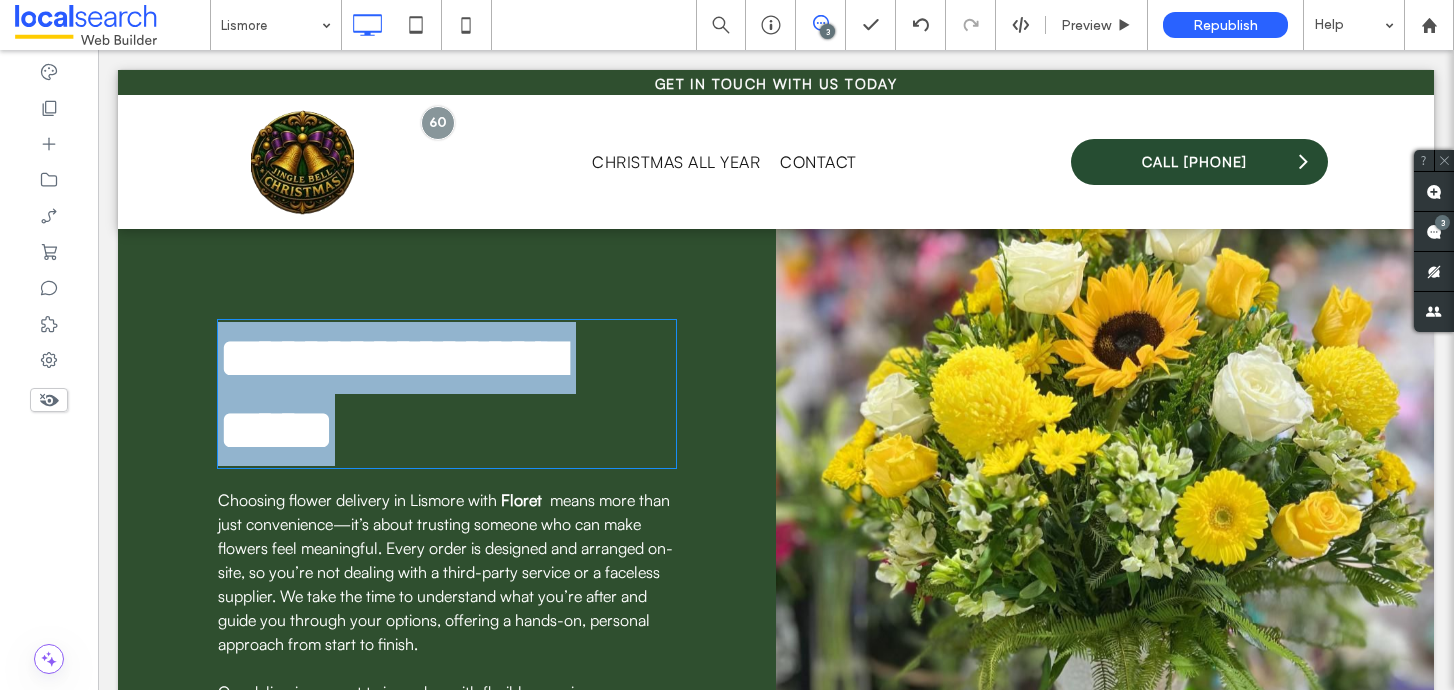 click on "**********" at bounding box center (391, 394) 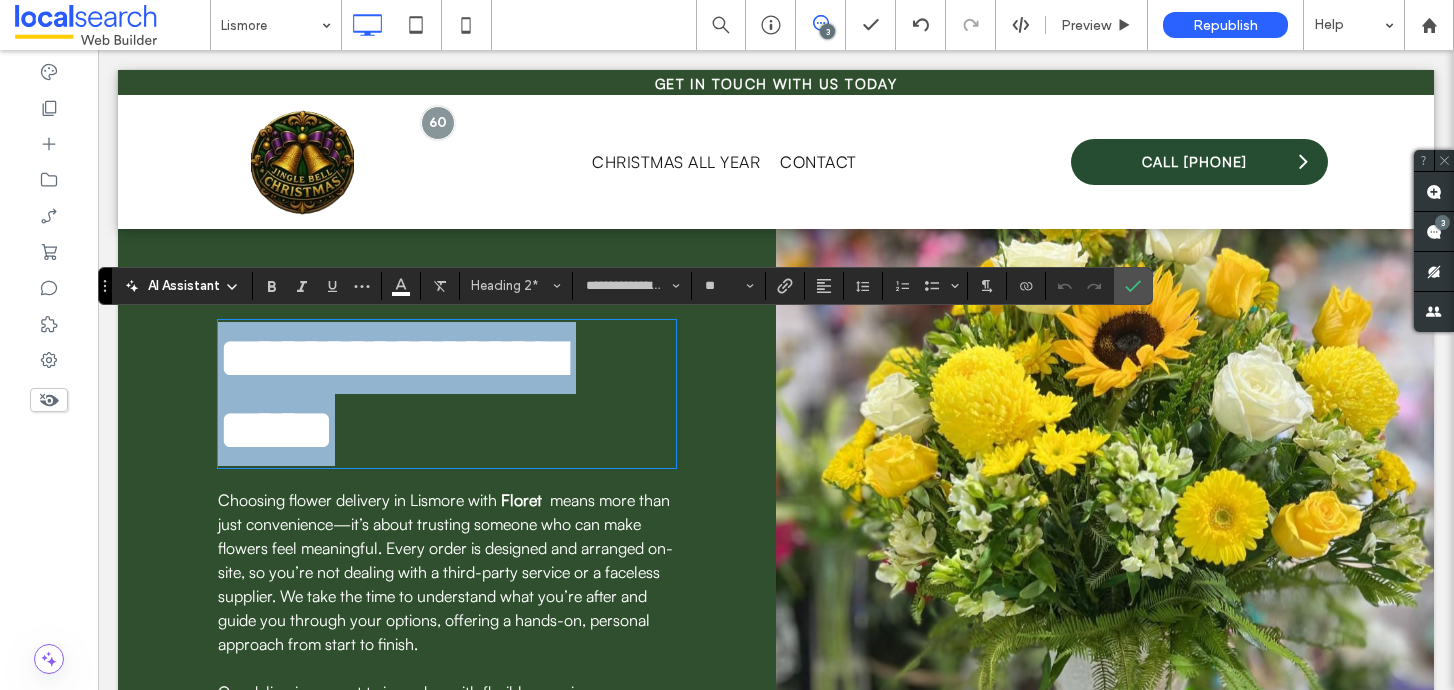 copy on "**********" 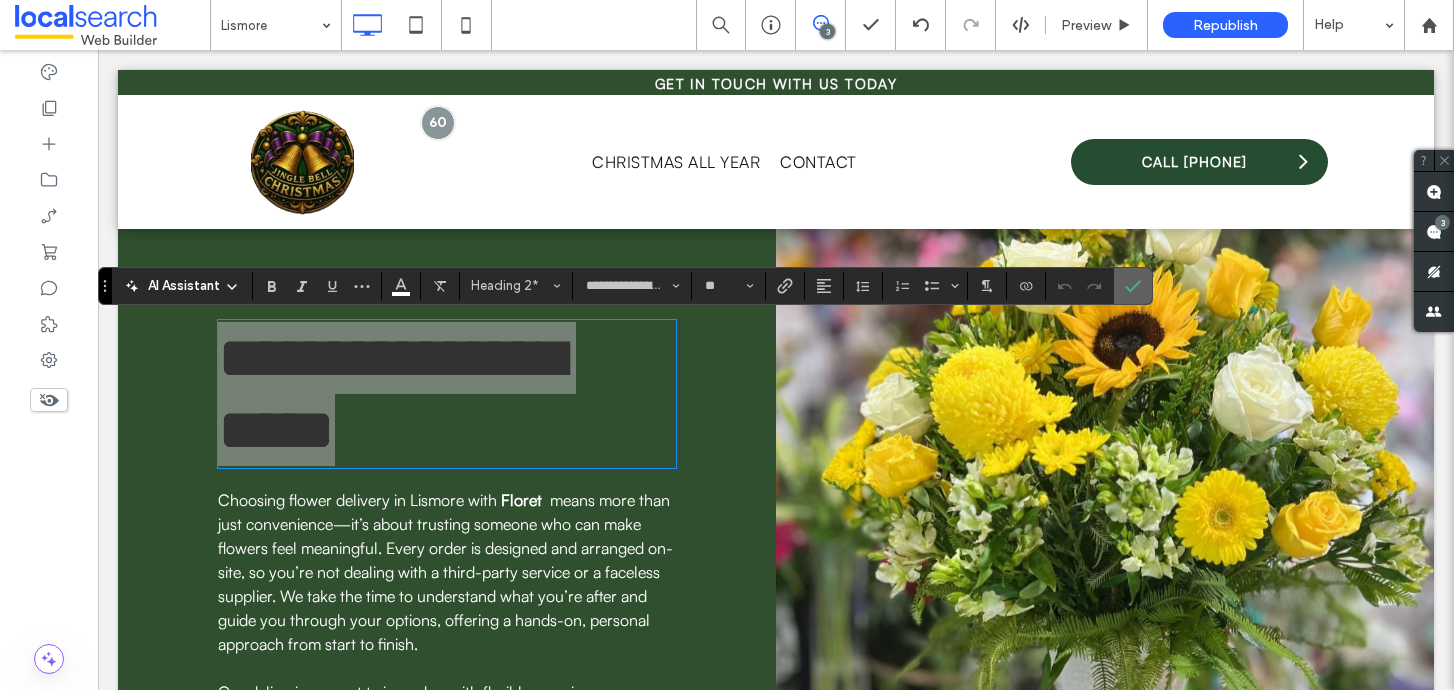 click 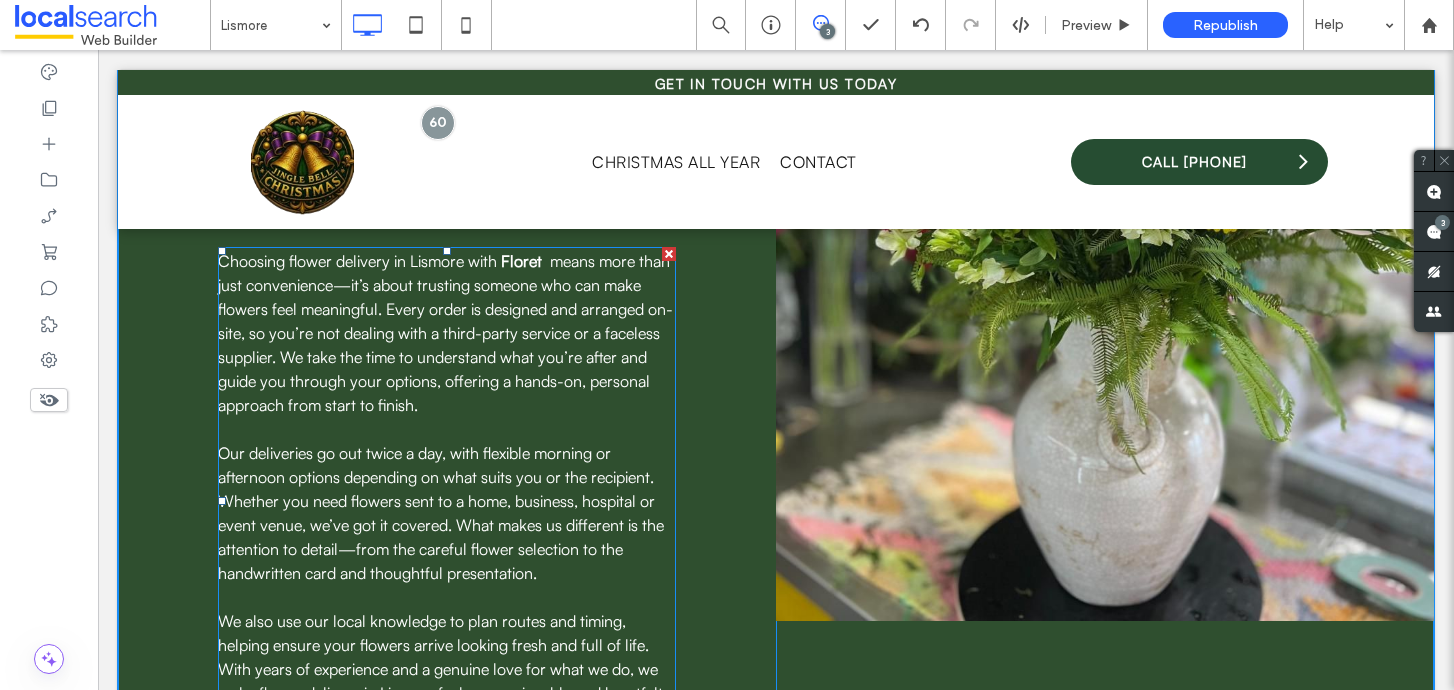 click on "means more than just convenience—it’s about trusting someone who can make flowers feel meaningful. Every order is designed and arranged on-site, so you’re not dealing with a third-party service or a faceless supplier. We take the time to understand what you’re after and guide you through your options, offering a hands-on, personal approach from start to finish." at bounding box center (445, 333) 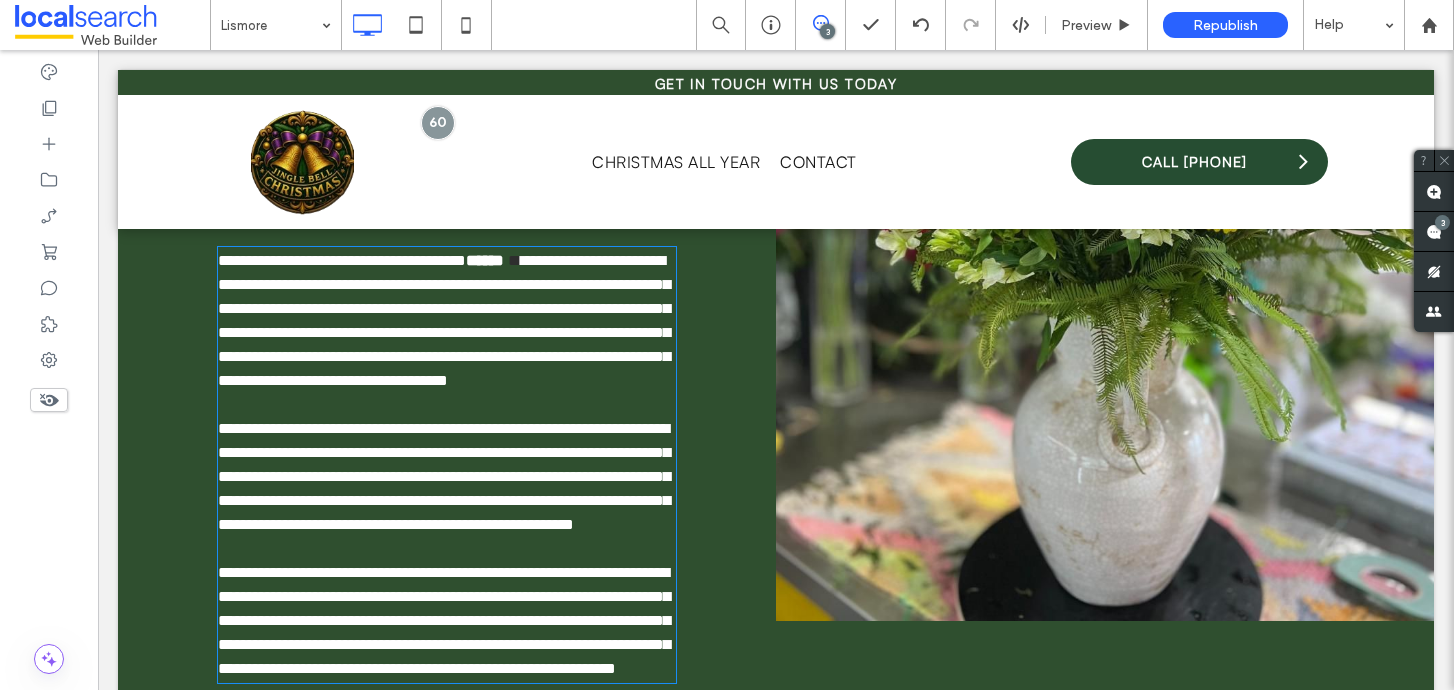 type on "**********" 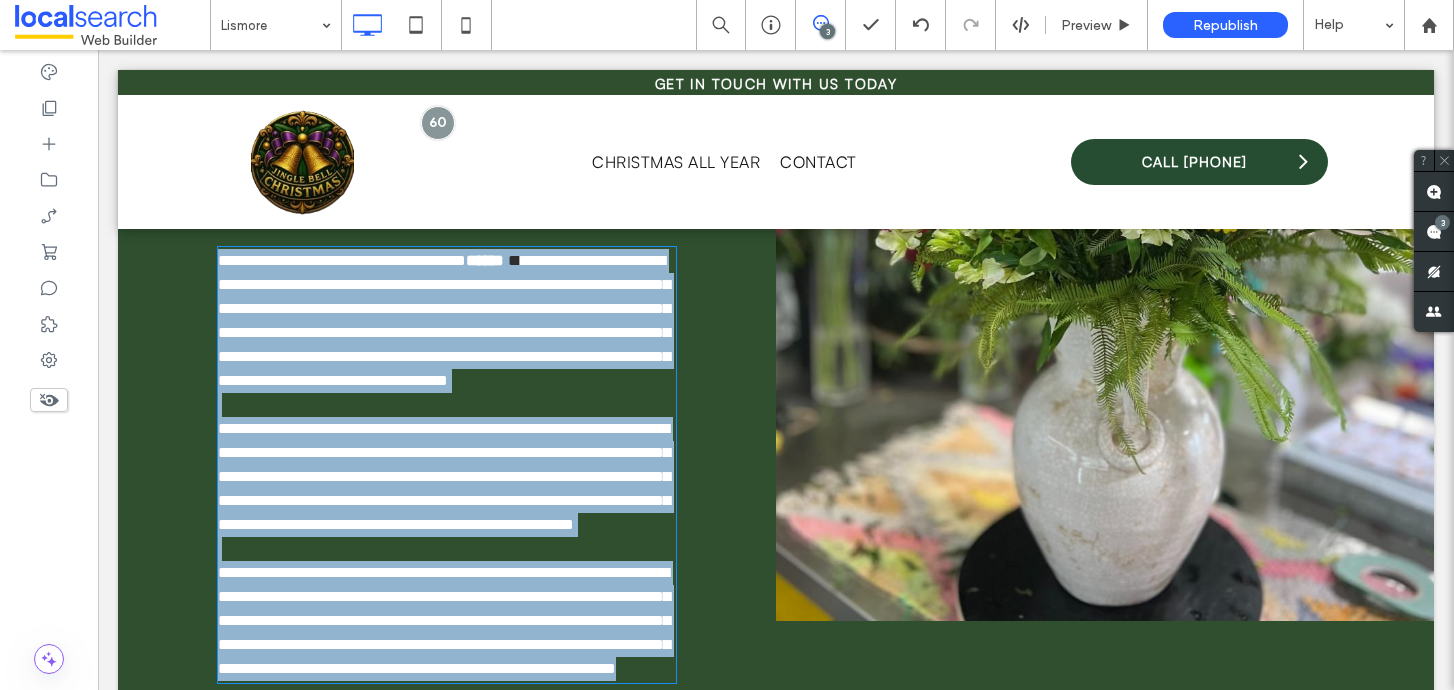 scroll, scrollTop: 2657, scrollLeft: 0, axis: vertical 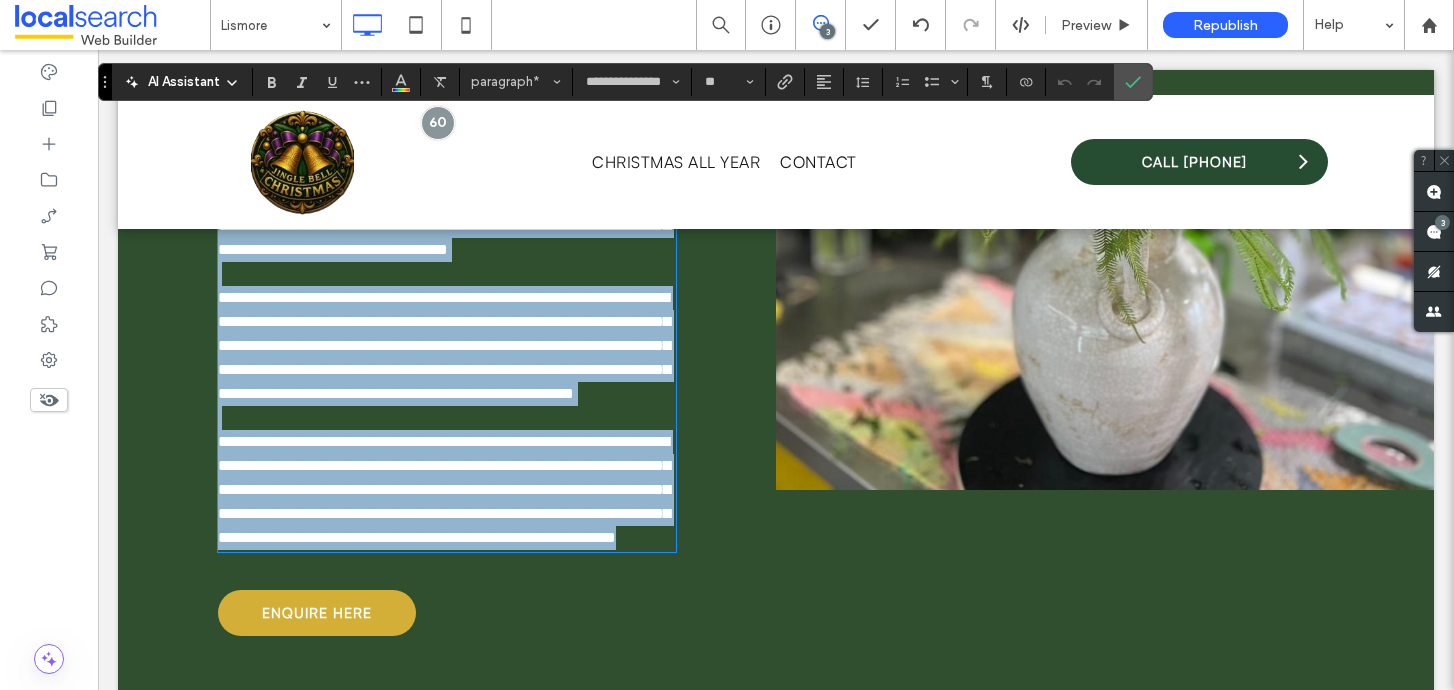copy on "**********" 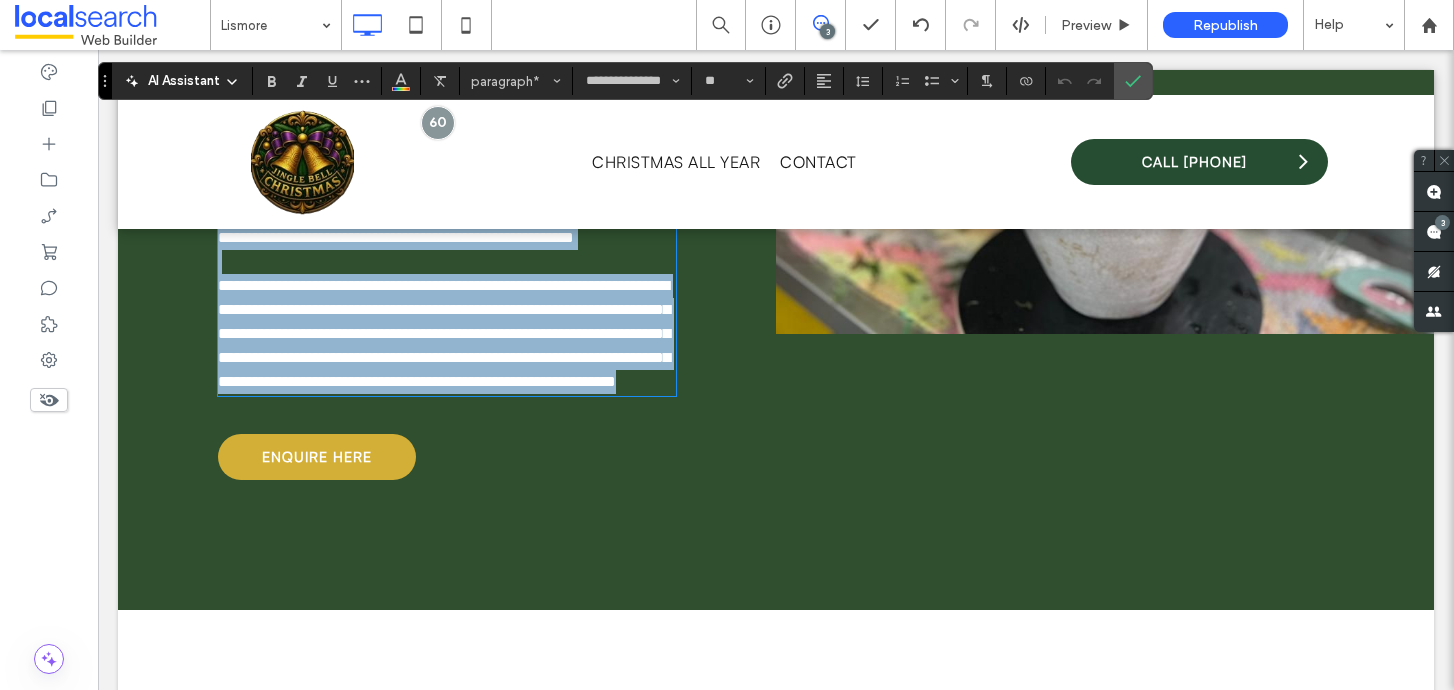 scroll, scrollTop: 2930, scrollLeft: 0, axis: vertical 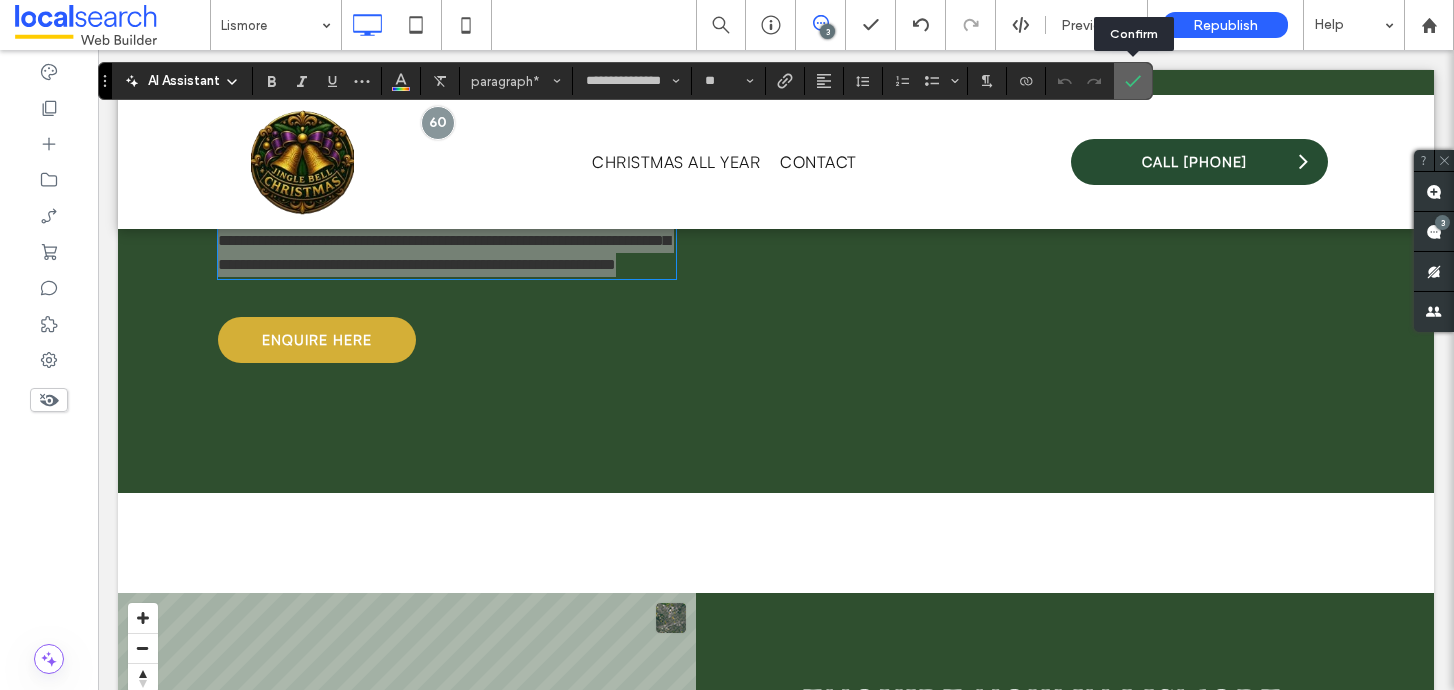 click 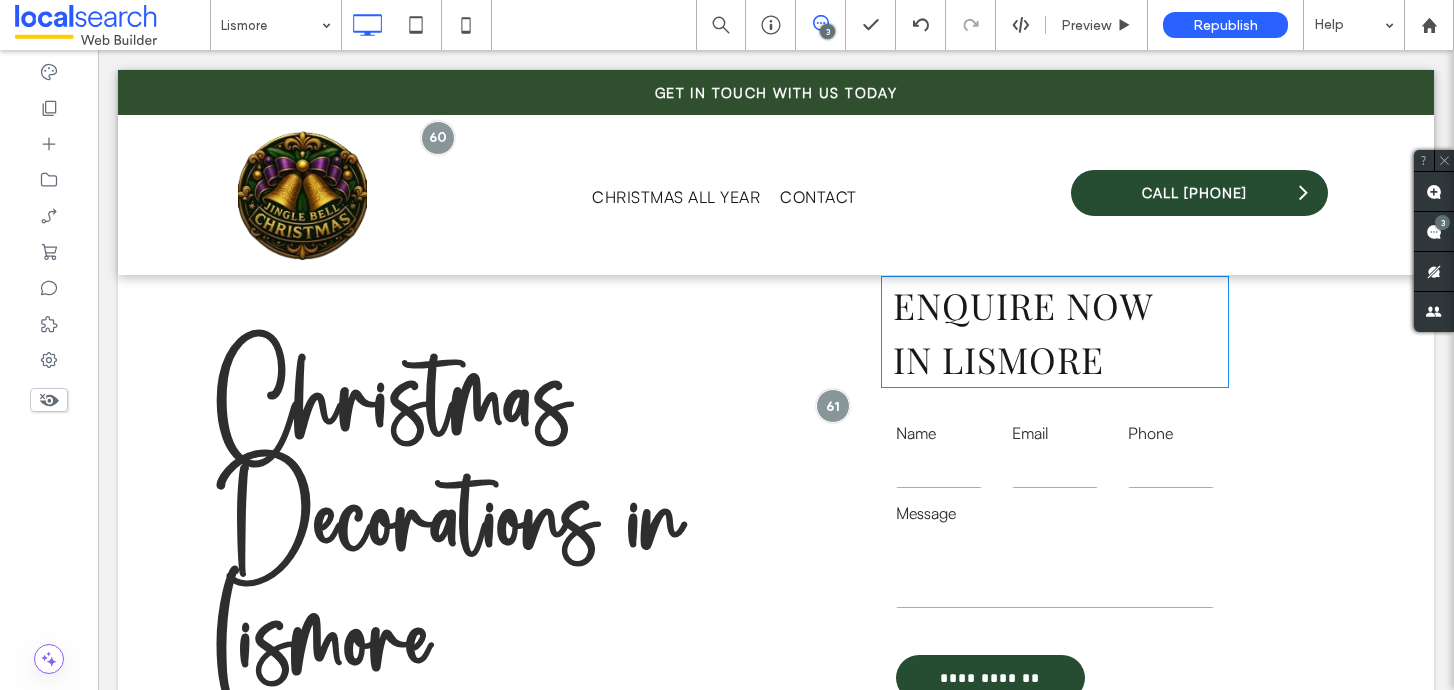 scroll, scrollTop: 0, scrollLeft: 0, axis: both 